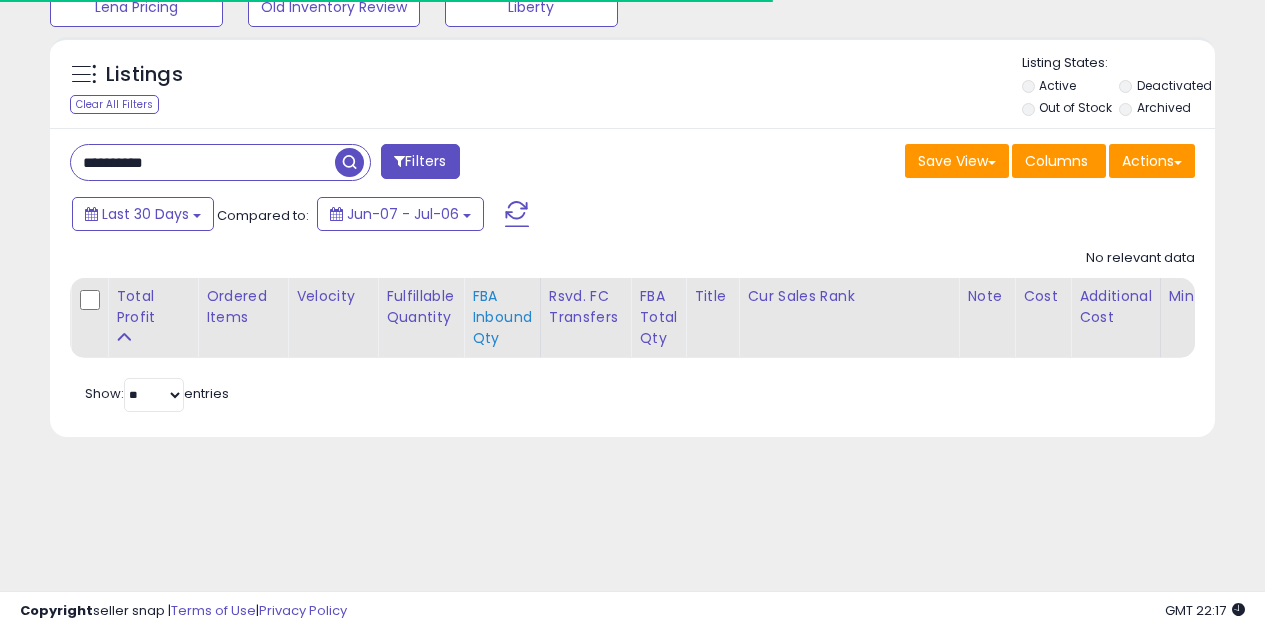 scroll, scrollTop: 264, scrollLeft: 0, axis: vertical 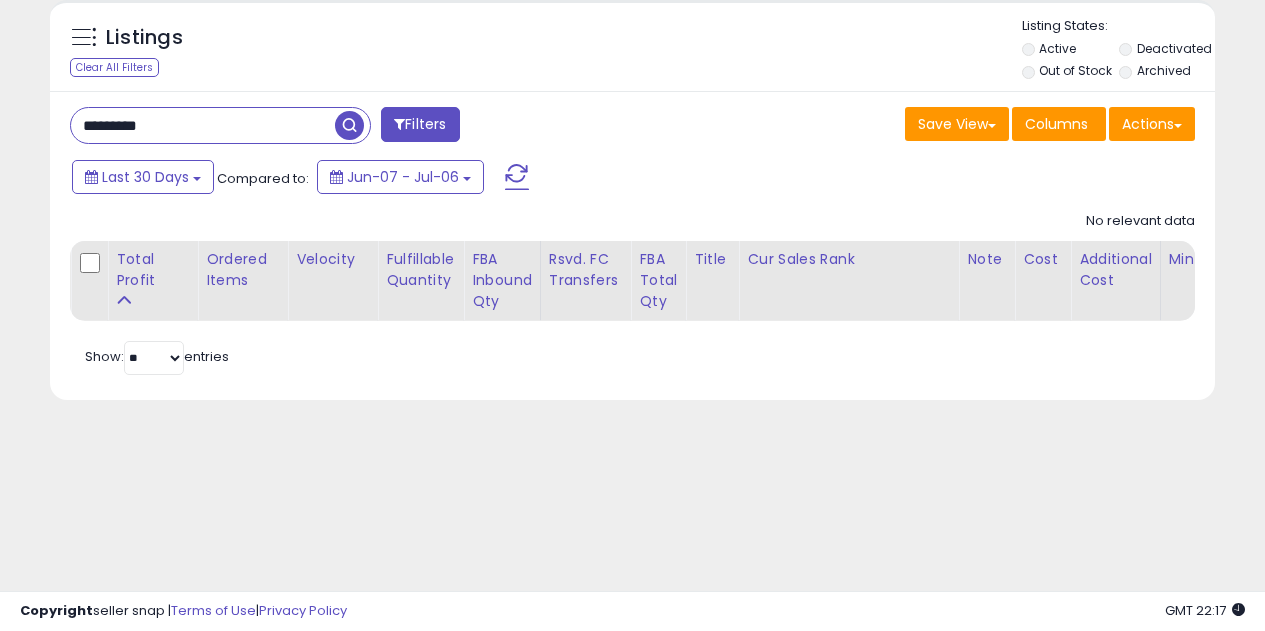 type on "*********" 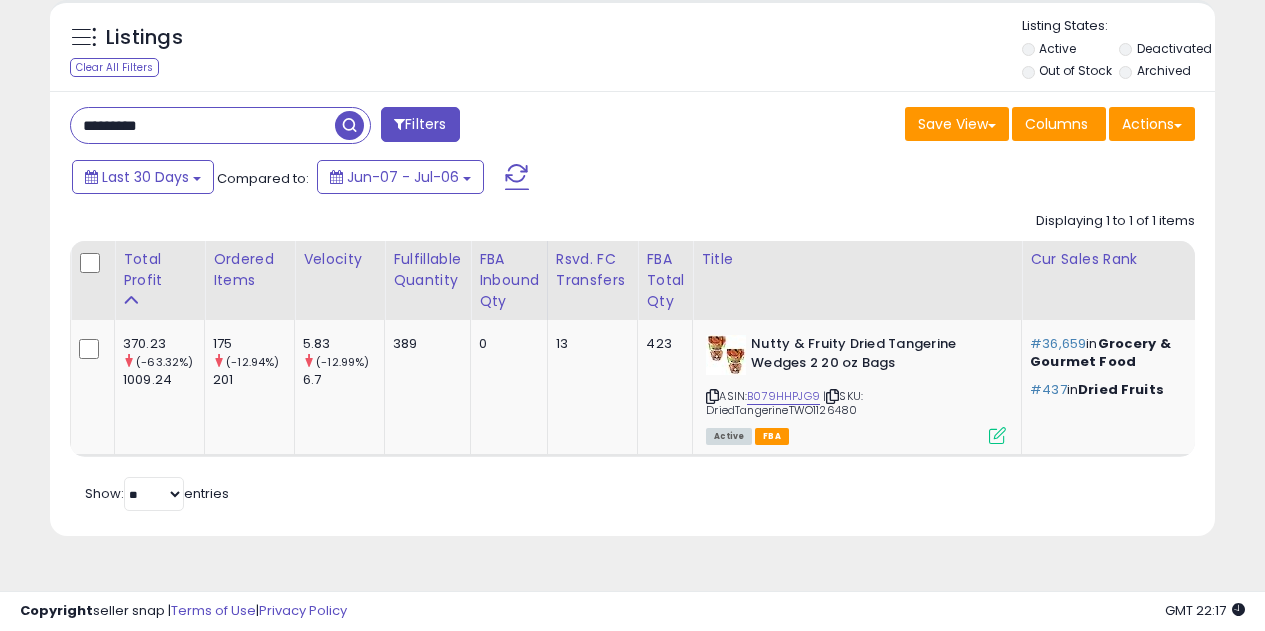 scroll, scrollTop: 0, scrollLeft: 12, axis: horizontal 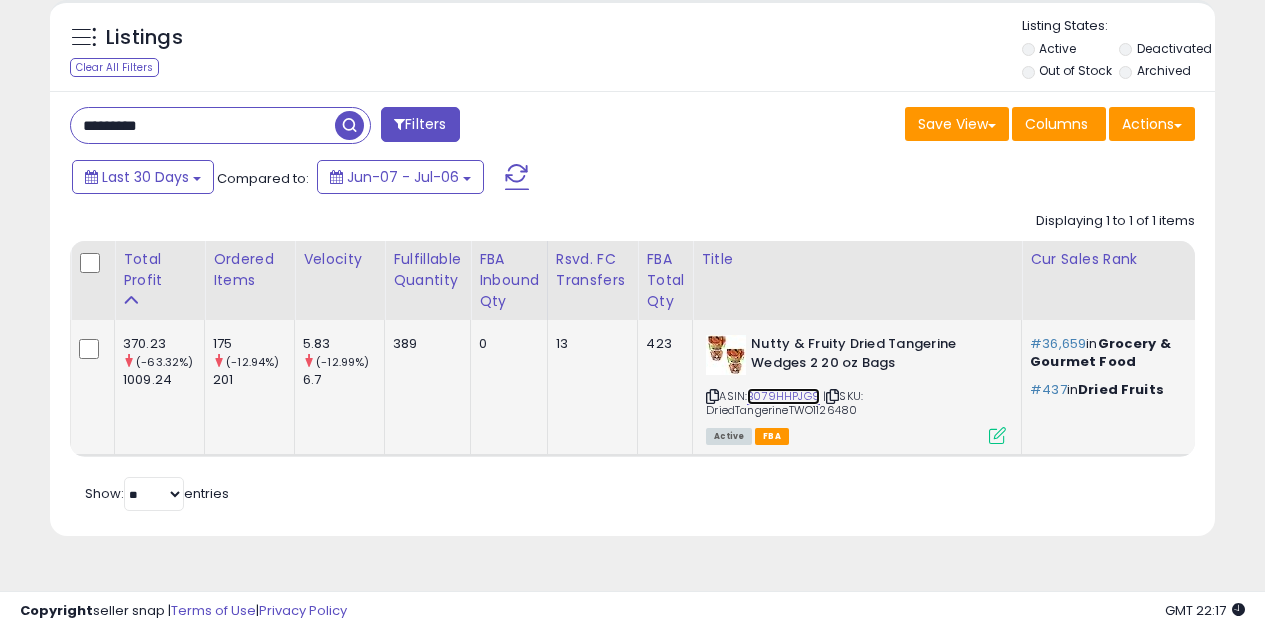 click on "B079HHPJG9" at bounding box center [783, 396] 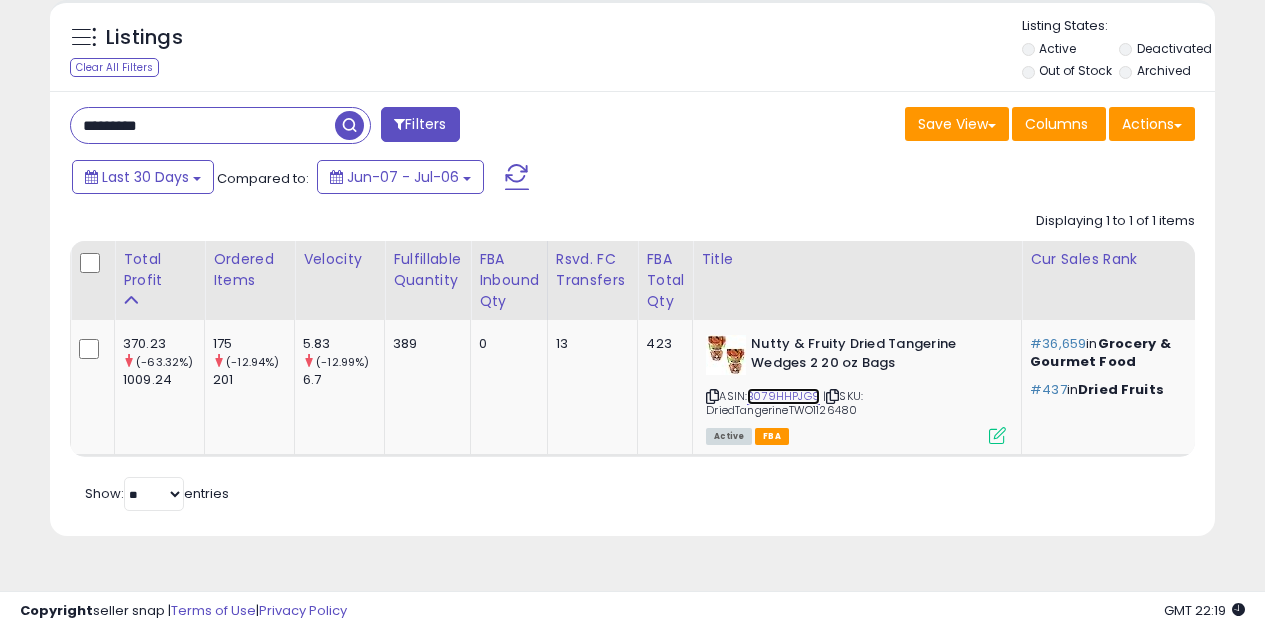 scroll, scrollTop: 0, scrollLeft: 673, axis: horizontal 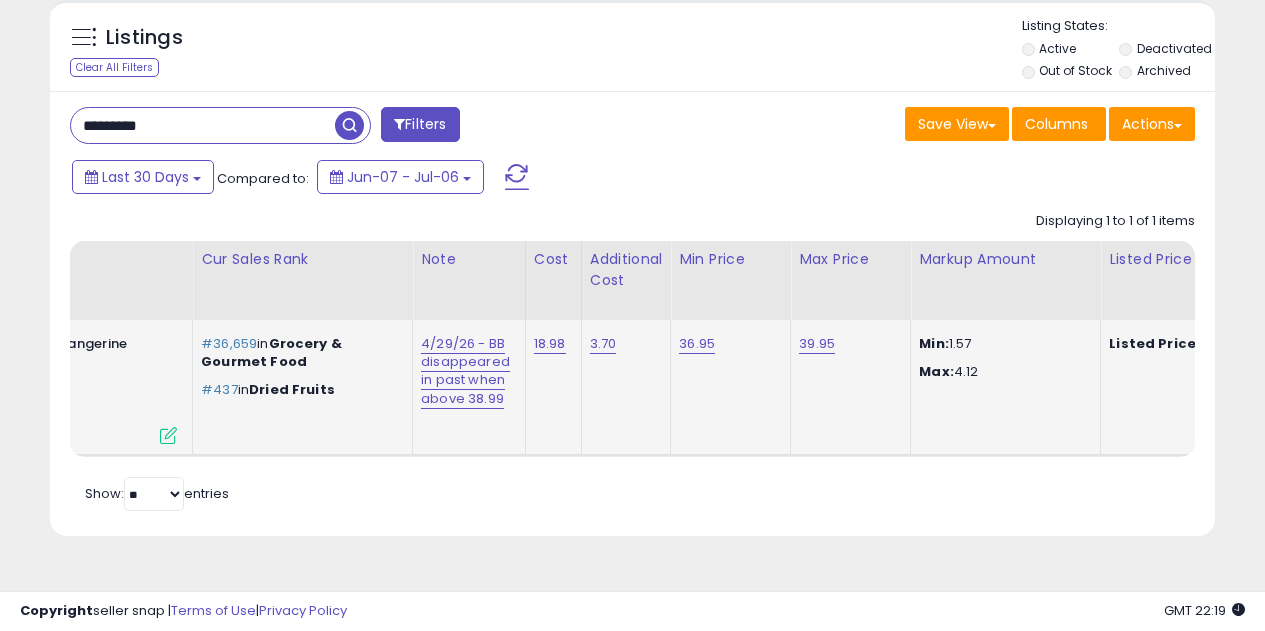 click at bounding box center (168, 435) 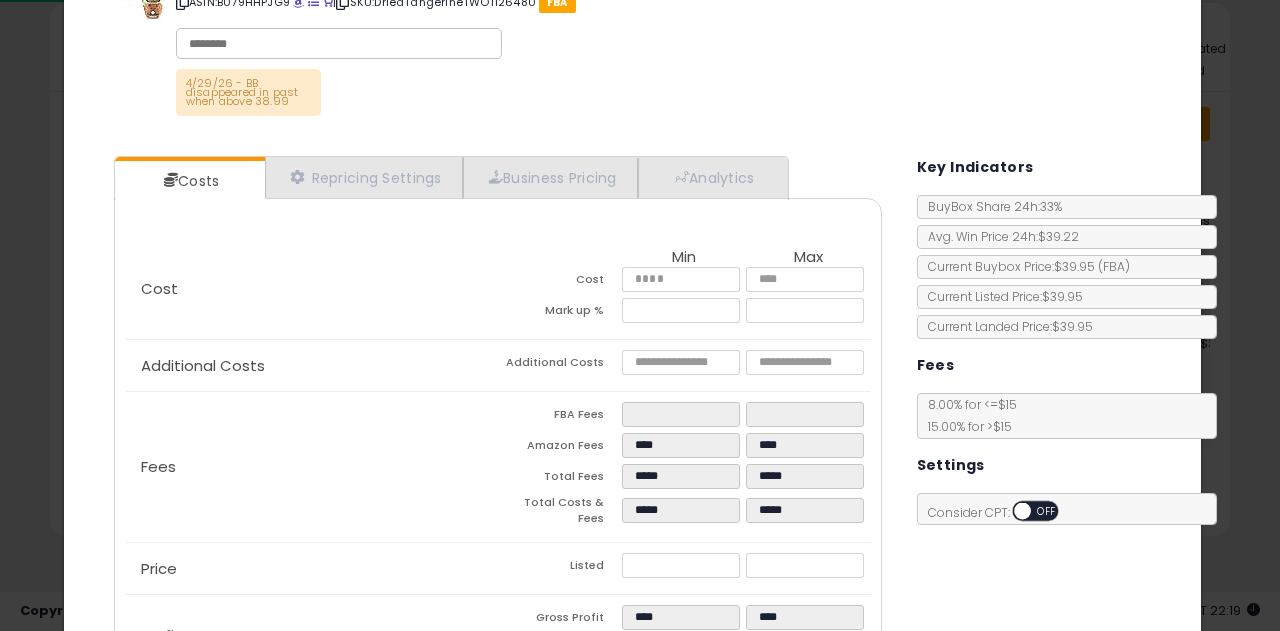 scroll, scrollTop: 100, scrollLeft: 0, axis: vertical 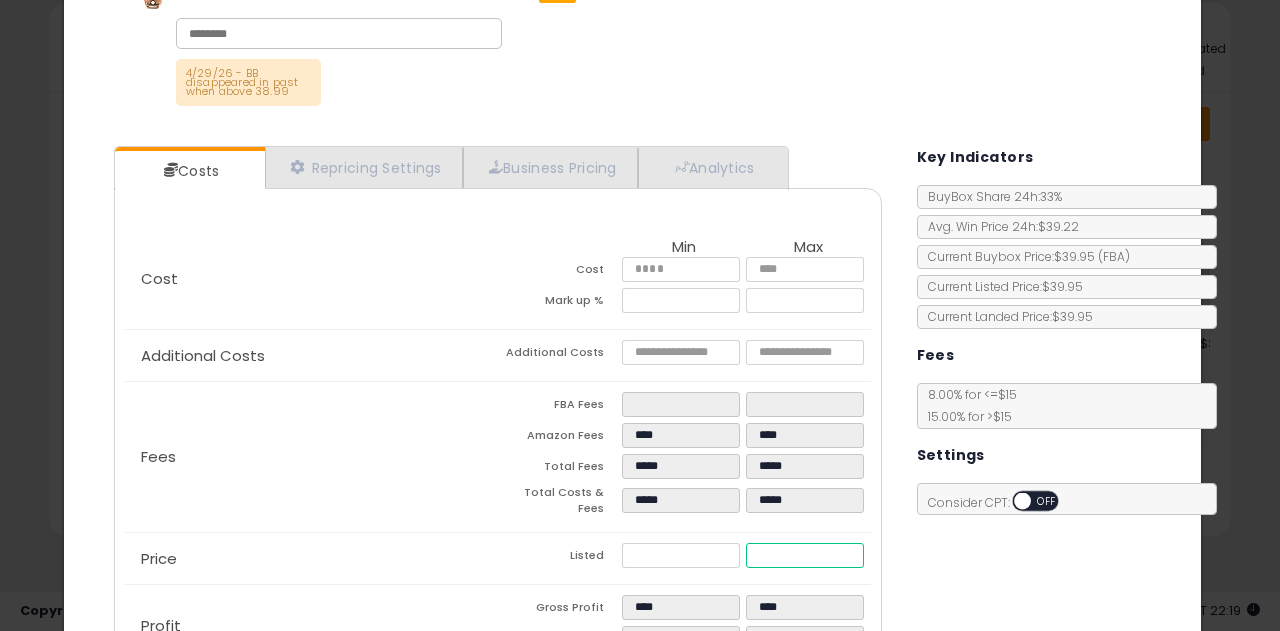 drag, startPoint x: 791, startPoint y: 550, endPoint x: 637, endPoint y: 535, distance: 154.72879 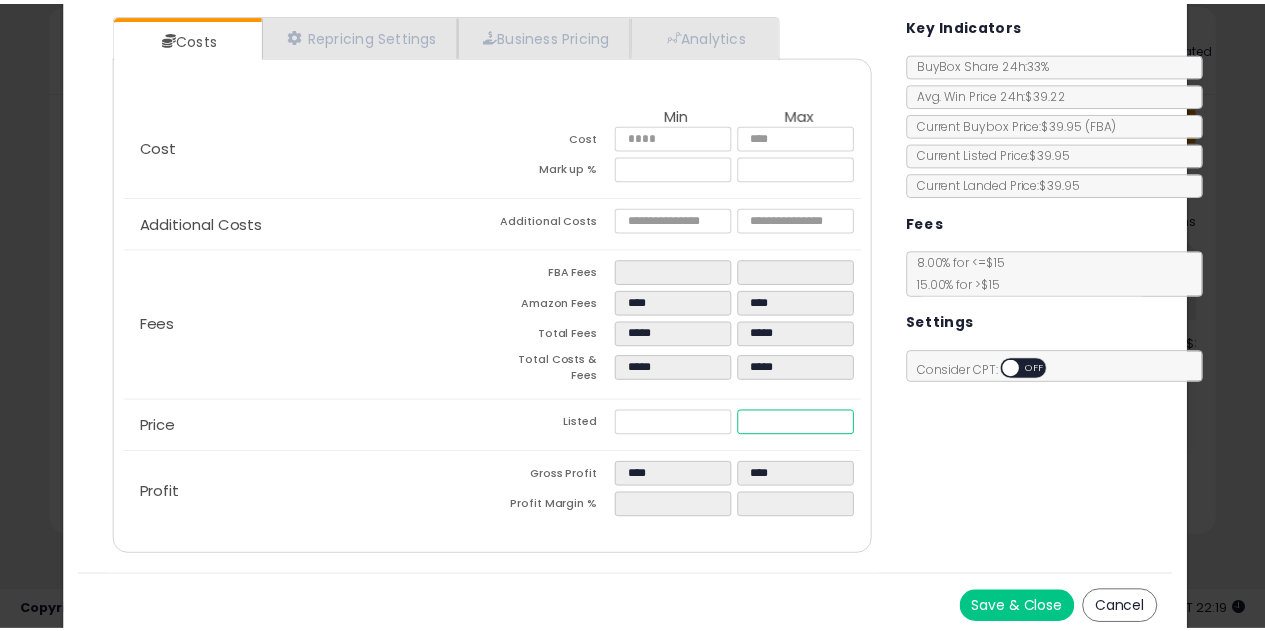 scroll, scrollTop: 234, scrollLeft: 0, axis: vertical 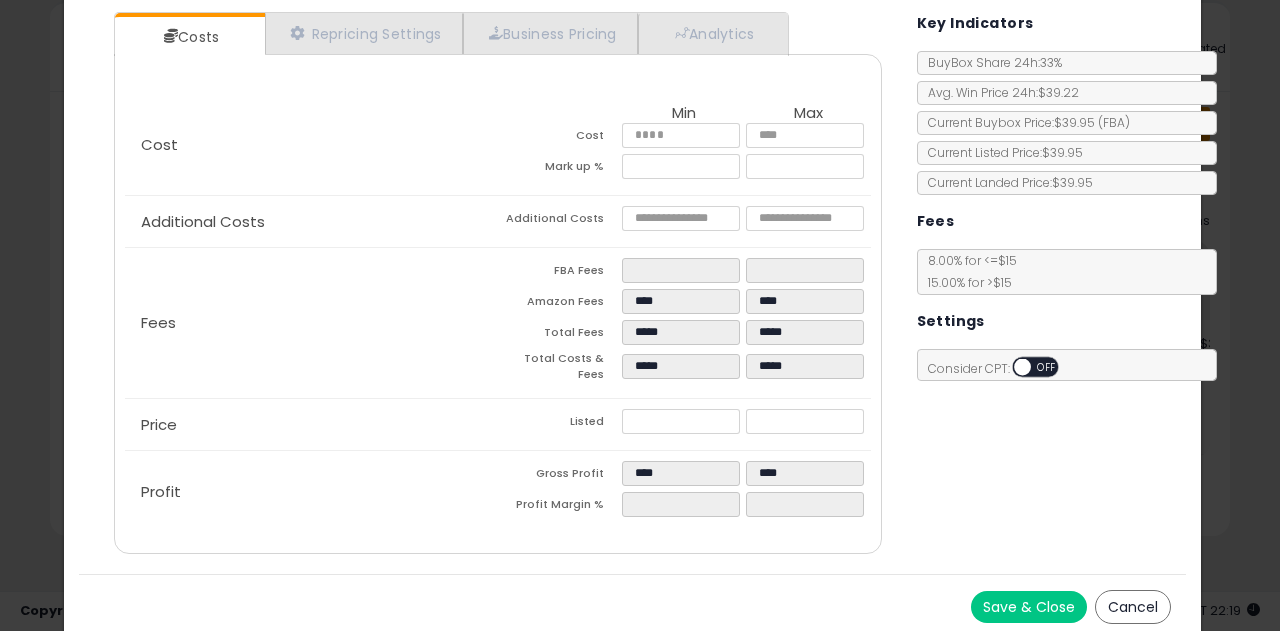 click on "Costs
Repricing Settings
Business Pricing
Analytics
Cost" at bounding box center (632, 285) 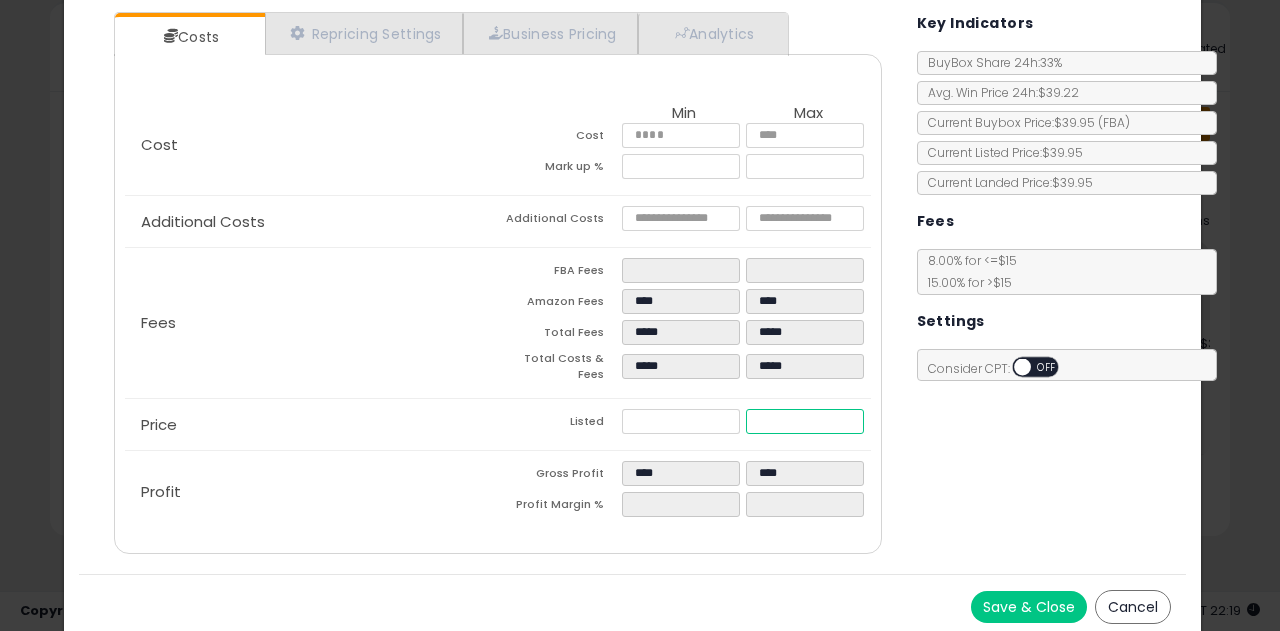 click on "*****" at bounding box center (805, 421) 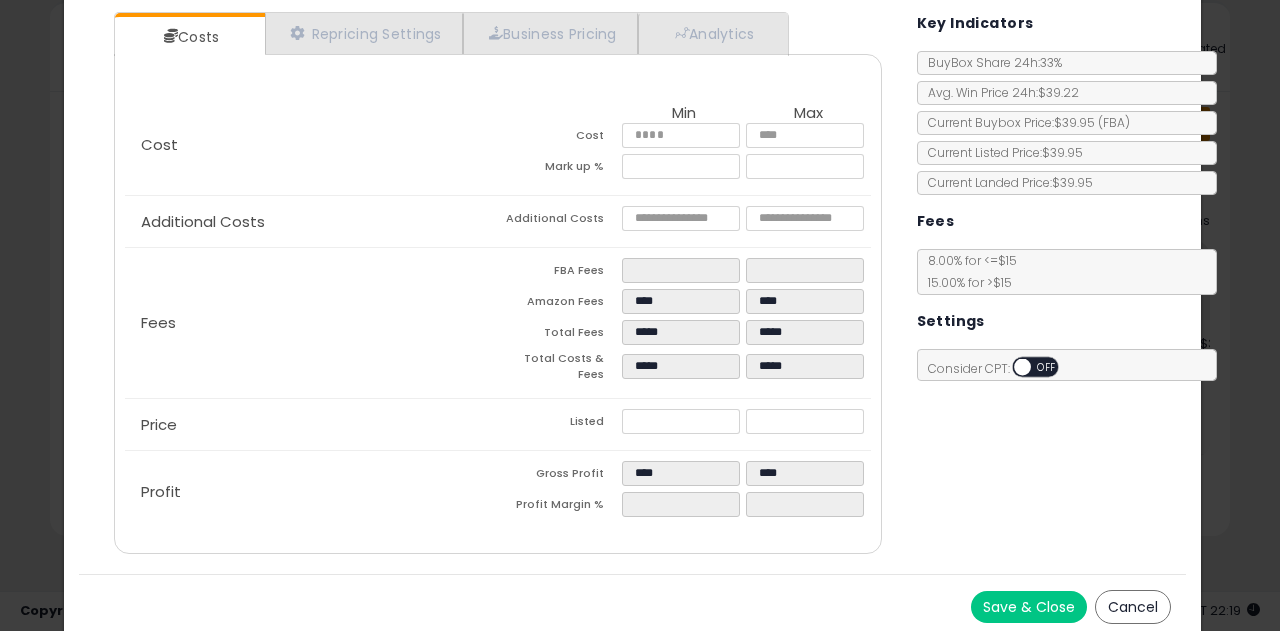 type on "*****" 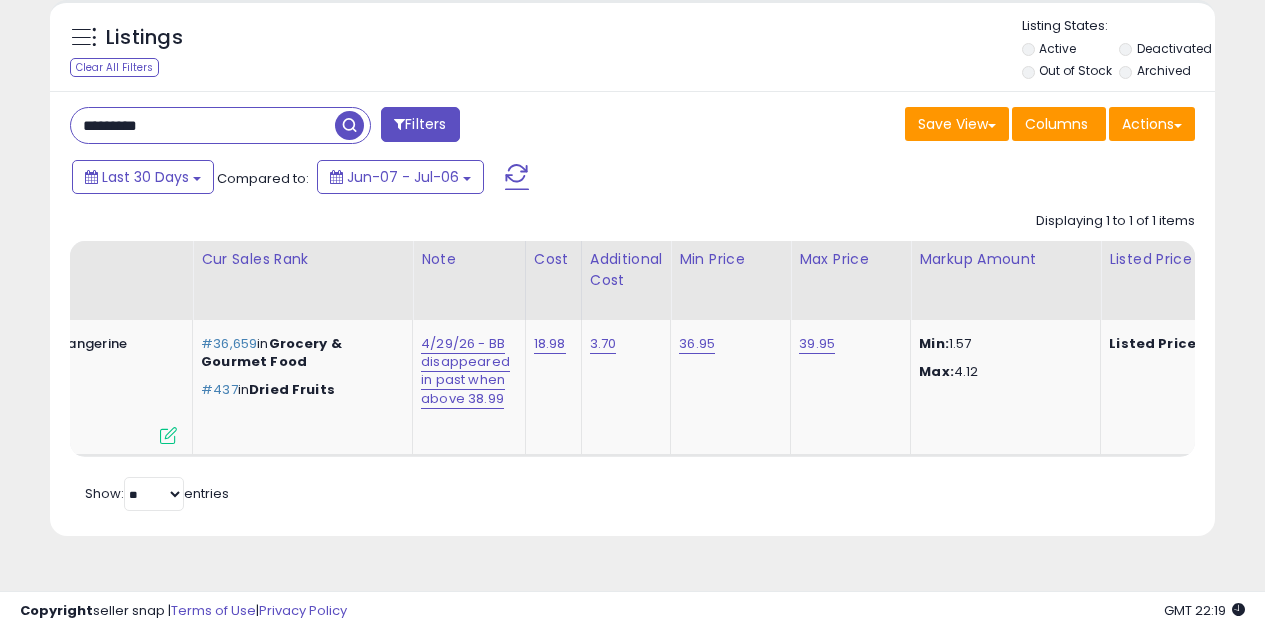 scroll, scrollTop: 0, scrollLeft: 671, axis: horizontal 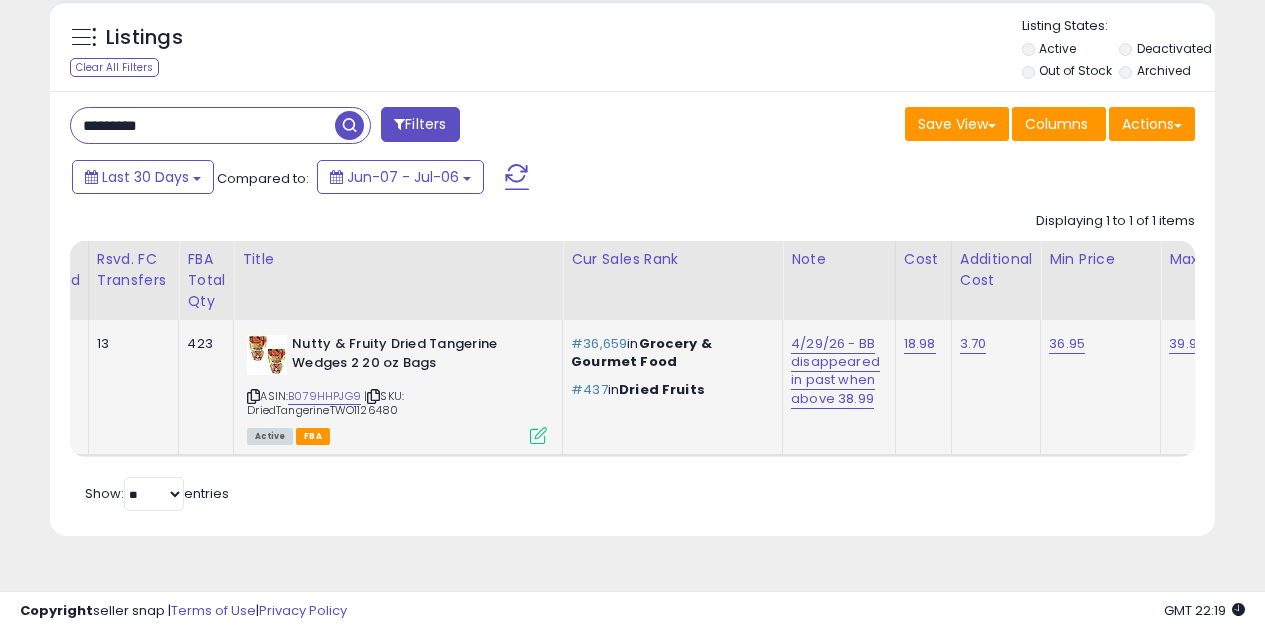 click at bounding box center [373, 396] 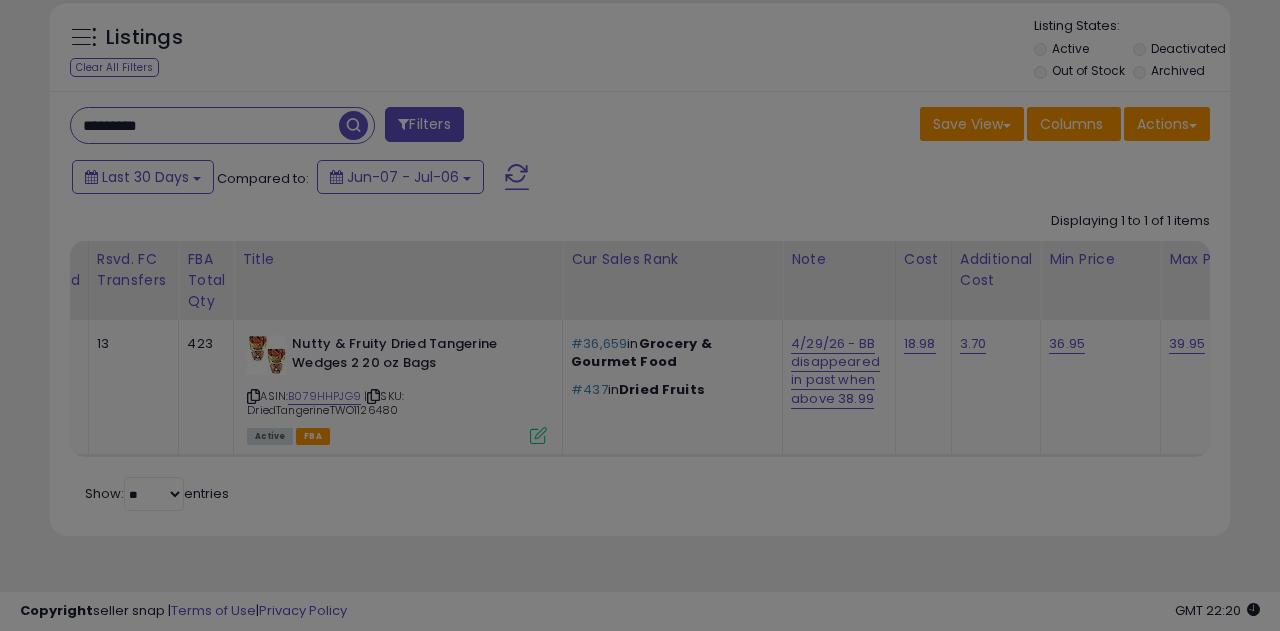 scroll, scrollTop: 0, scrollLeft: 0, axis: both 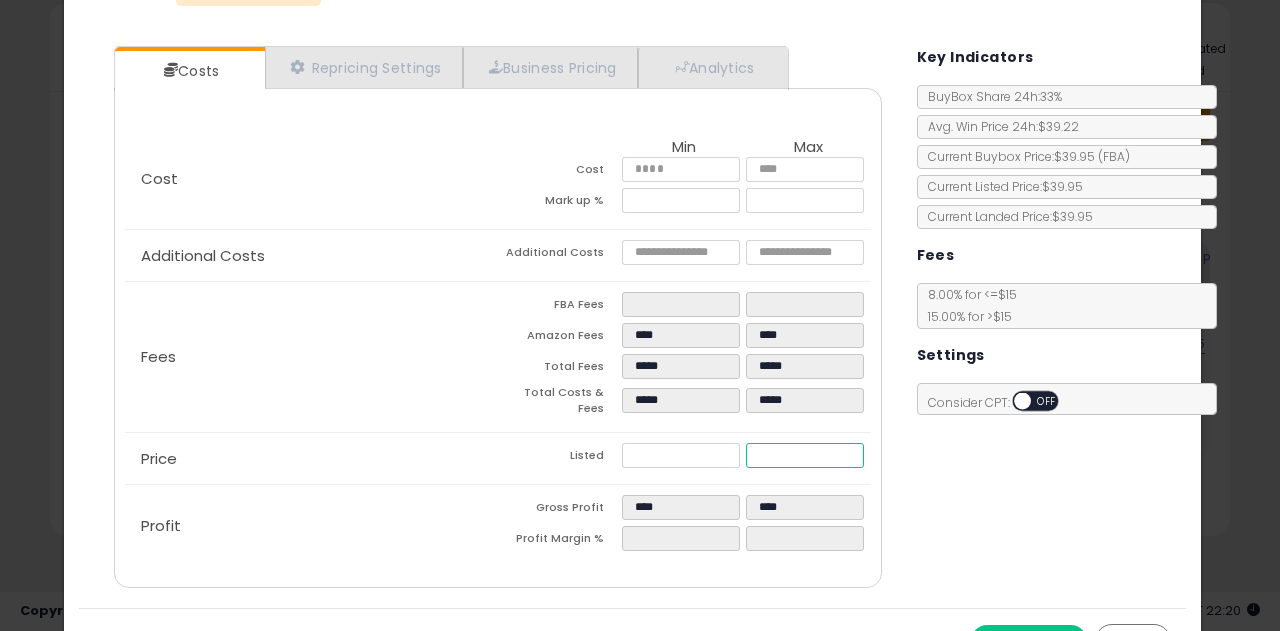 click on "*****" at bounding box center (805, 455) 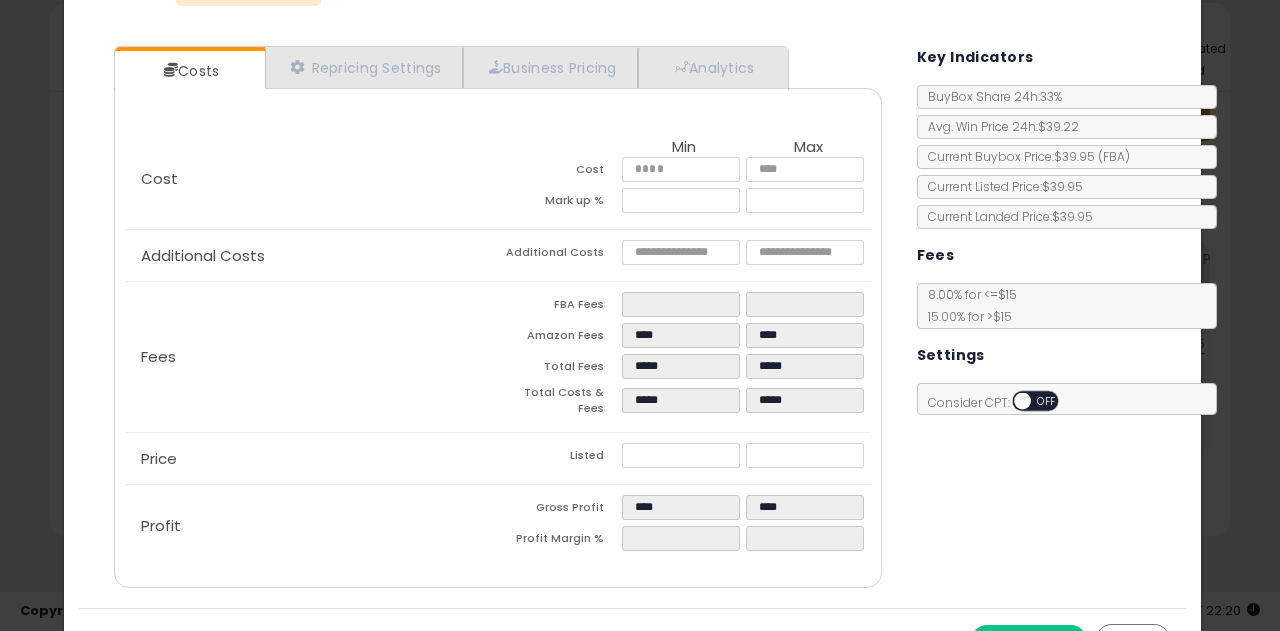 type on "*****" 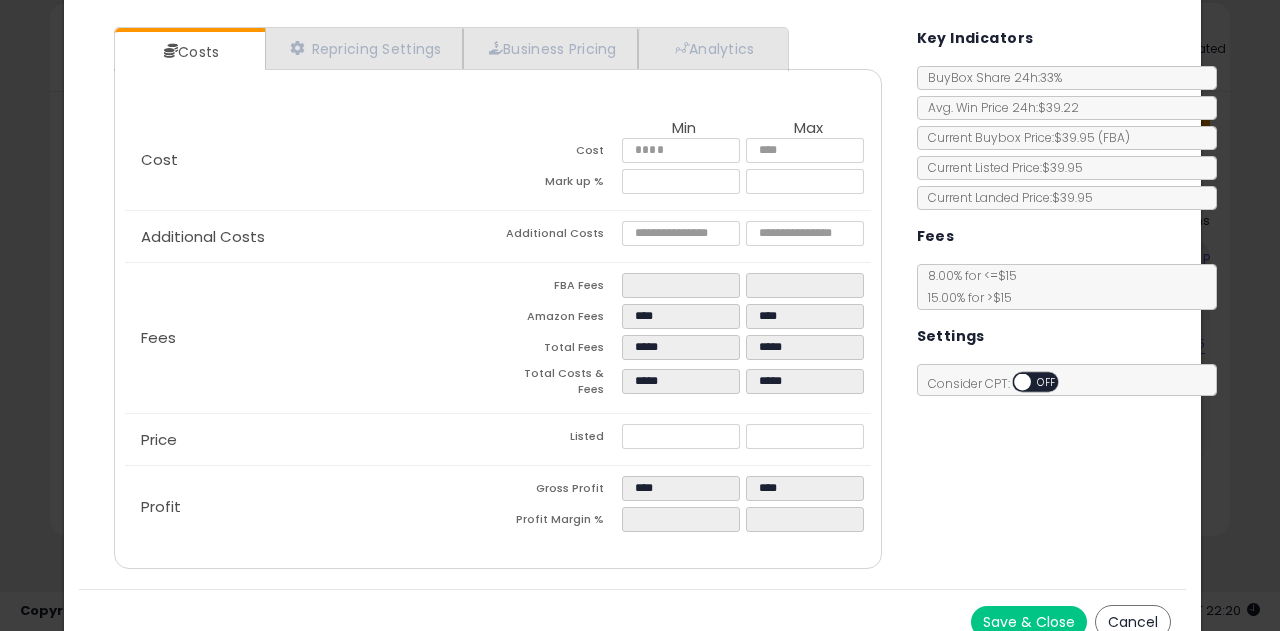 scroll, scrollTop: 234, scrollLeft: 0, axis: vertical 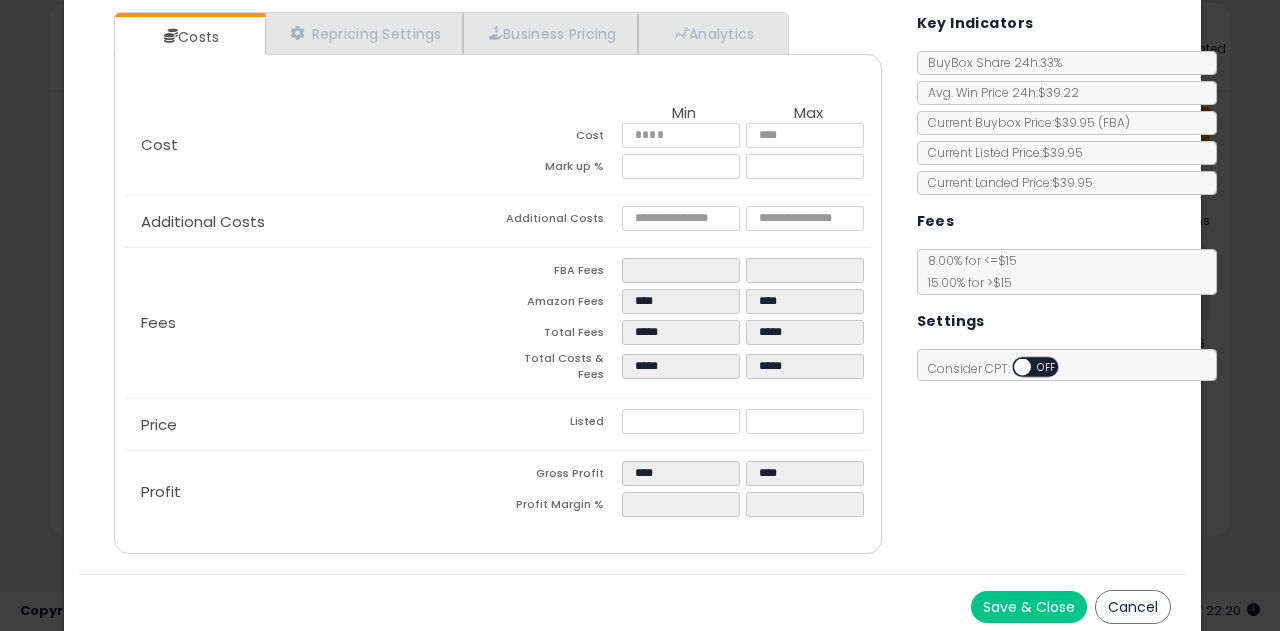click on "Save & Close" at bounding box center (1029, 607) 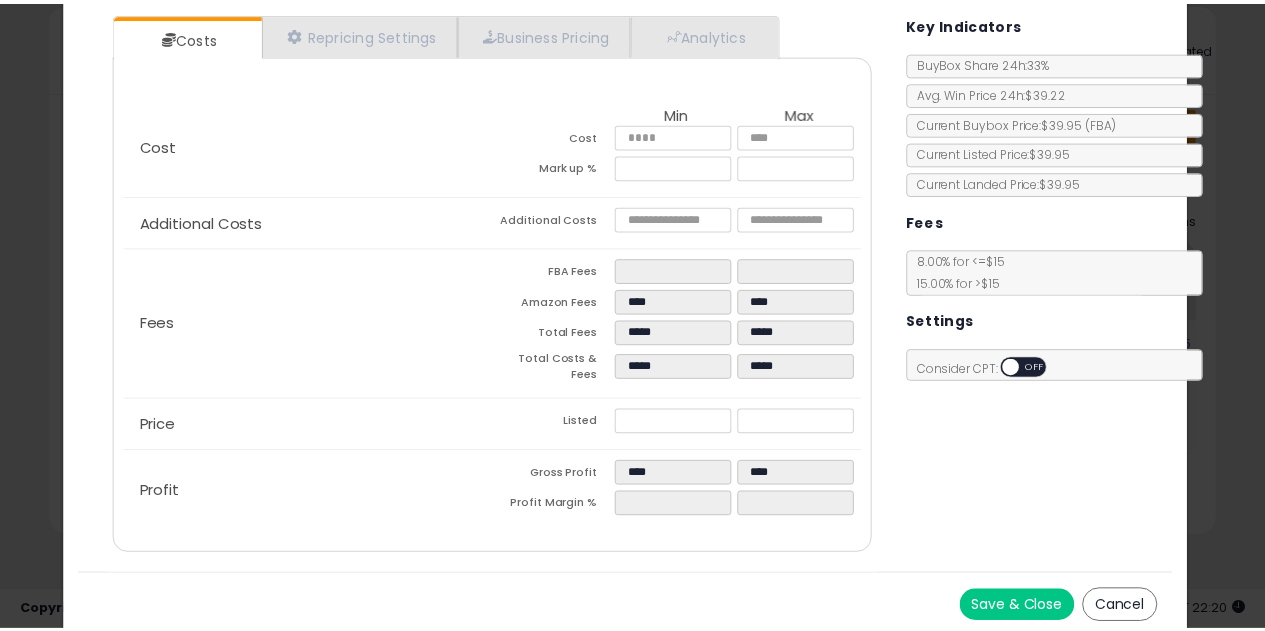 scroll, scrollTop: 0, scrollLeft: 0, axis: both 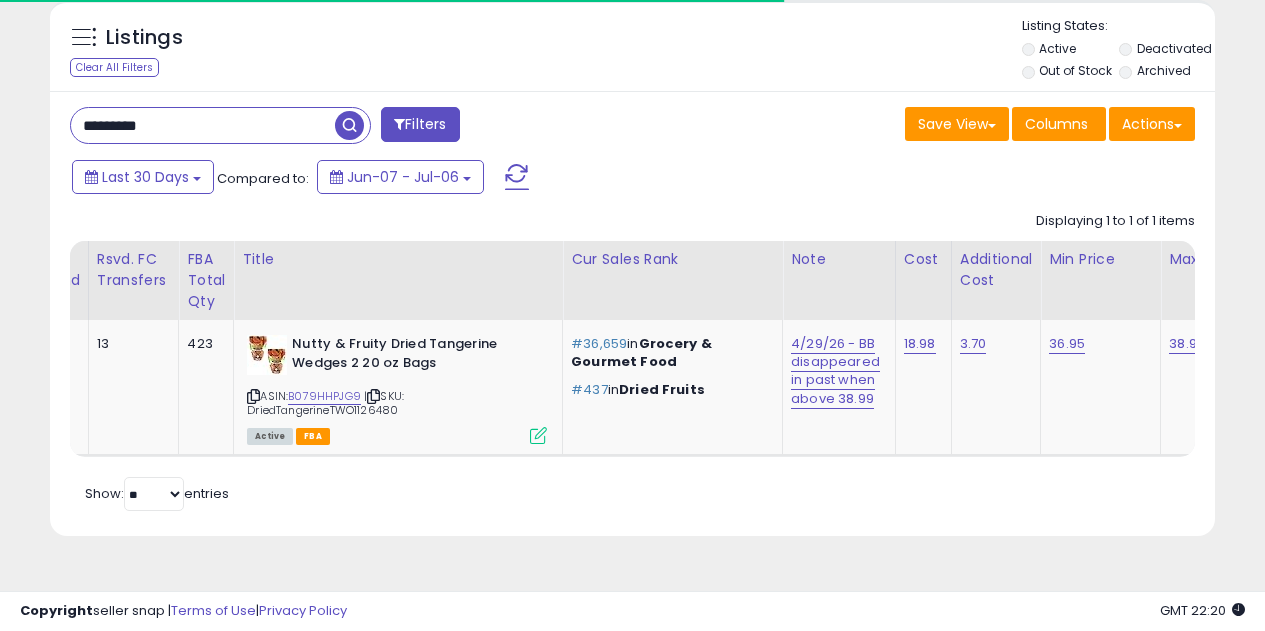 click at bounding box center [517, 177] 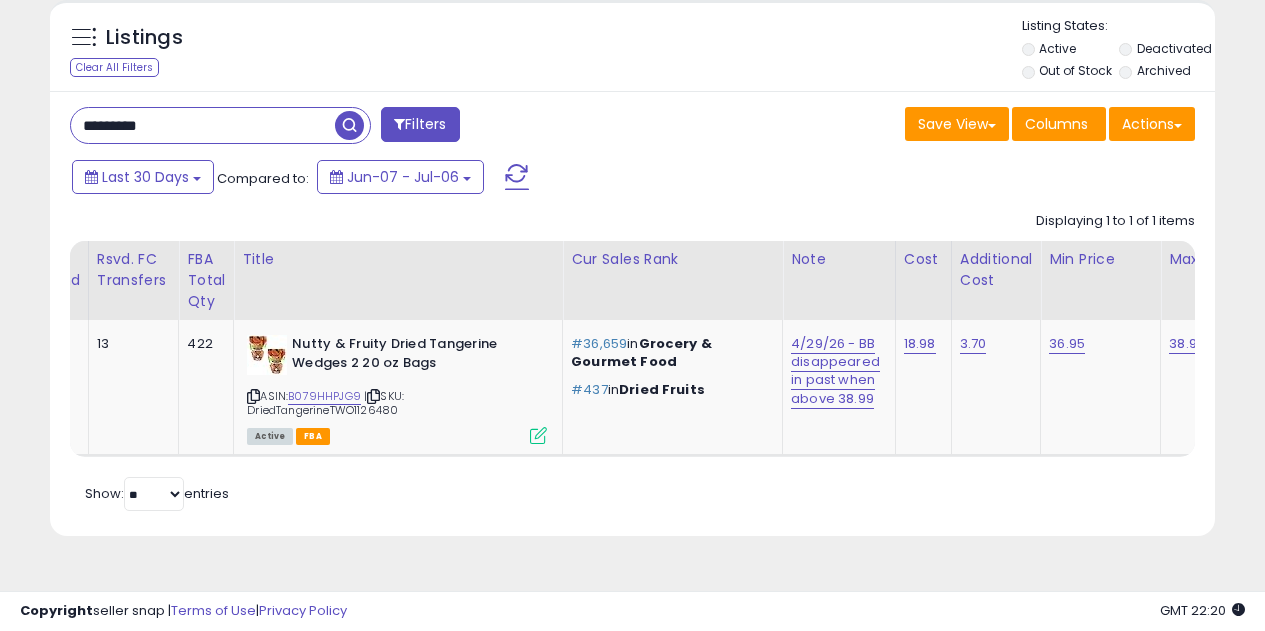 drag, startPoint x: 186, startPoint y: 134, endPoint x: 28, endPoint y: 131, distance: 158.02847 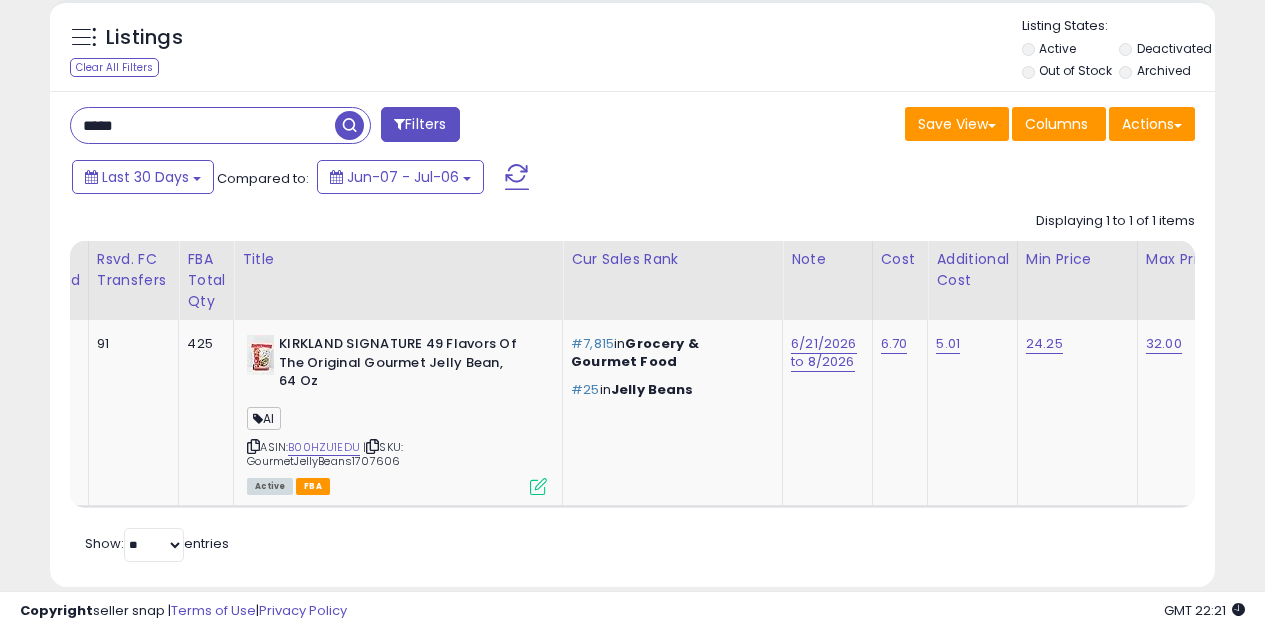 drag, startPoint x: 151, startPoint y: 121, endPoint x: -30, endPoint y: 162, distance: 185.58556 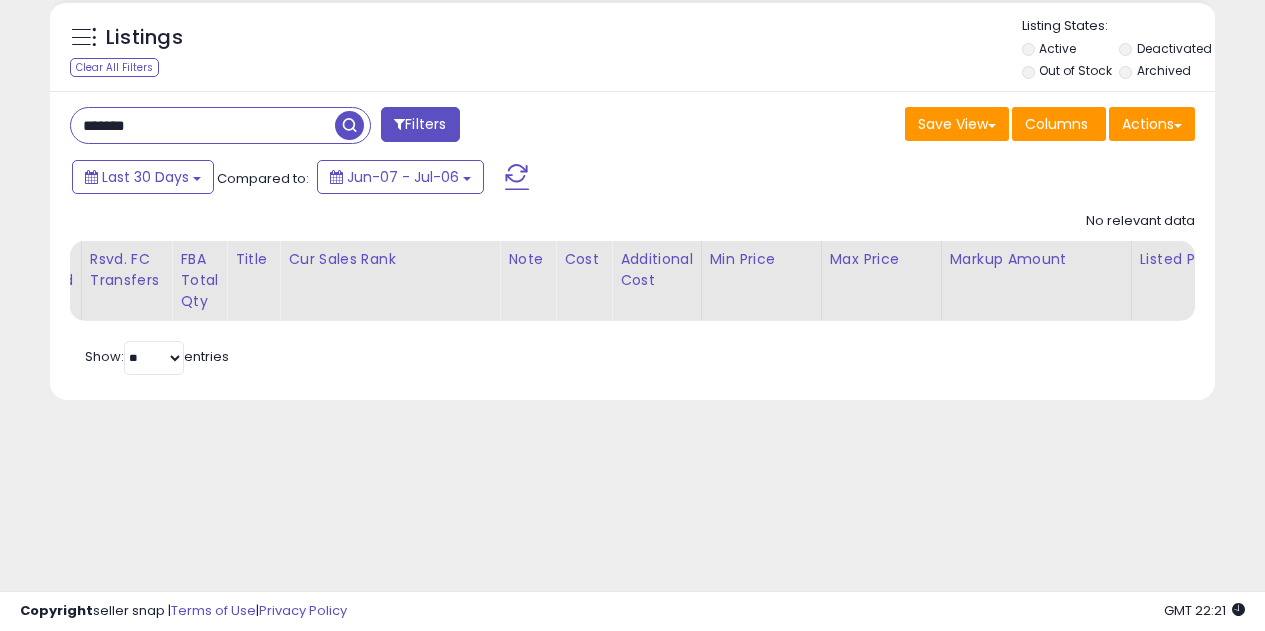 click on "Deactivated" at bounding box center [1166, 51] 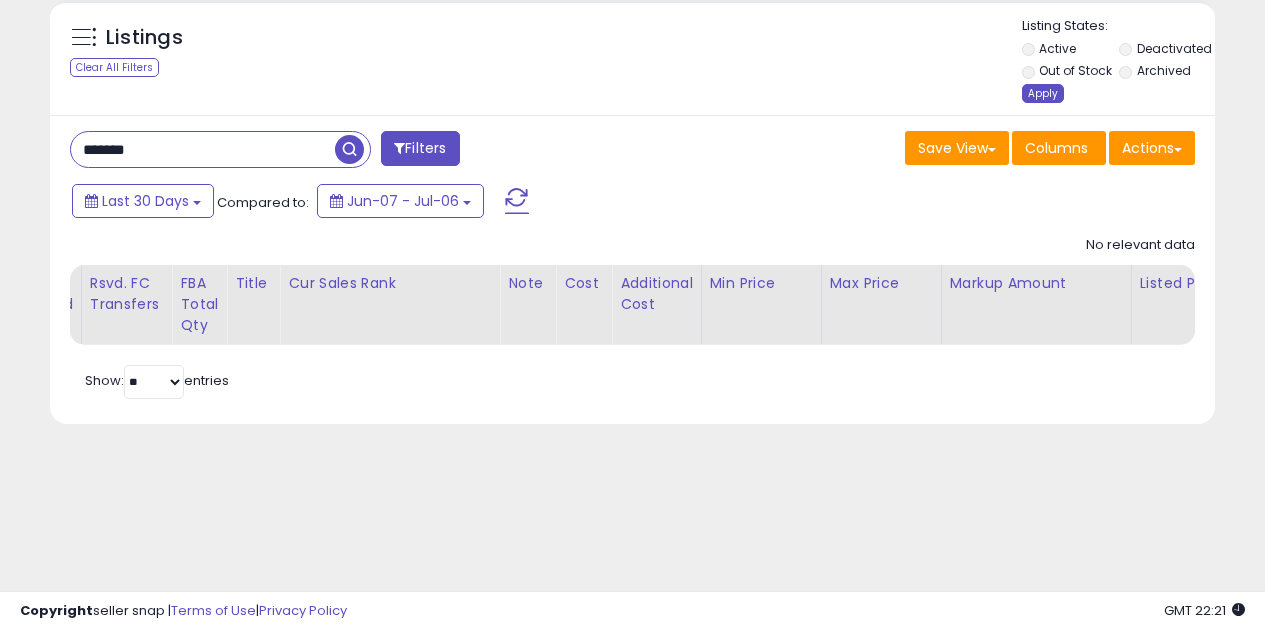 click on "Apply" at bounding box center [1043, 93] 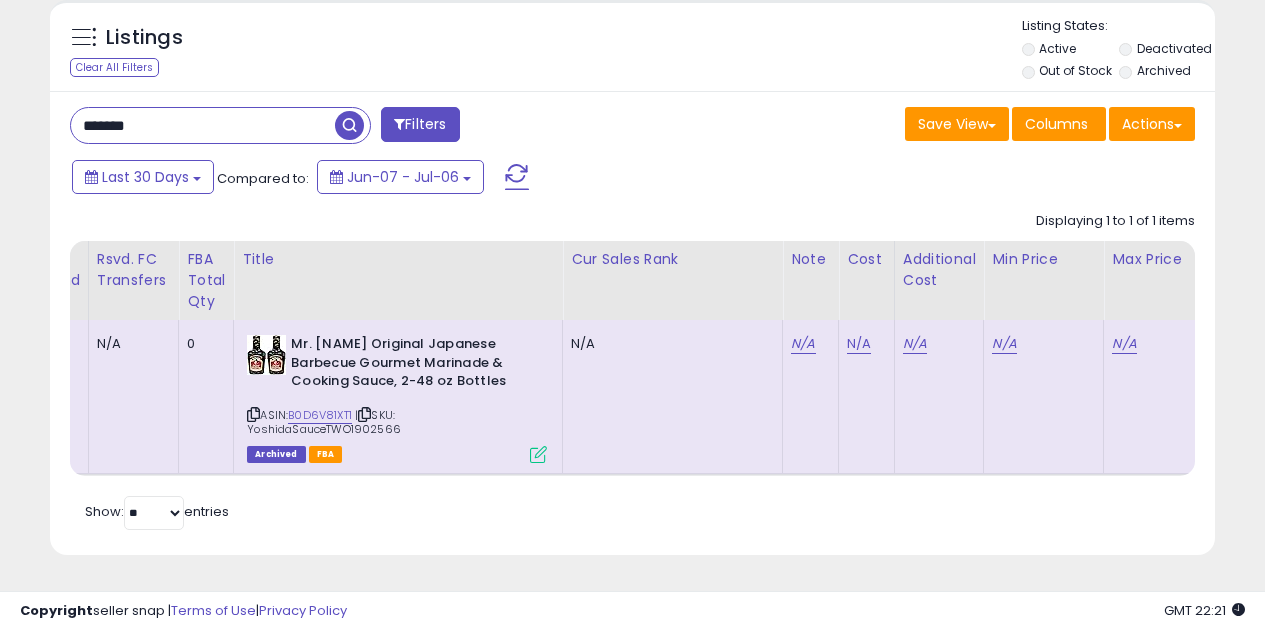 scroll, scrollTop: 0, scrollLeft: 0, axis: both 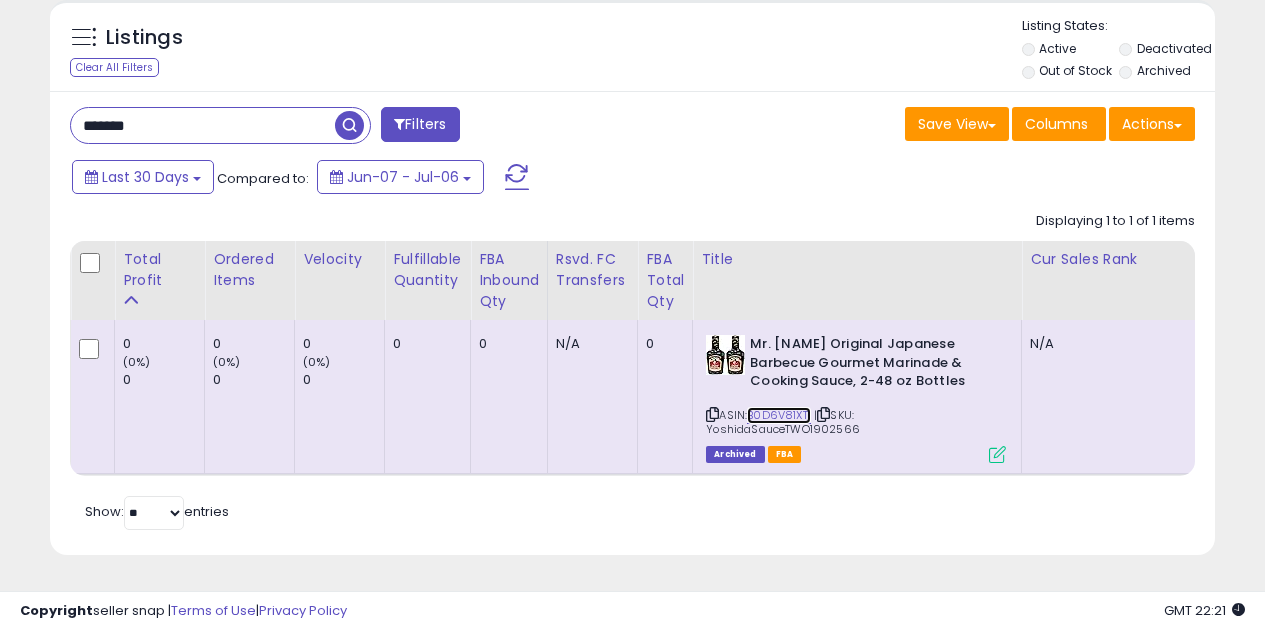 click on "B0D6V81XT1" at bounding box center (779, 415) 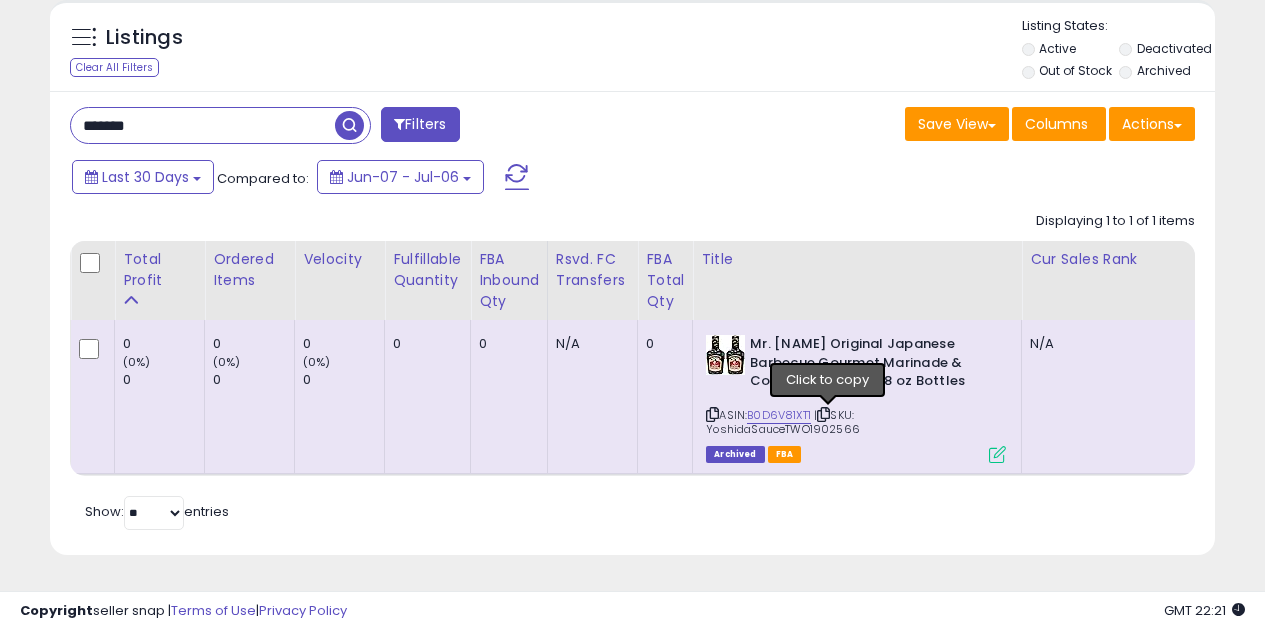 click at bounding box center [823, 414] 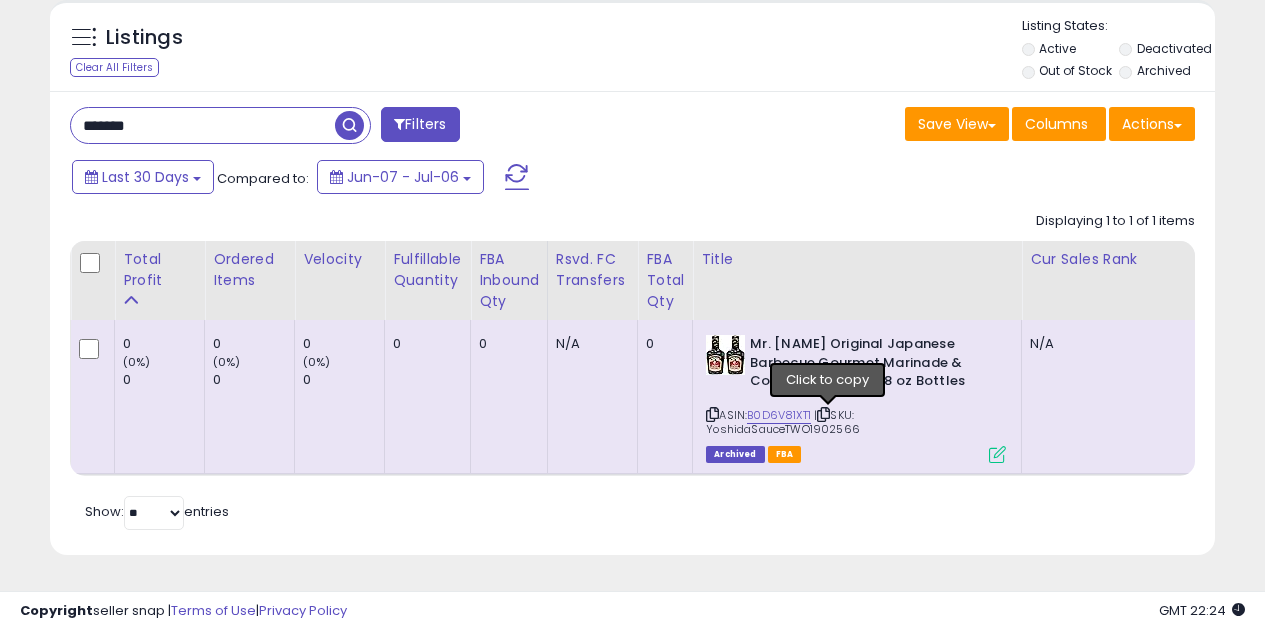 click at bounding box center [823, 414] 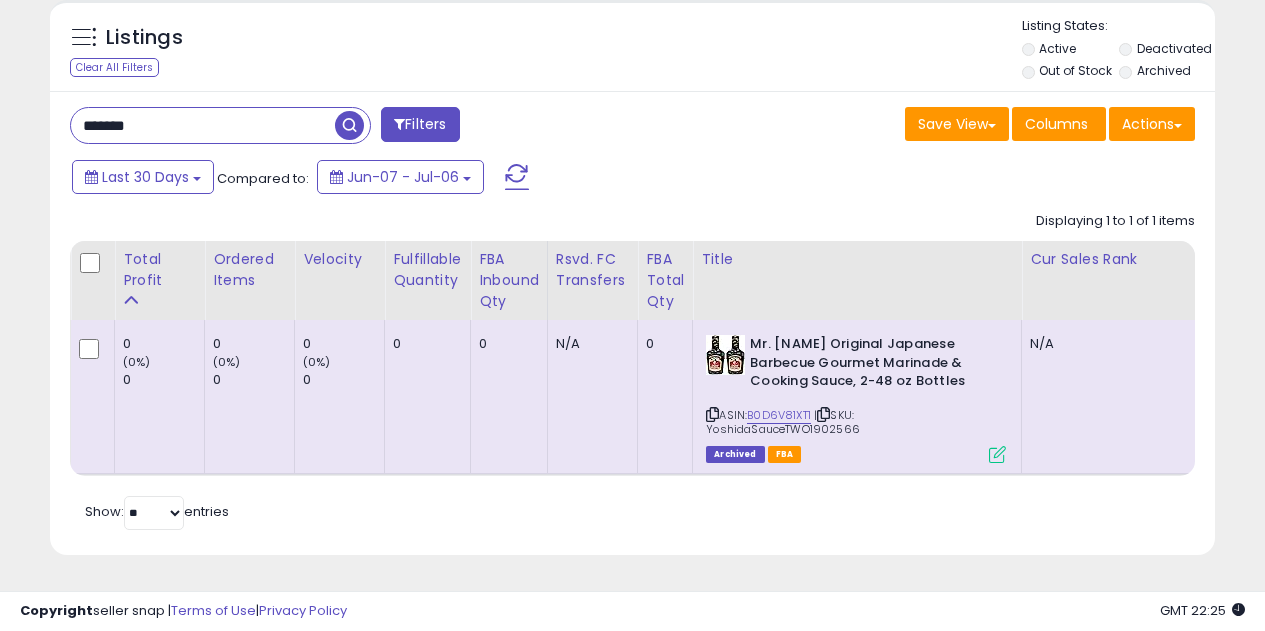 drag, startPoint x: 178, startPoint y: 125, endPoint x: -16, endPoint y: 162, distance: 197.49684 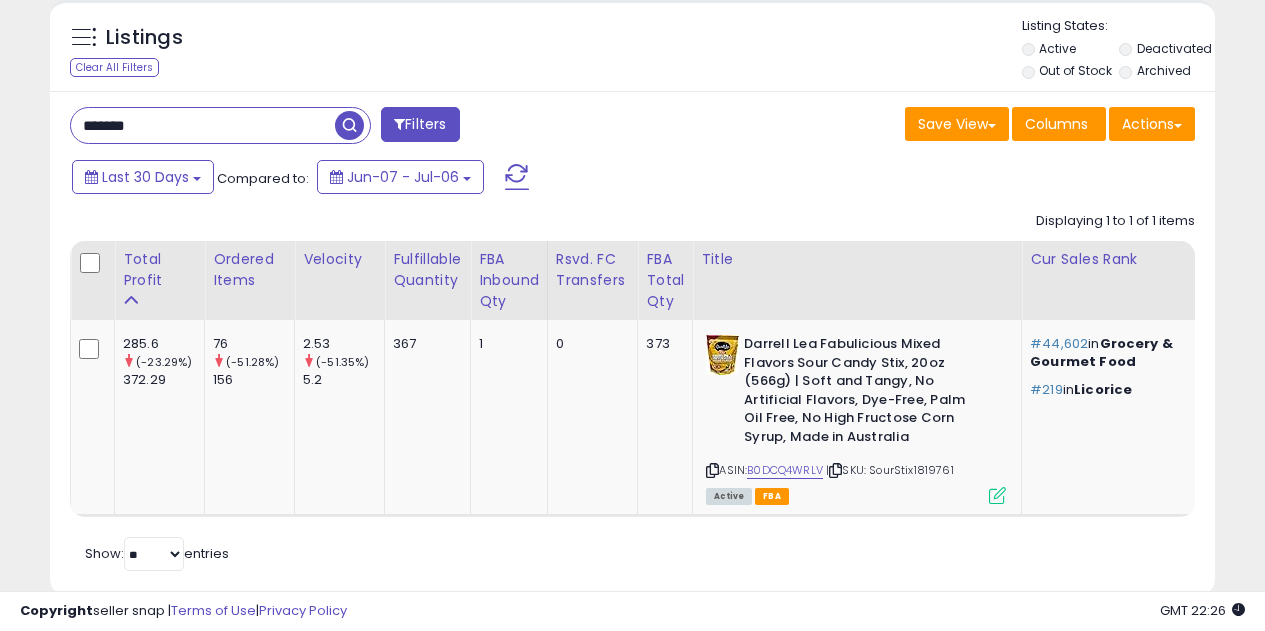 scroll, scrollTop: 0, scrollLeft: 93, axis: horizontal 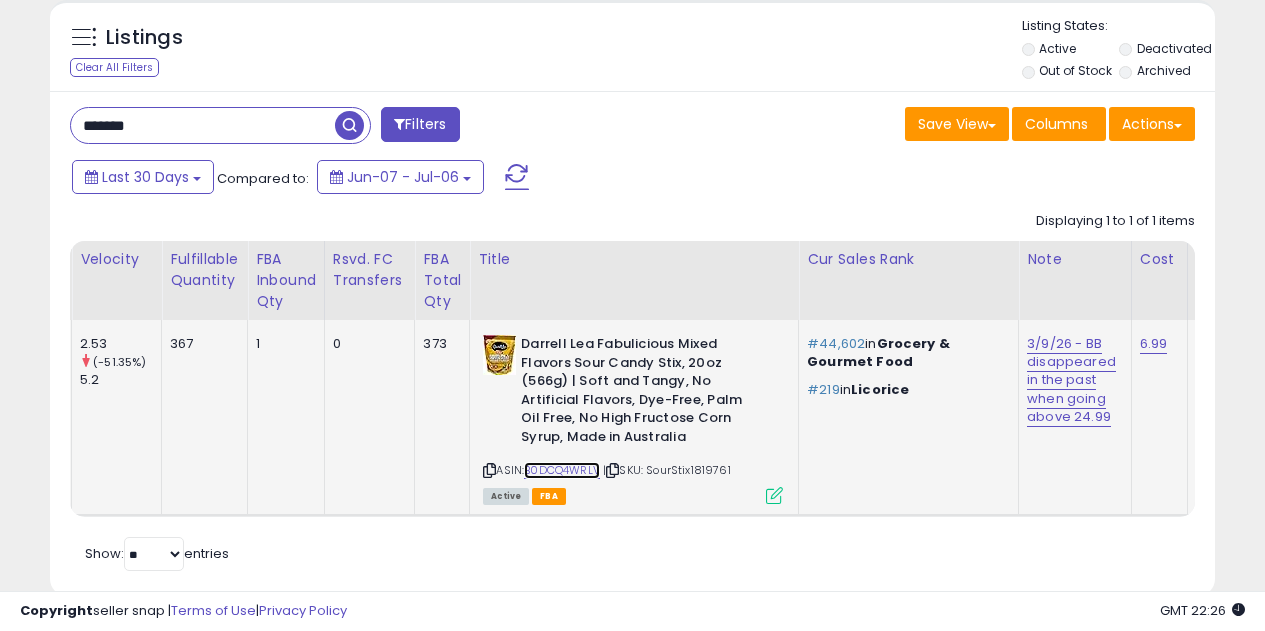 click on "B0DCQ4WRLV" at bounding box center [562, 470] 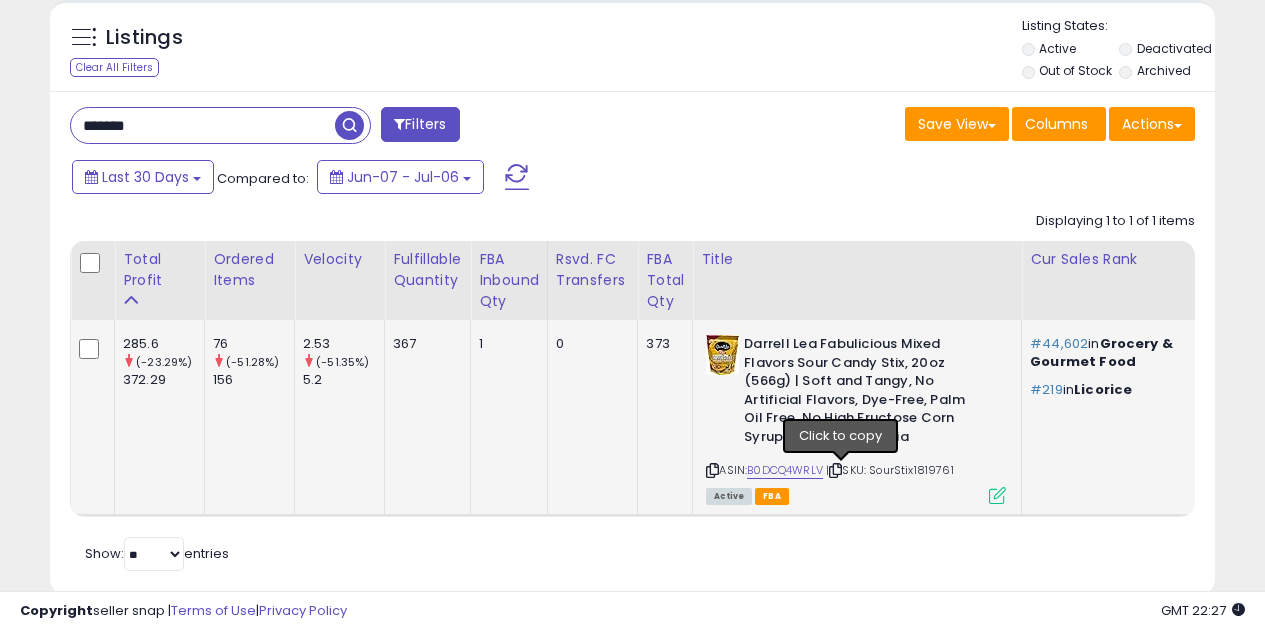 click at bounding box center [835, 470] 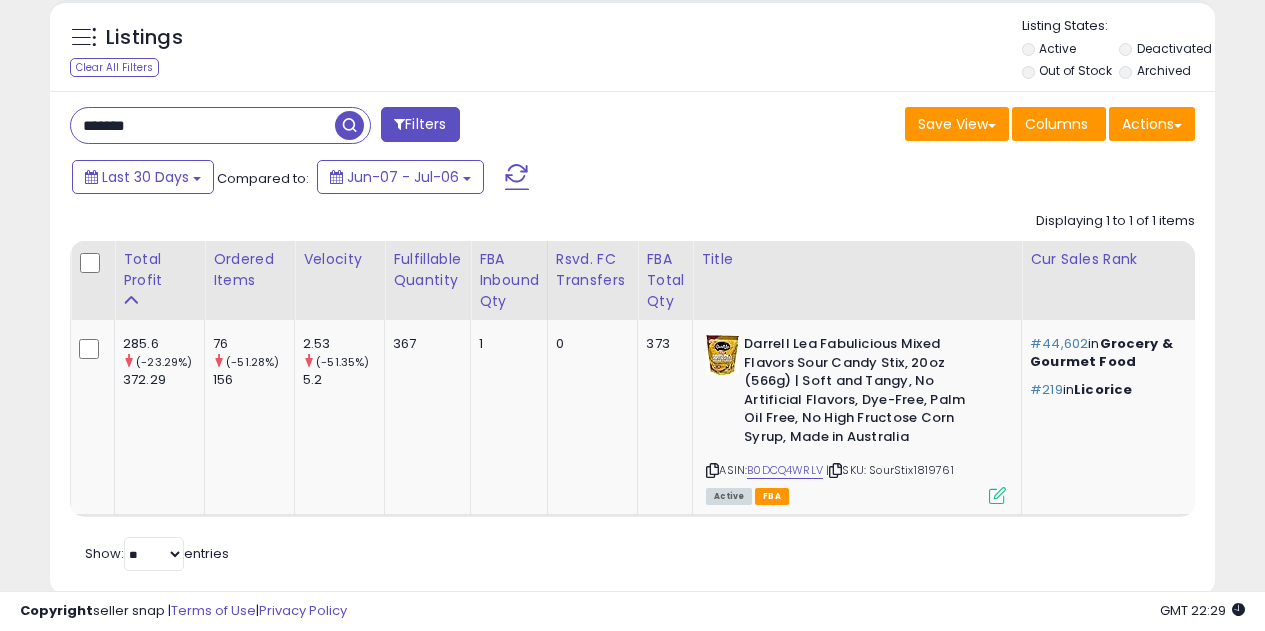 drag, startPoint x: 160, startPoint y: 135, endPoint x: 17, endPoint y: 123, distance: 143.50261 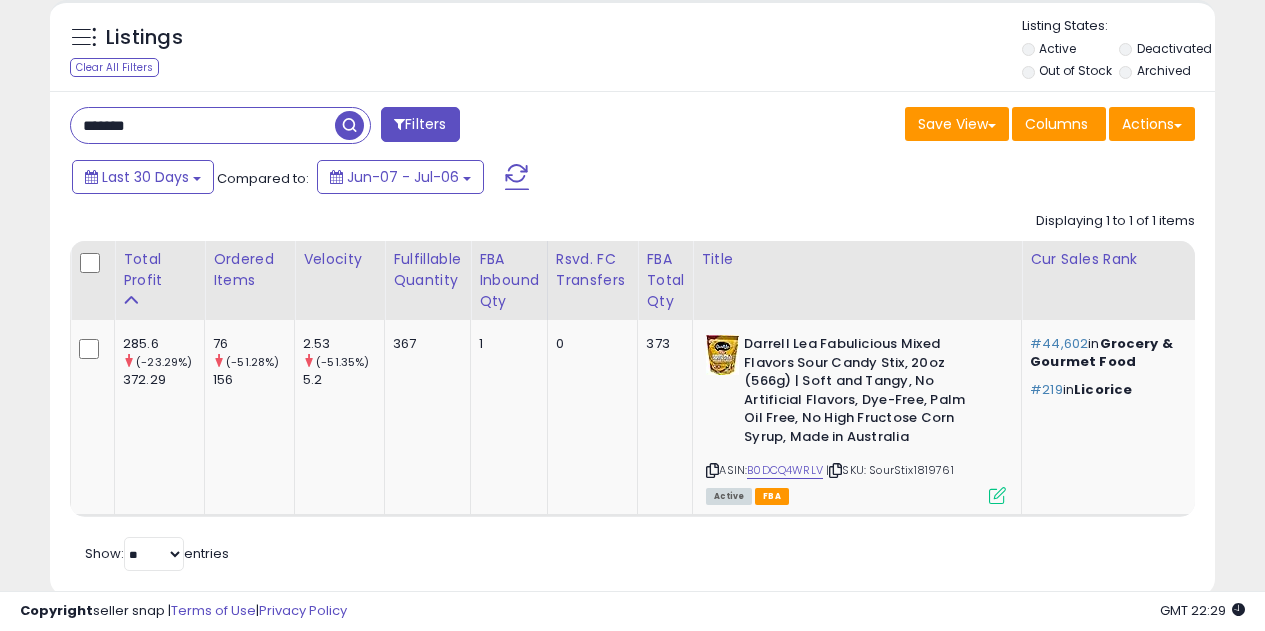 click on "Last 30 Days
Compared to:
Jun-07 - Jul-06" at bounding box center (489, 179) 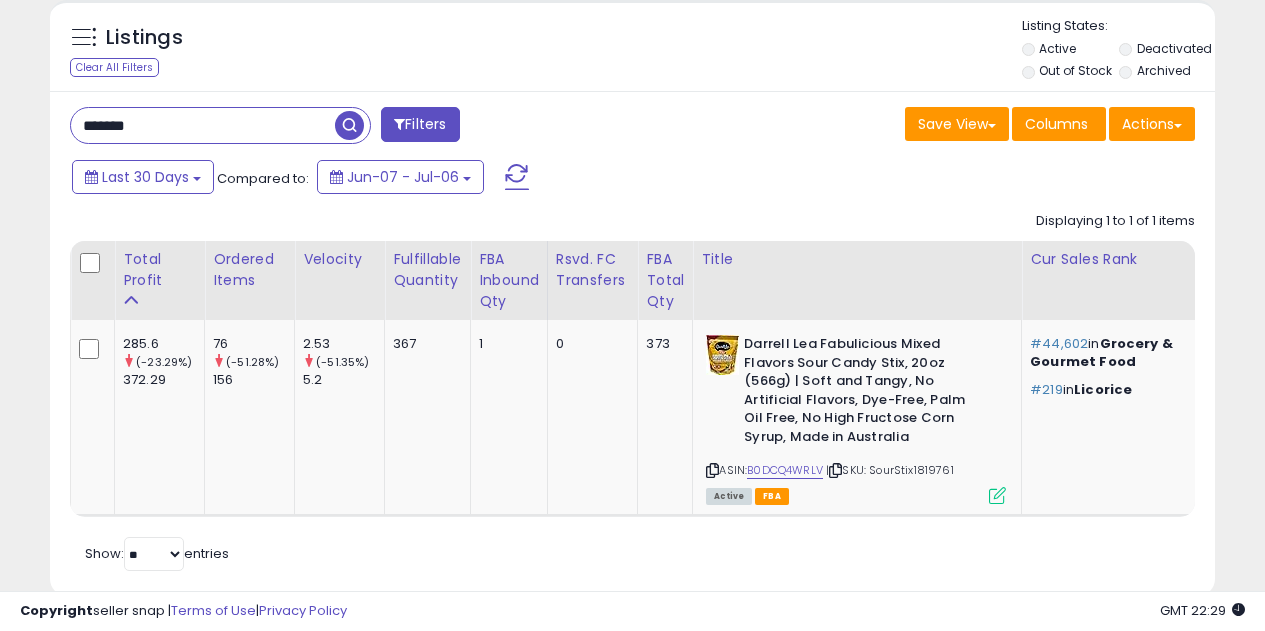 drag, startPoint x: 219, startPoint y: 127, endPoint x: 3, endPoint y: 132, distance: 216.05786 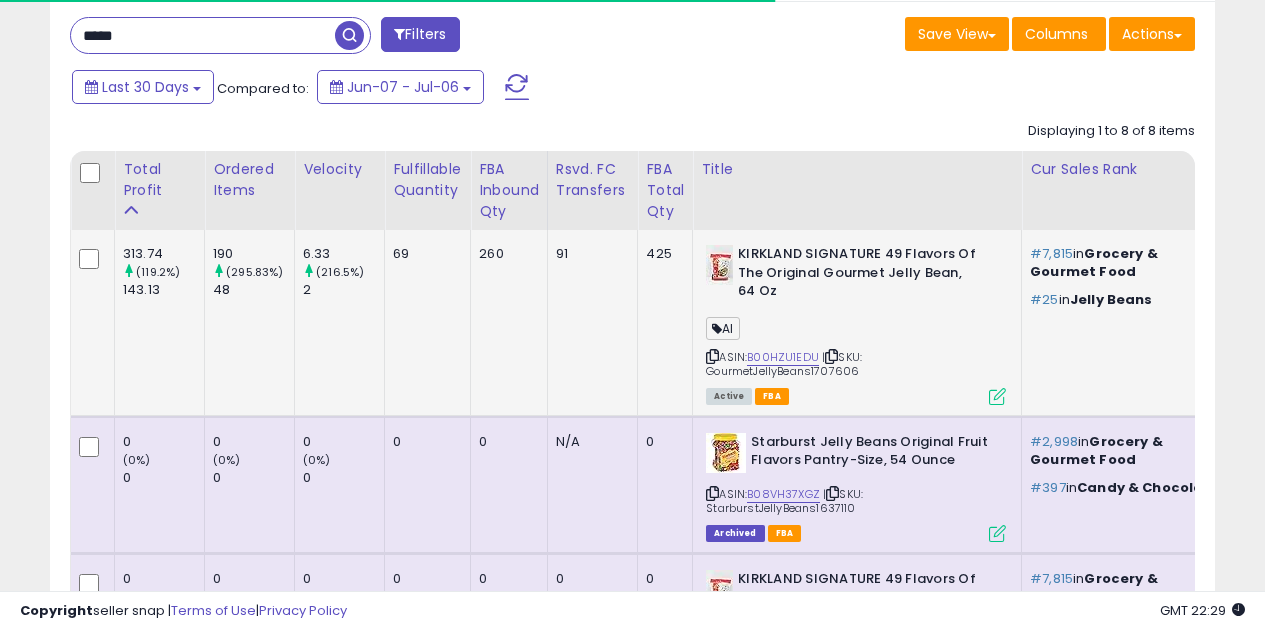 scroll, scrollTop: 364, scrollLeft: 0, axis: vertical 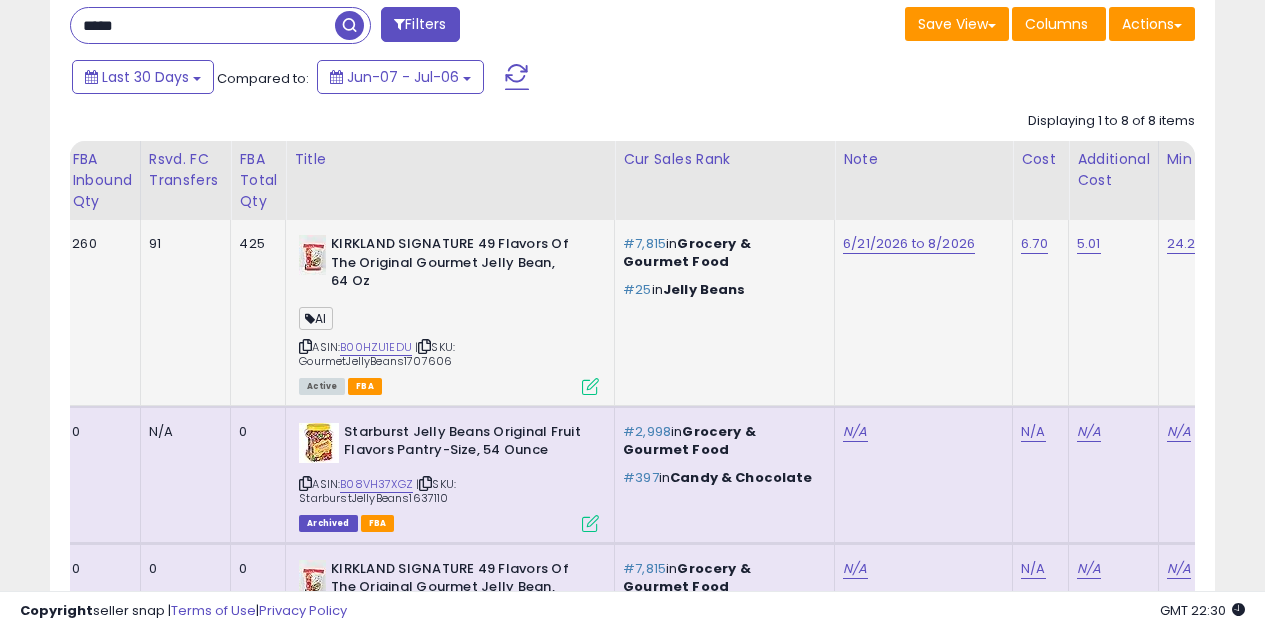 click at bounding box center (424, 346) 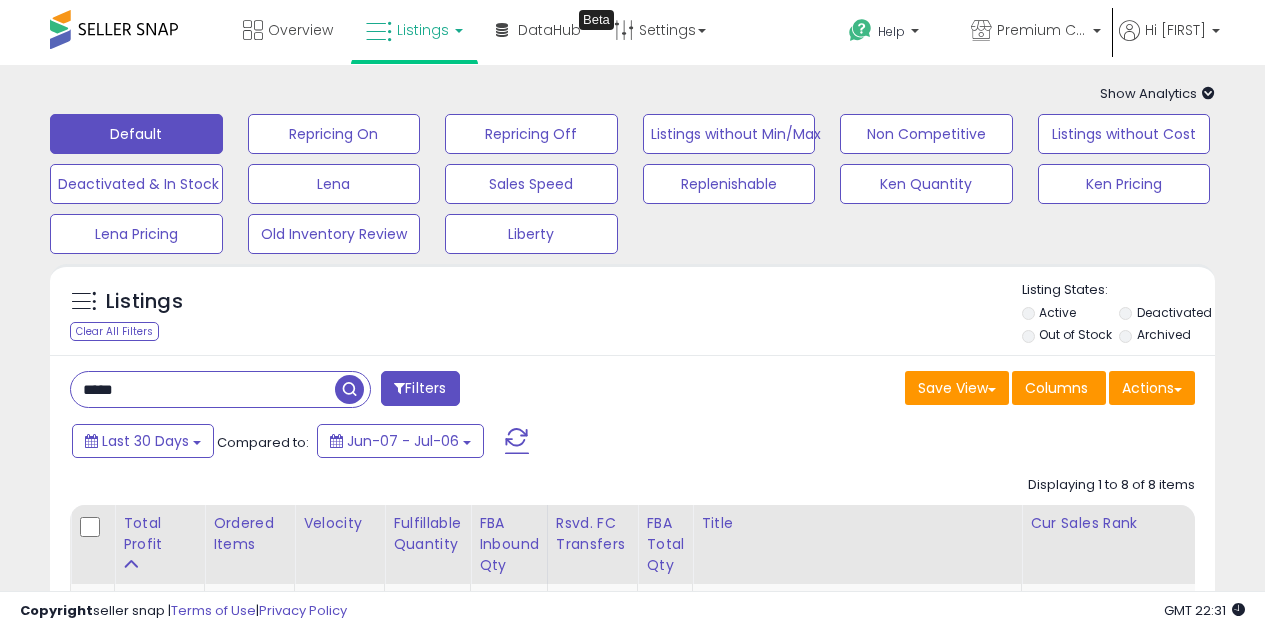 drag, startPoint x: 3, startPoint y: 376, endPoint x: -24, endPoint y: 376, distance: 27 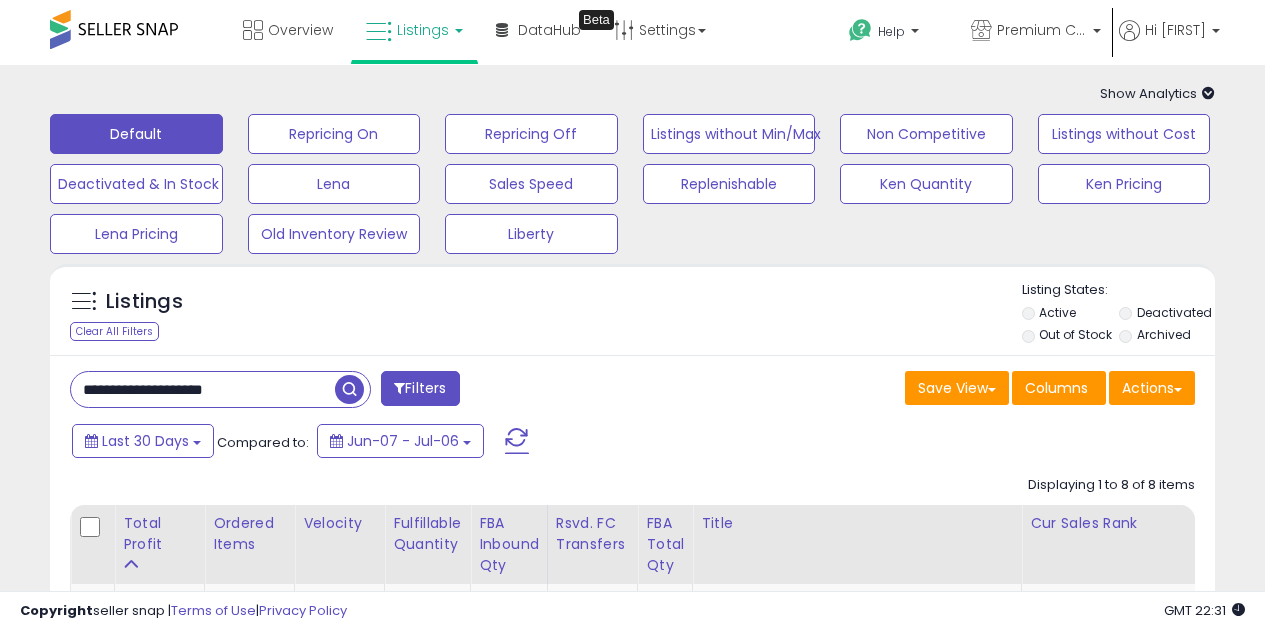type on "**********" 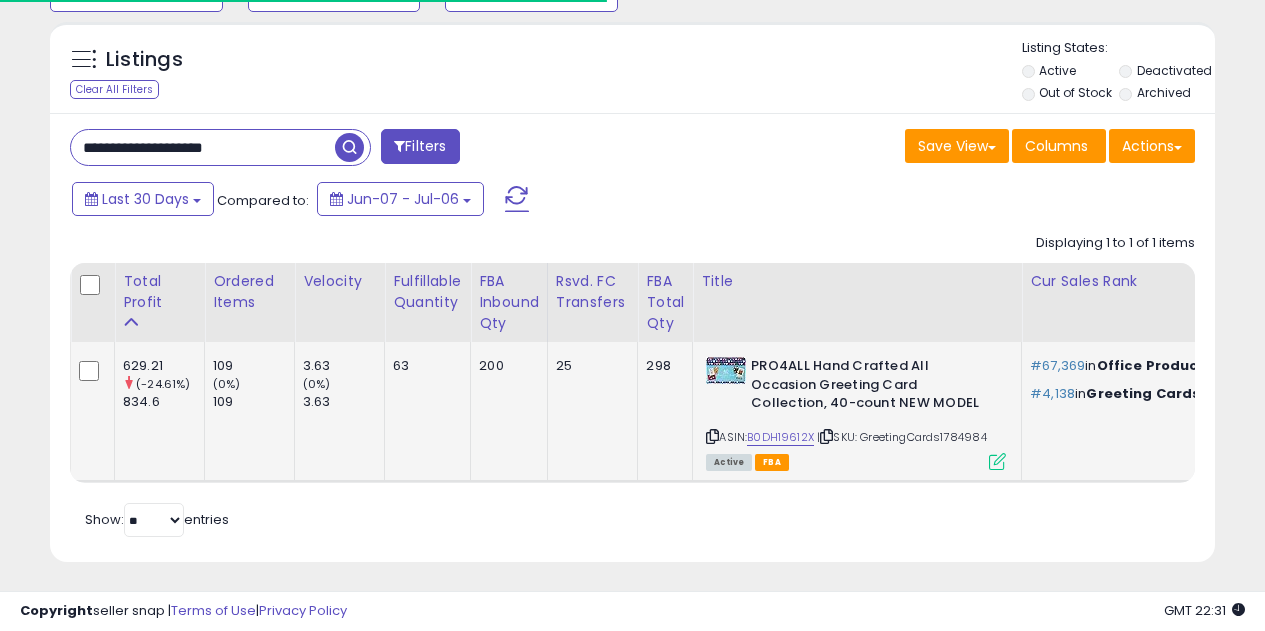 scroll, scrollTop: 265, scrollLeft: 0, axis: vertical 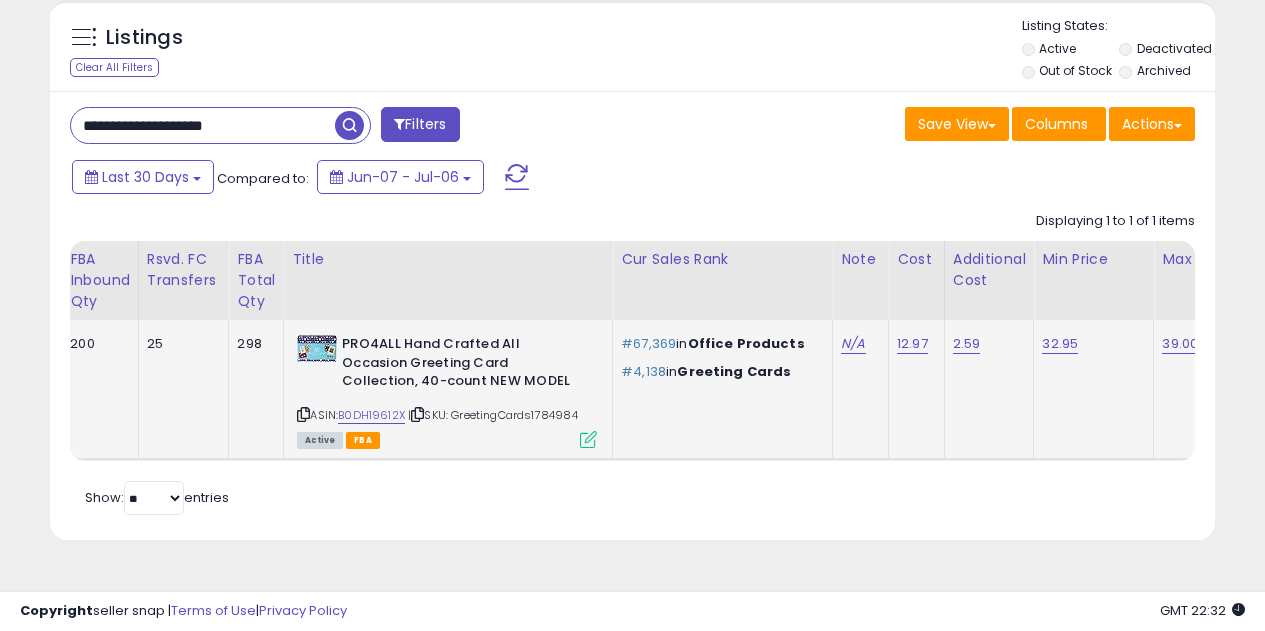 click at bounding box center [588, 439] 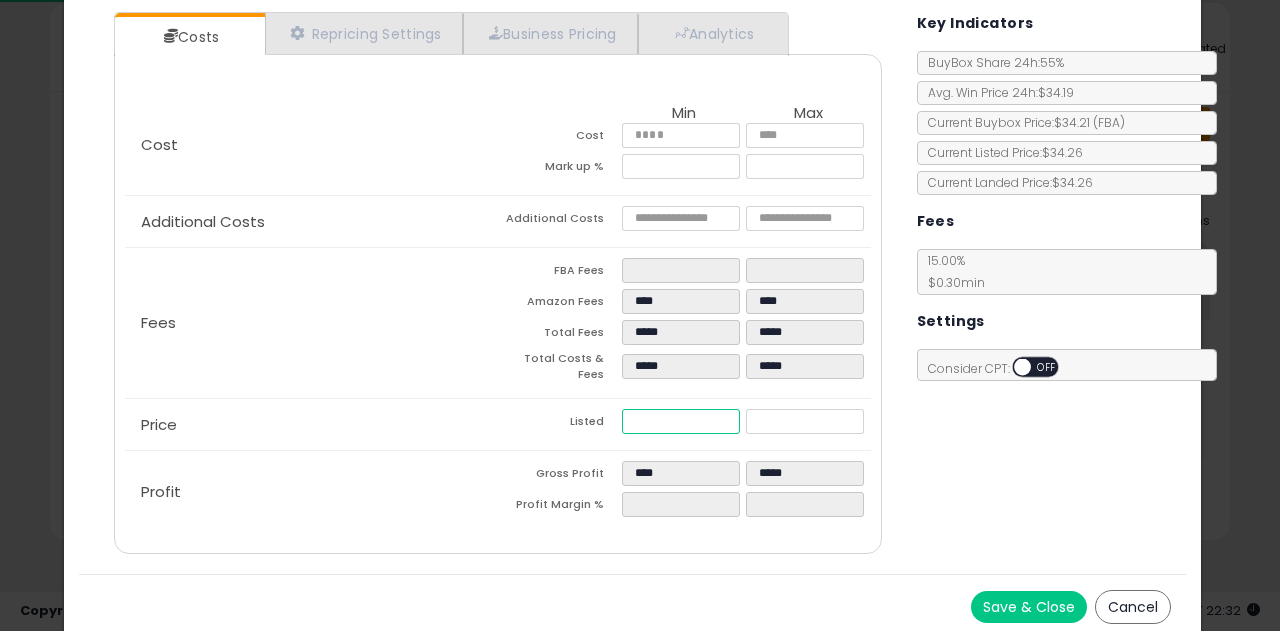 click on "*****" at bounding box center (681, 421) 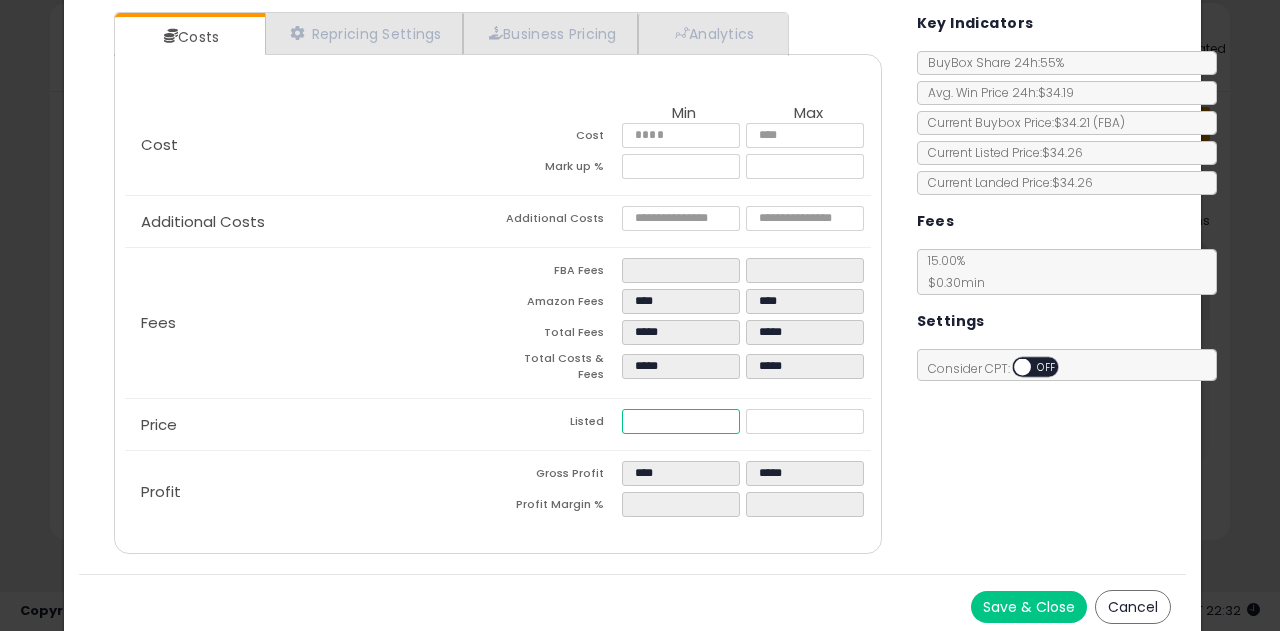 type on "****" 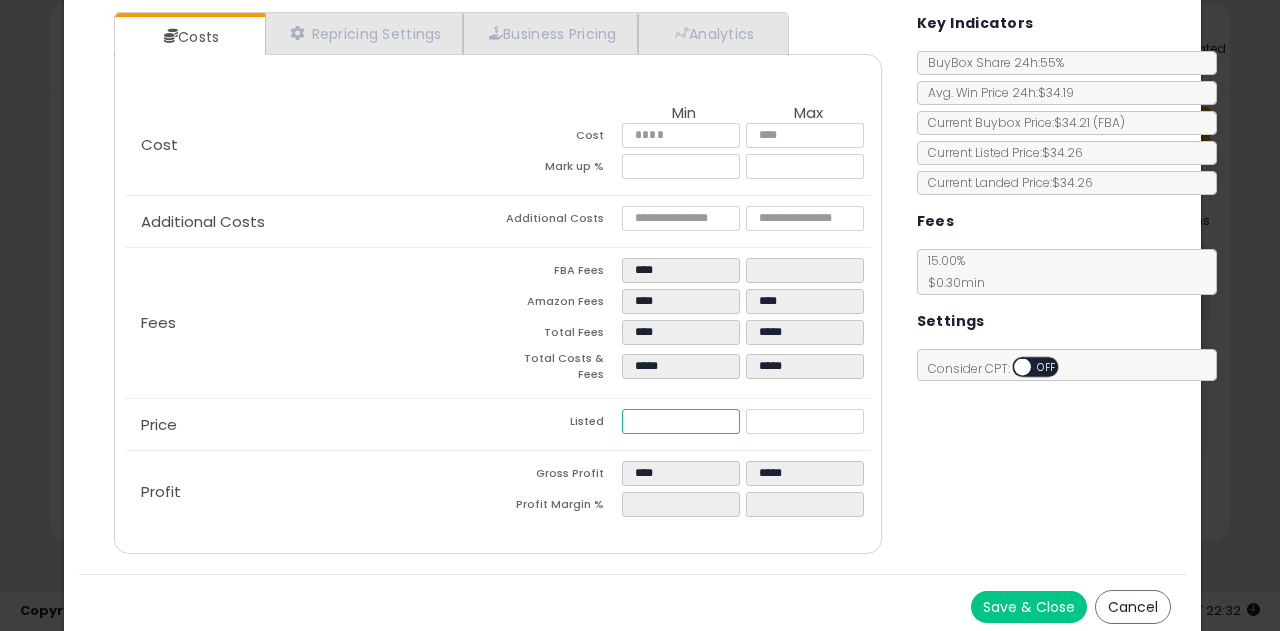 type on "****" 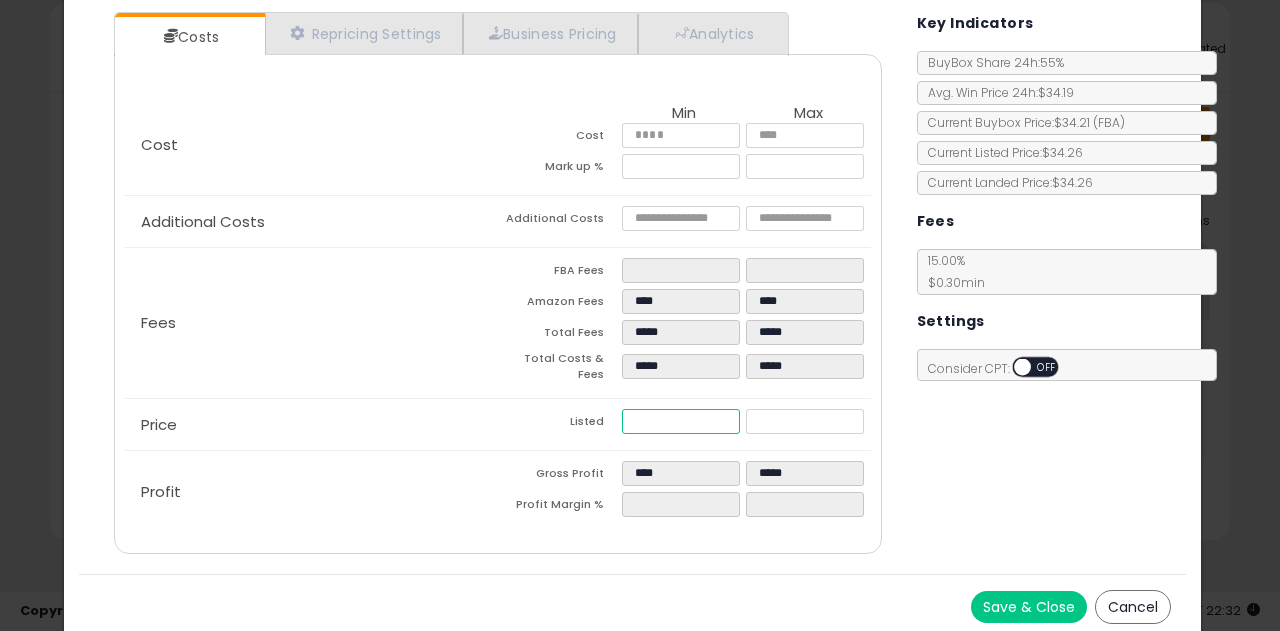 type on "*****" 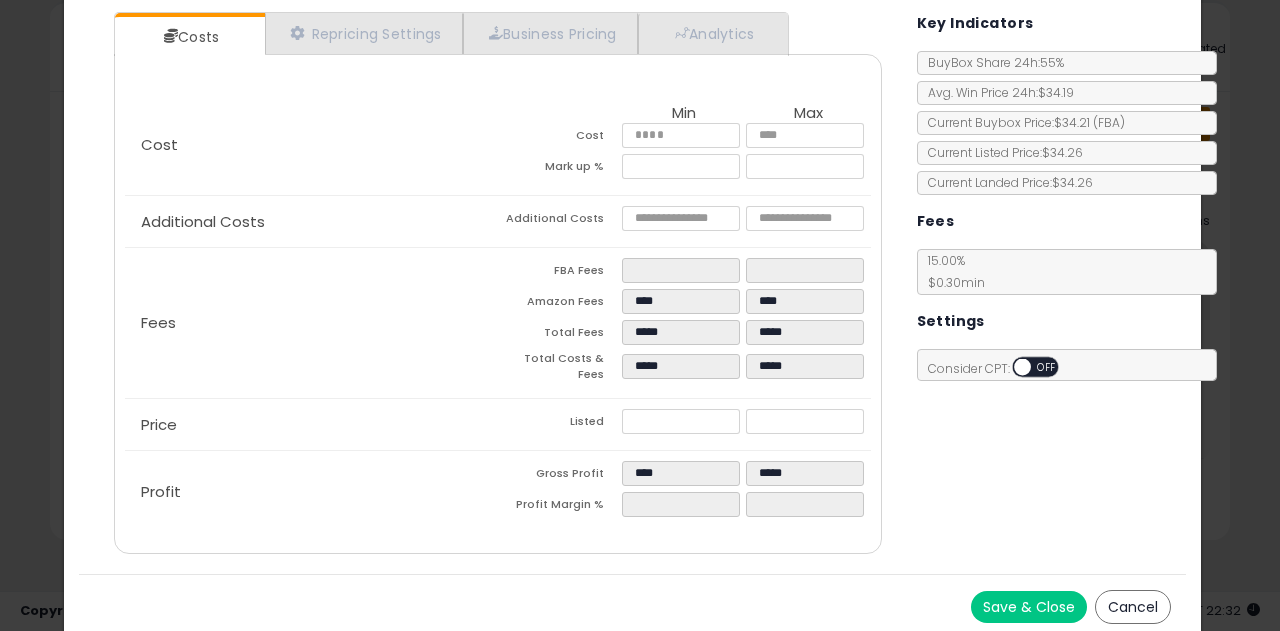 type on "*****" 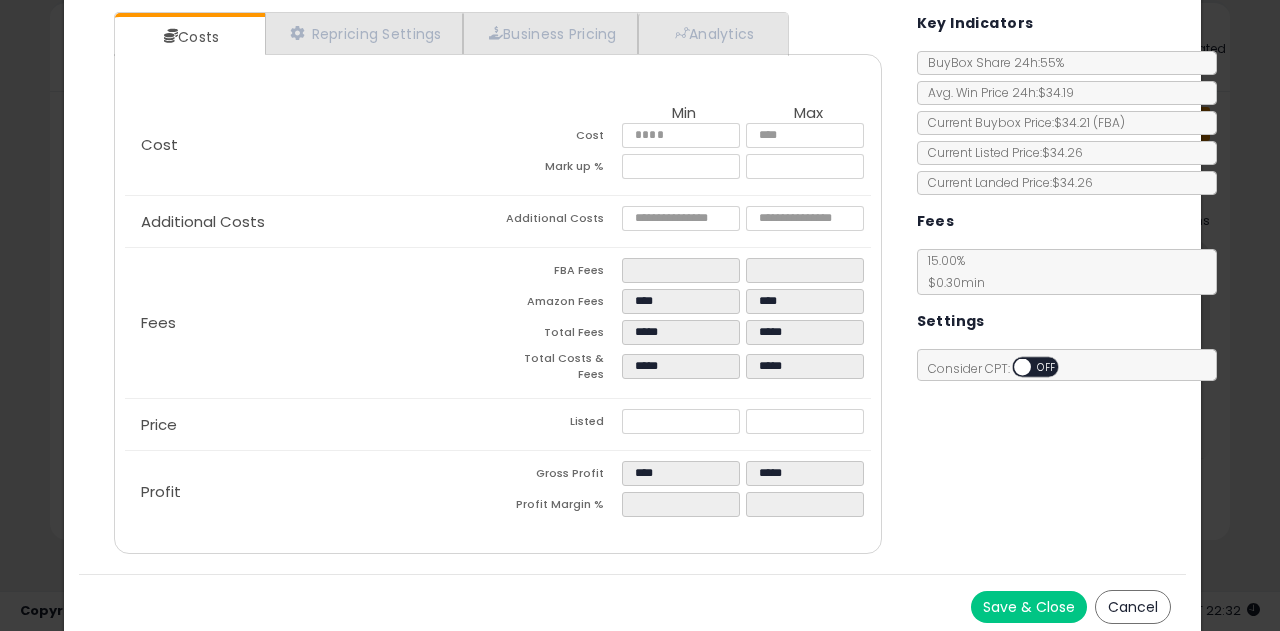 click on "Save & Close" at bounding box center (1029, 607) 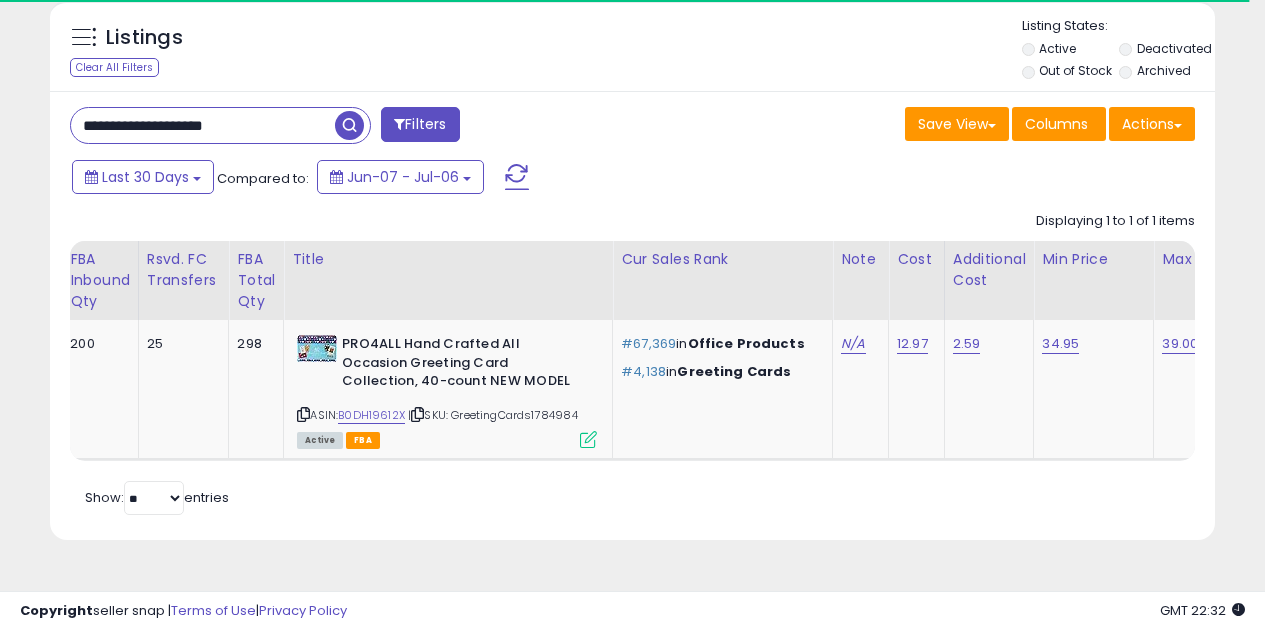 click at bounding box center (517, 177) 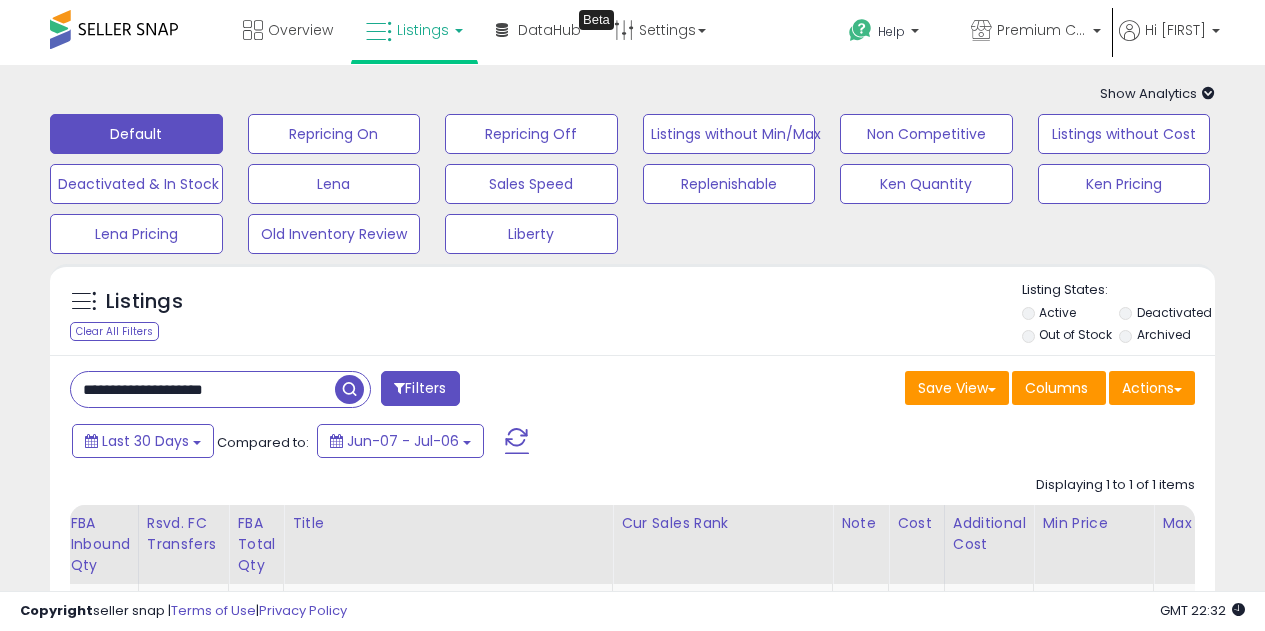drag, startPoint x: 290, startPoint y: 393, endPoint x: -31, endPoint y: 353, distance: 323.4826 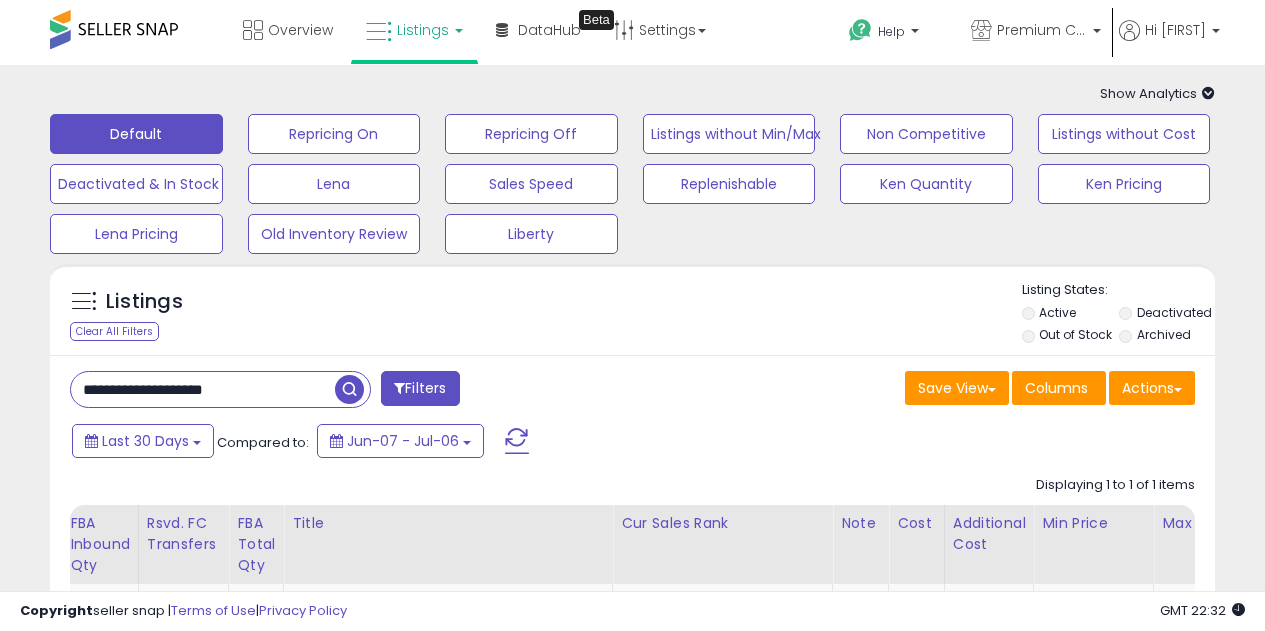 paste 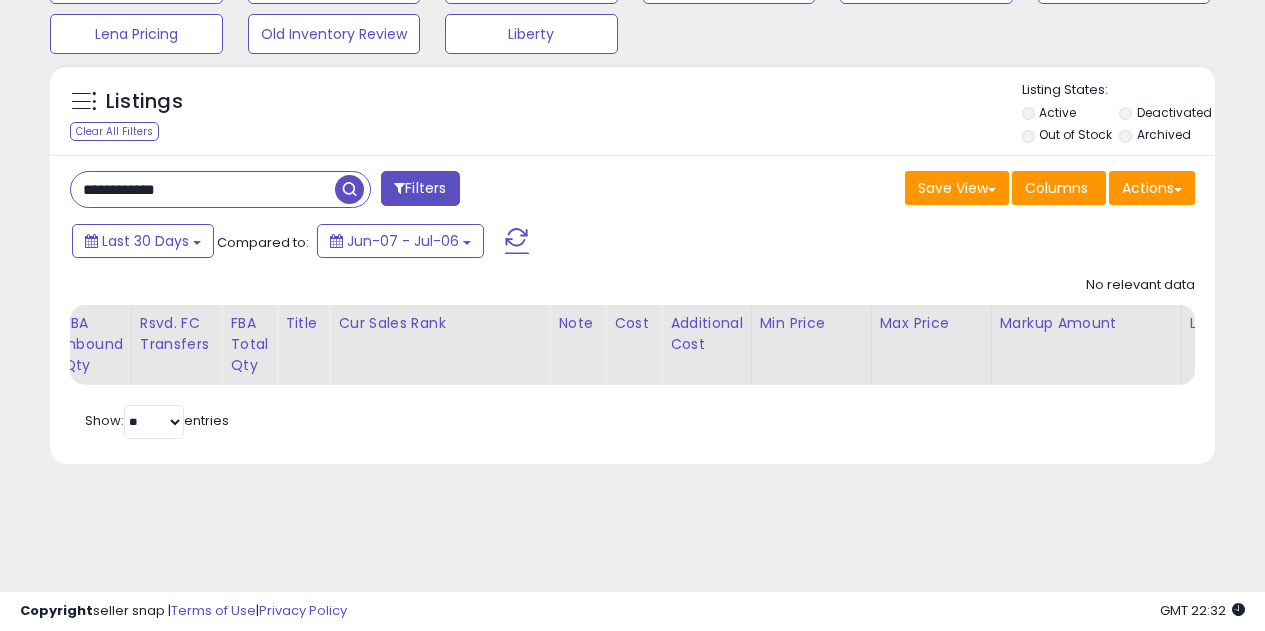 drag, startPoint x: 257, startPoint y: 194, endPoint x: -55, endPoint y: 181, distance: 312.27072 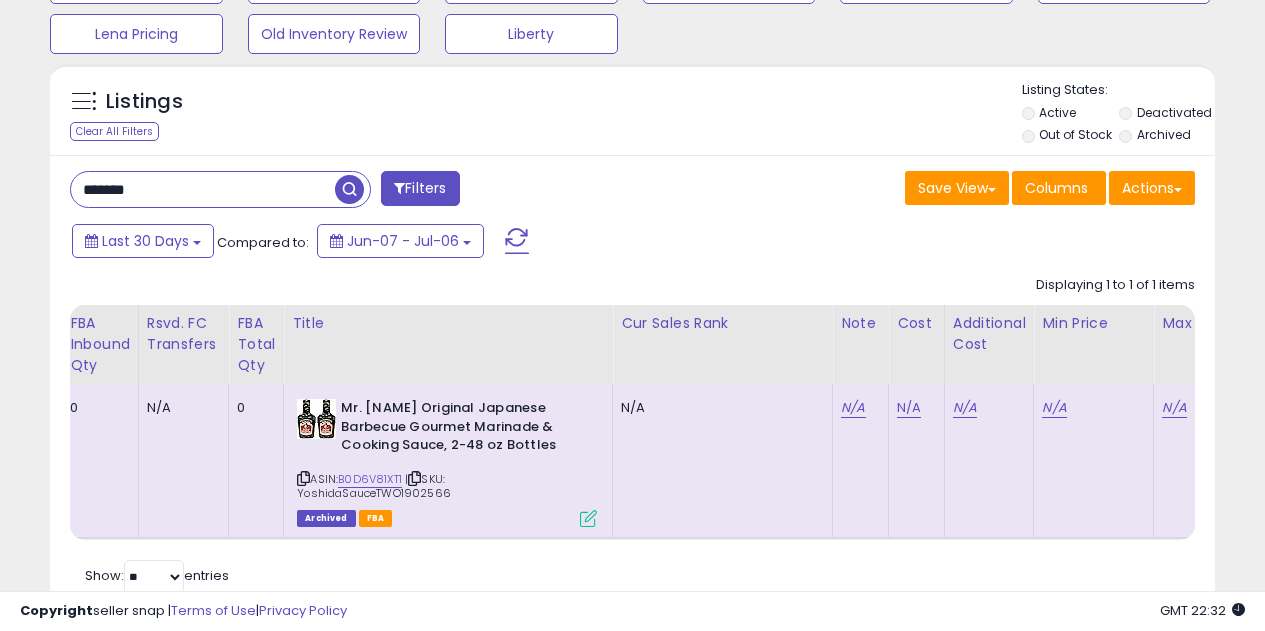 click at bounding box center (414, 478) 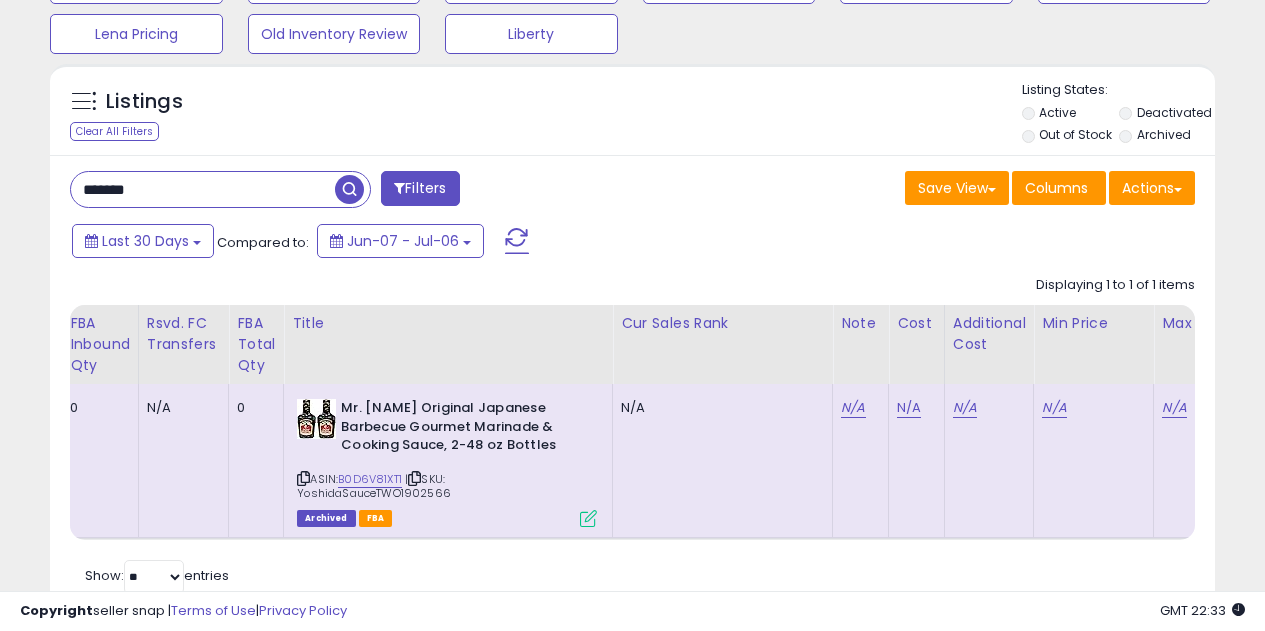drag, startPoint x: 122, startPoint y: 199, endPoint x: -50, endPoint y: 222, distance: 173.53098 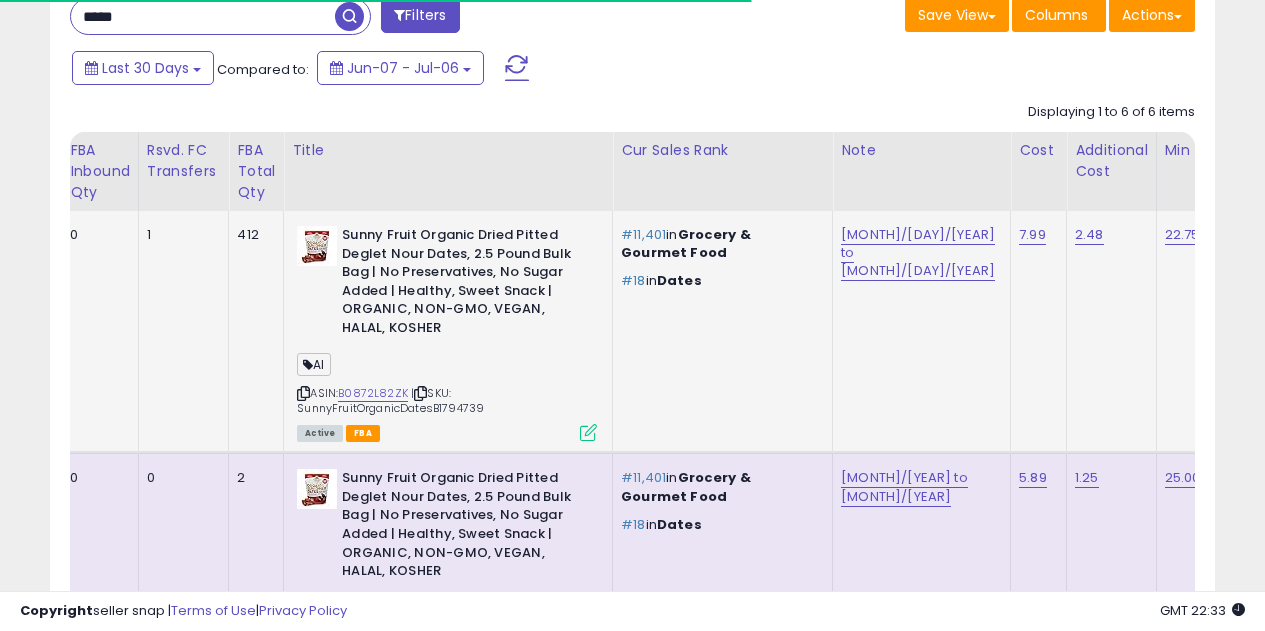 scroll, scrollTop: 400, scrollLeft: 0, axis: vertical 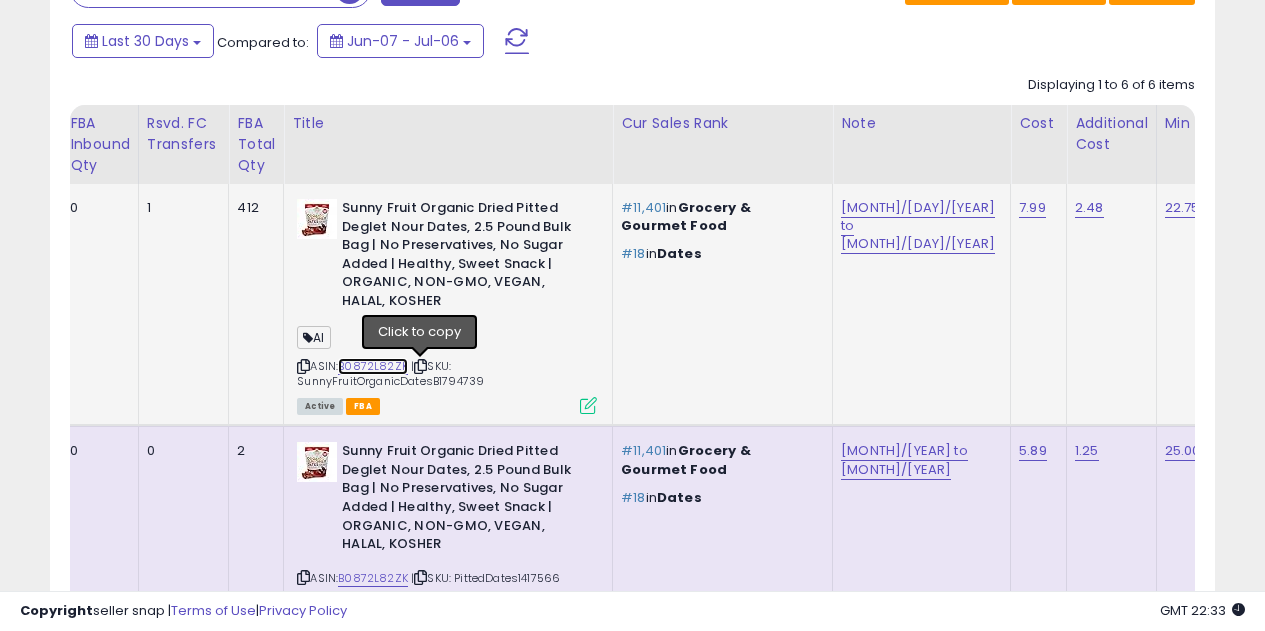 click on "B0872L82ZK" at bounding box center (373, 366) 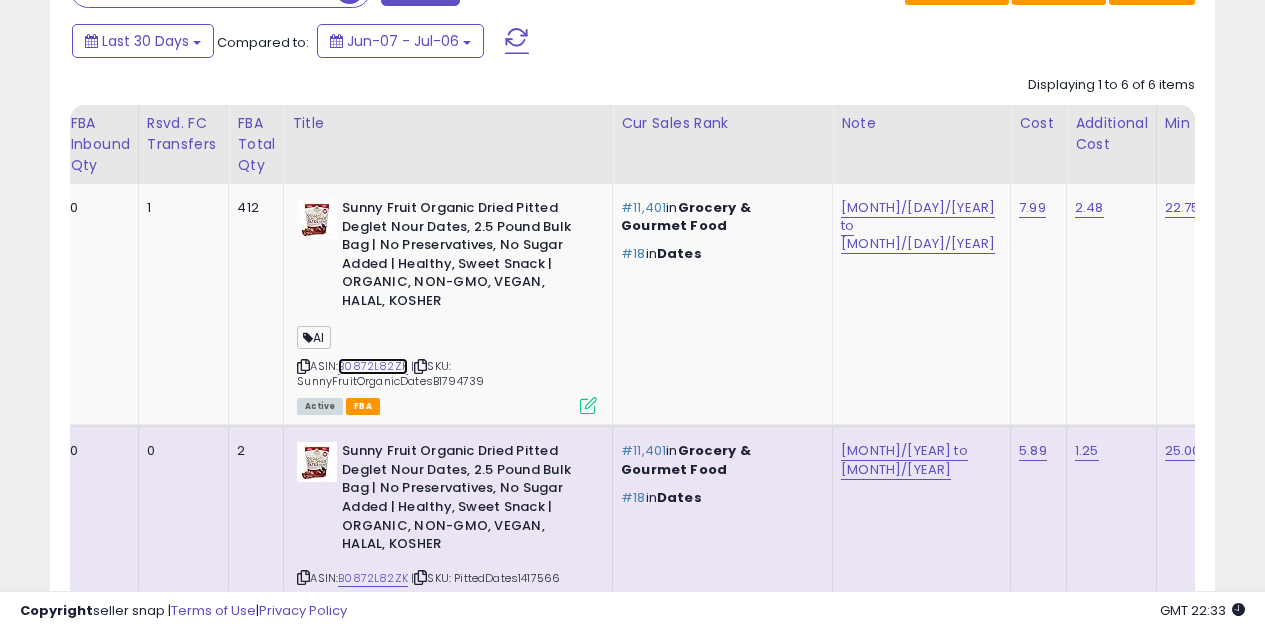 scroll, scrollTop: 0, scrollLeft: 298, axis: horizontal 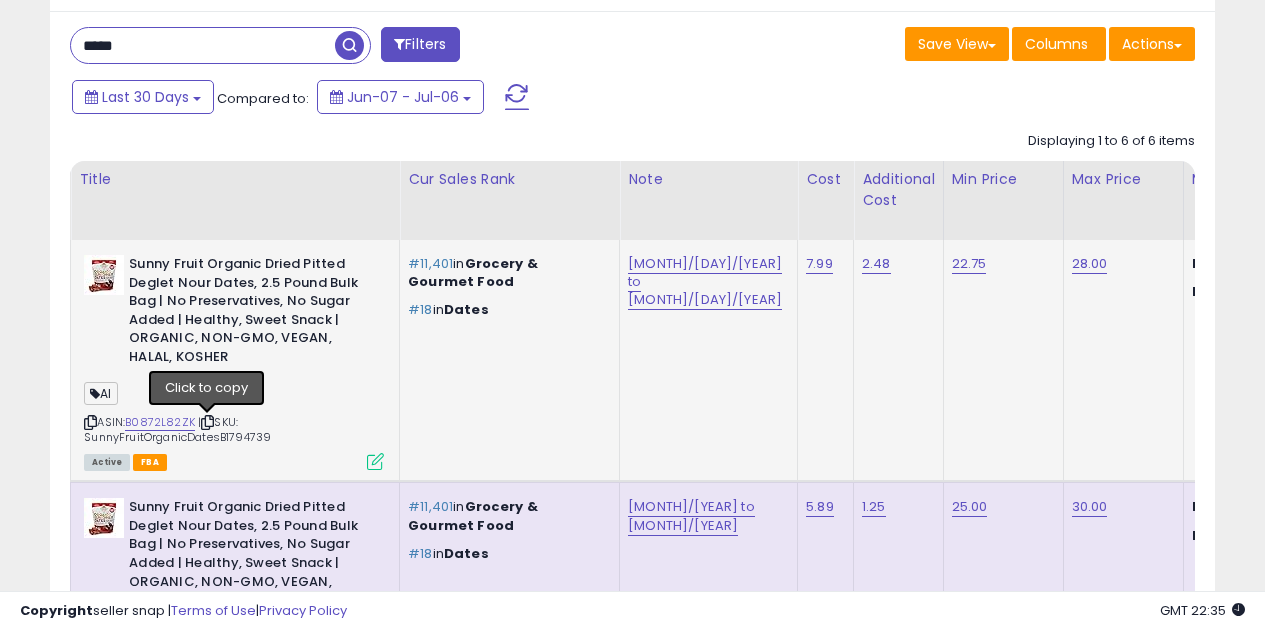 click at bounding box center (207, 422) 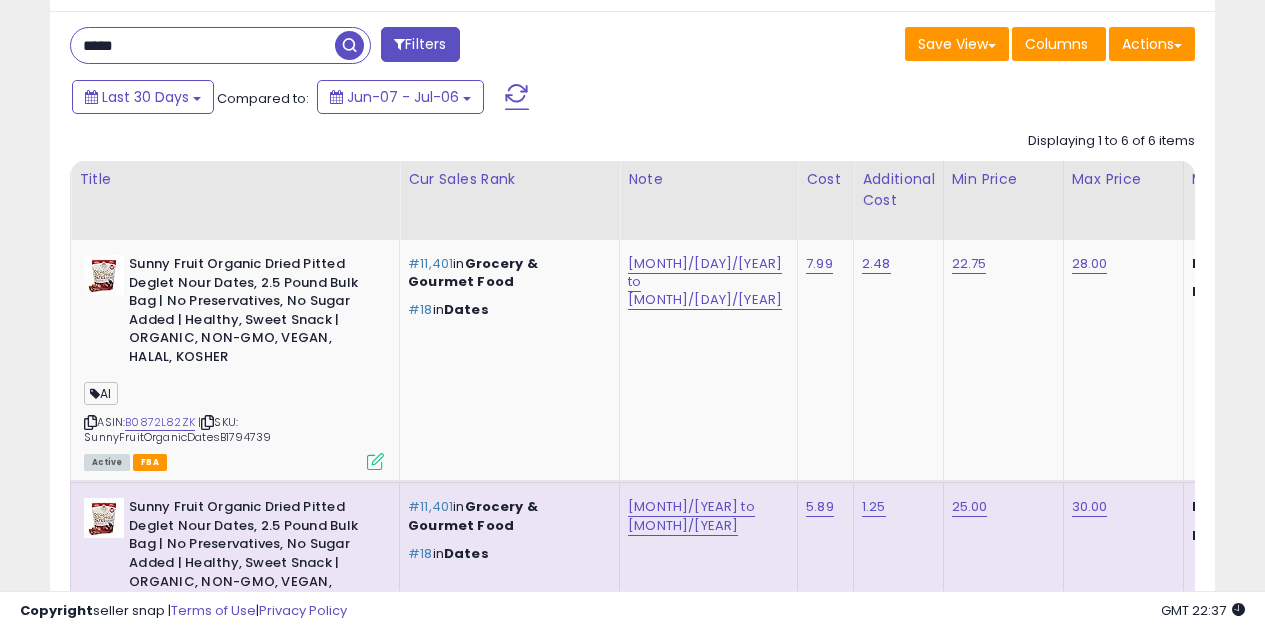 scroll, scrollTop: 0, scrollLeft: 235, axis: horizontal 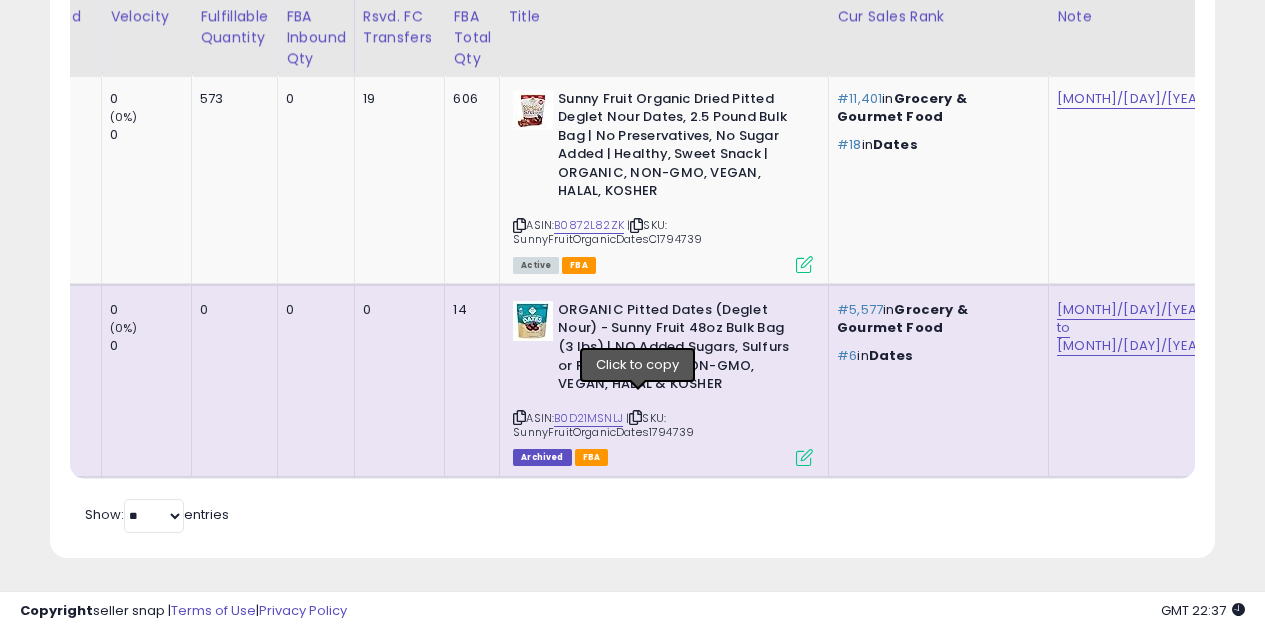 click at bounding box center [635, 417] 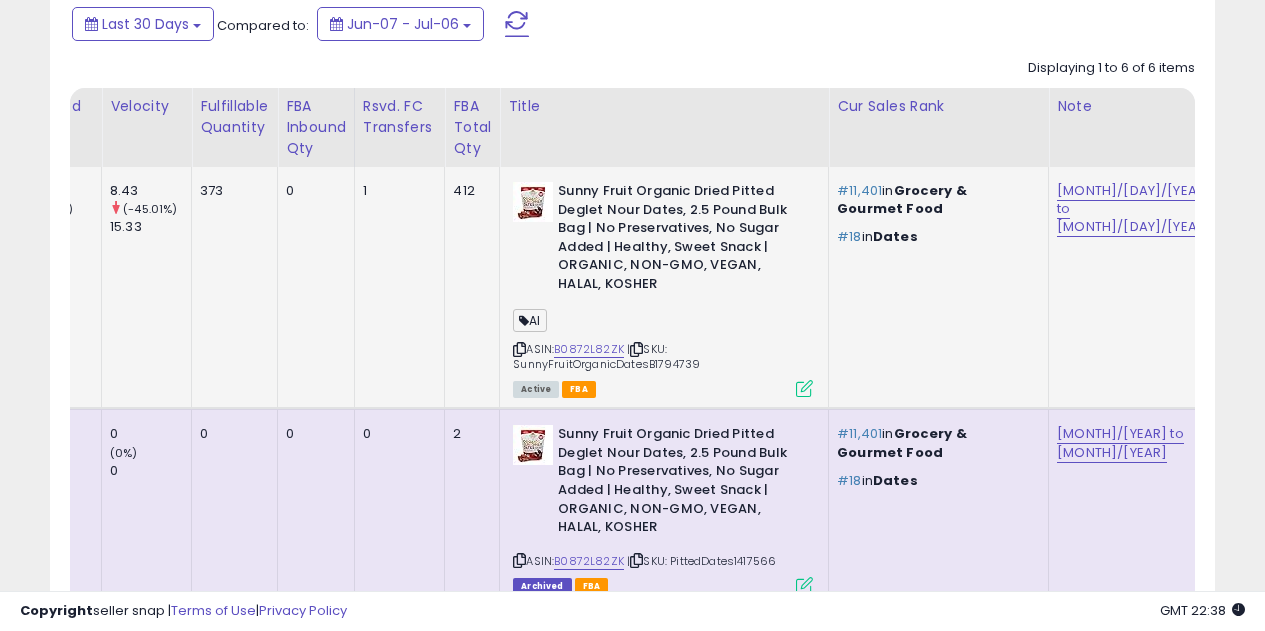 scroll, scrollTop: 144, scrollLeft: 0, axis: vertical 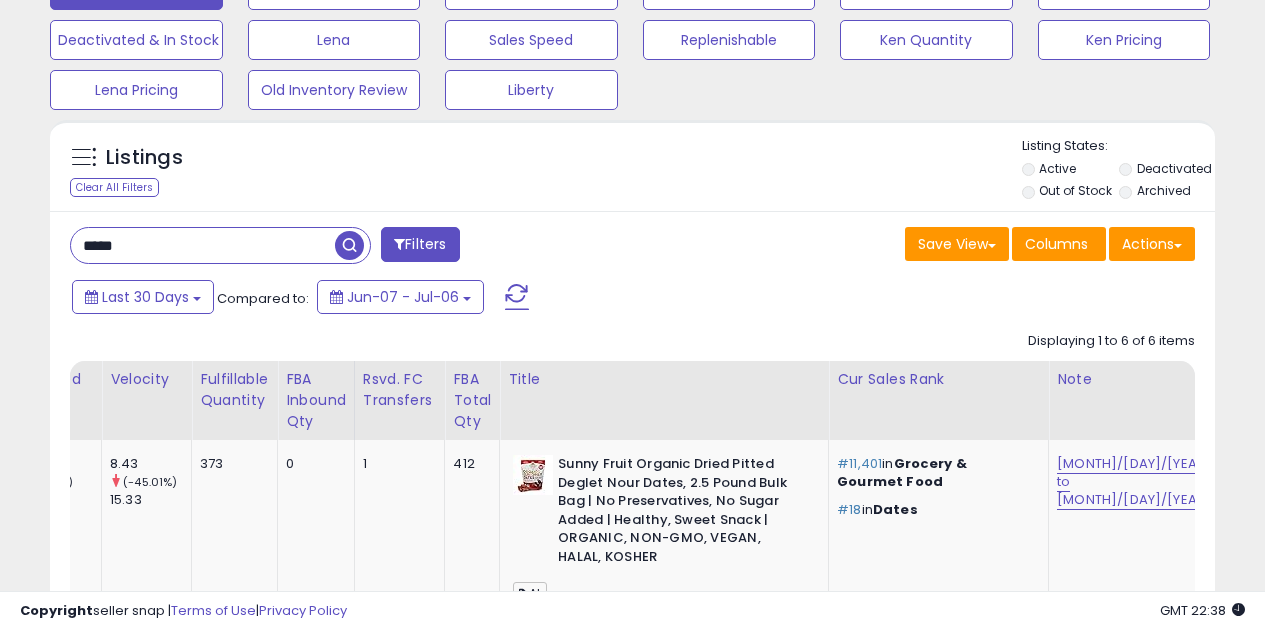 drag, startPoint x: 173, startPoint y: 250, endPoint x: -24, endPoint y: 238, distance: 197.36514 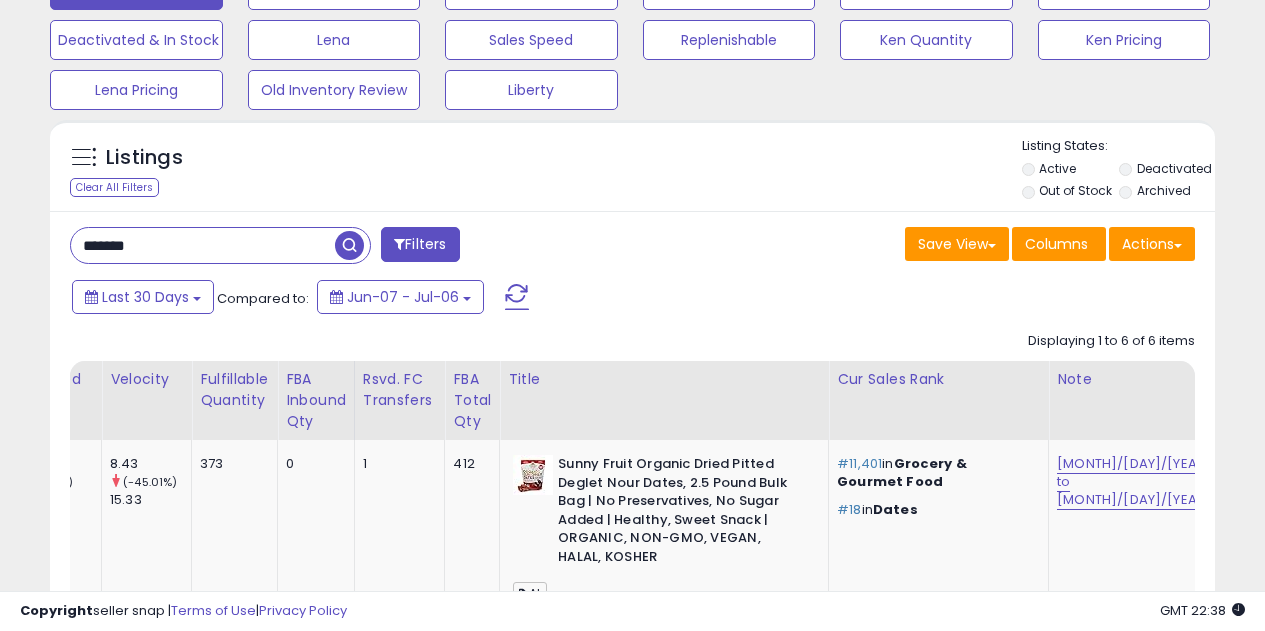 type on "*******" 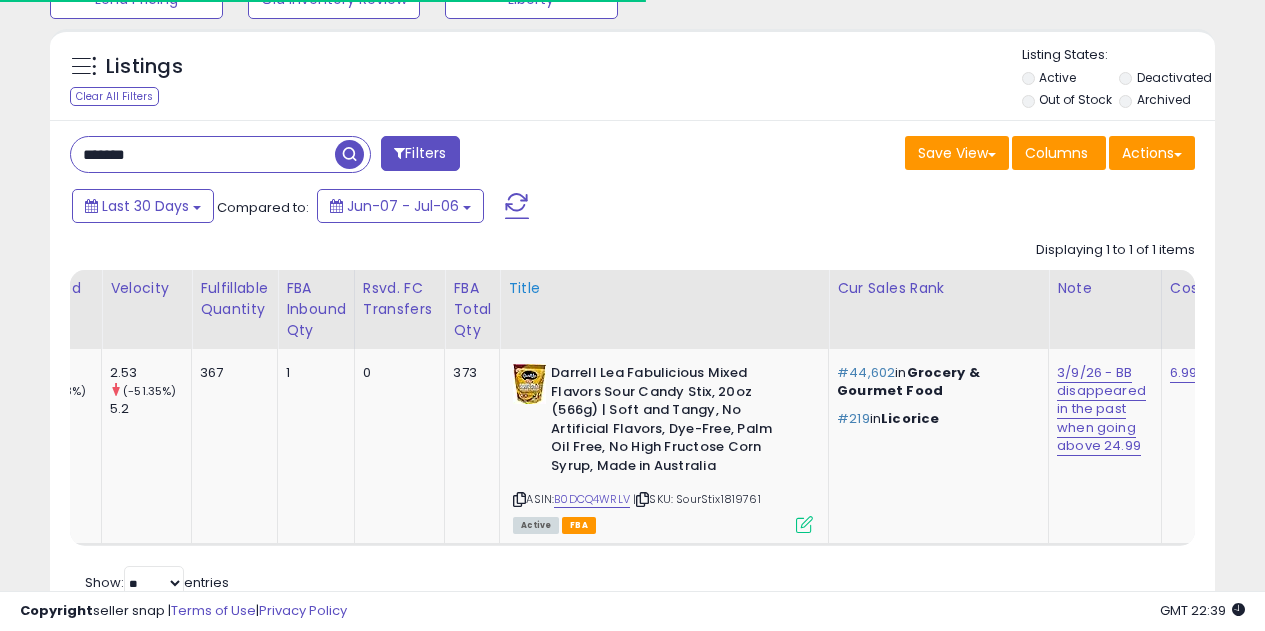 scroll, scrollTop: 244, scrollLeft: 0, axis: vertical 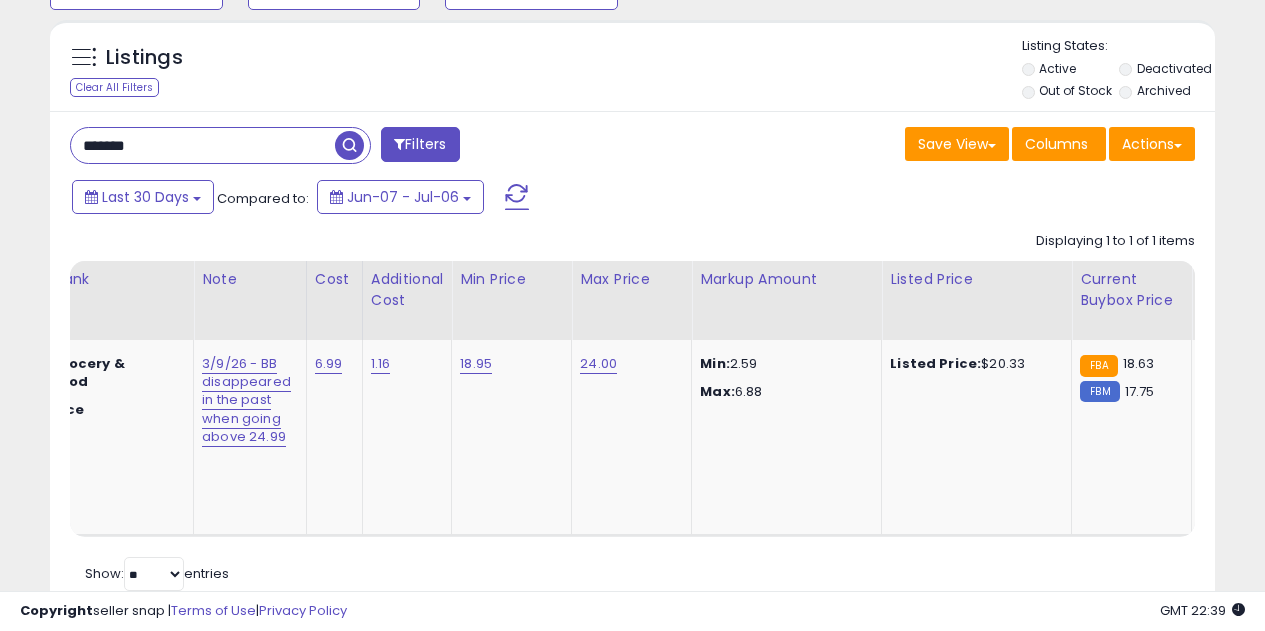 drag, startPoint x: 763, startPoint y: 569, endPoint x: 966, endPoint y: 560, distance: 203.1994 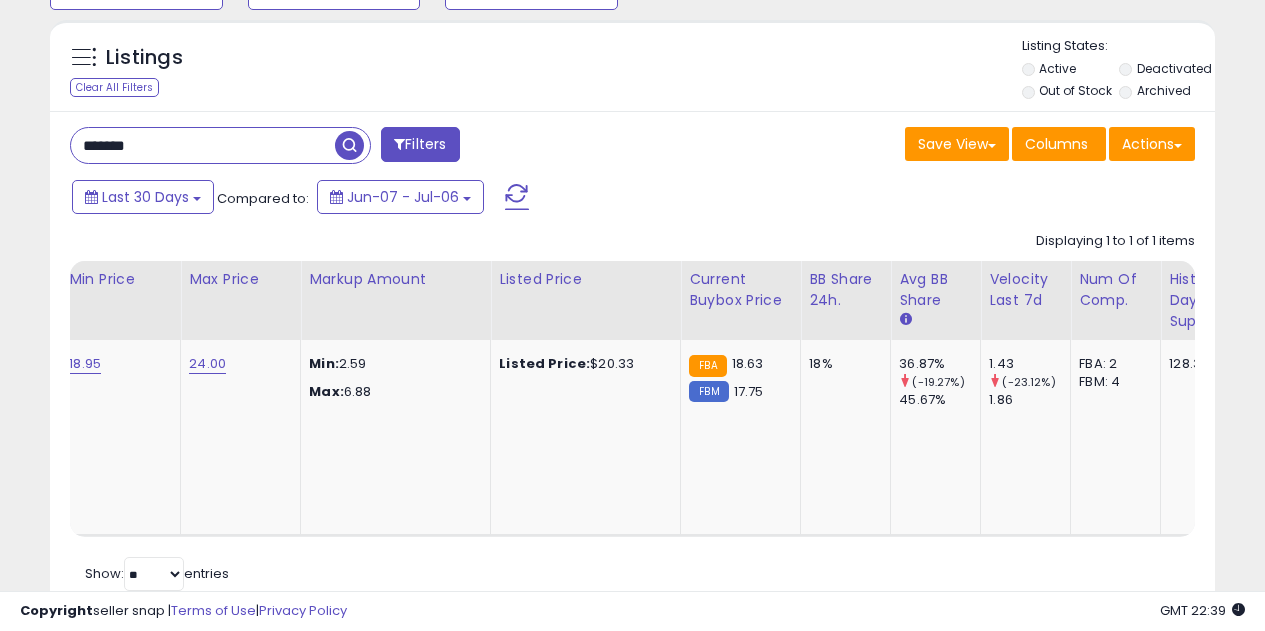 scroll, scrollTop: 0, scrollLeft: 1449, axis: horizontal 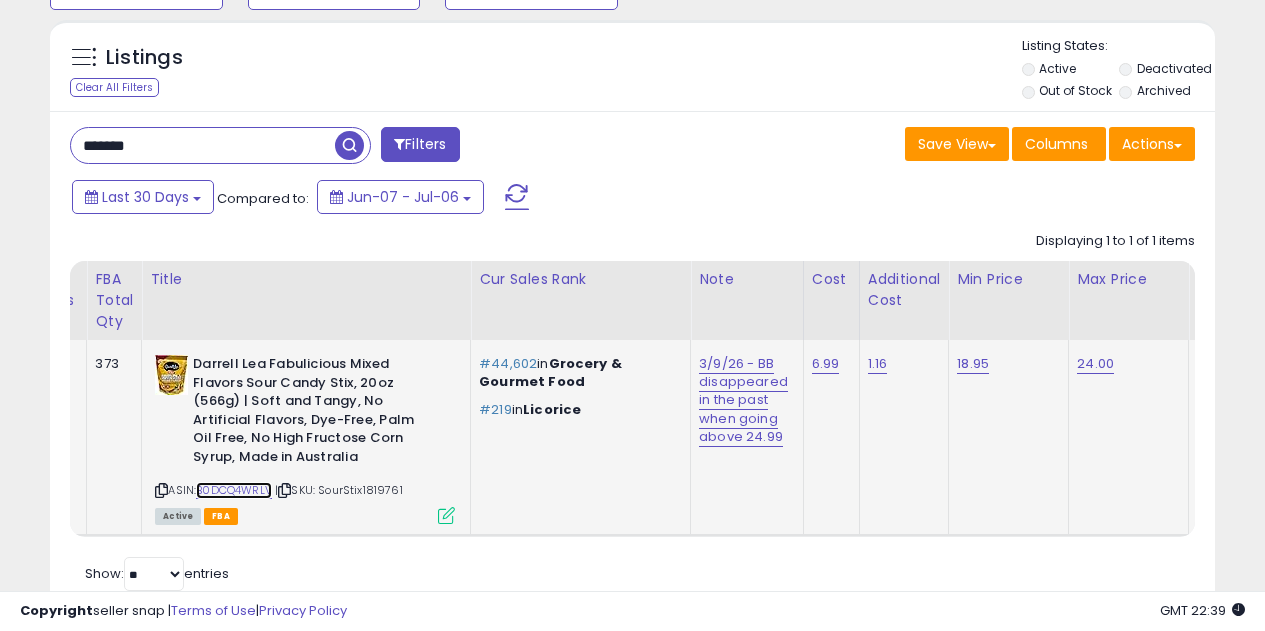 click on "B0DCQ4WRLV" at bounding box center [234, 490] 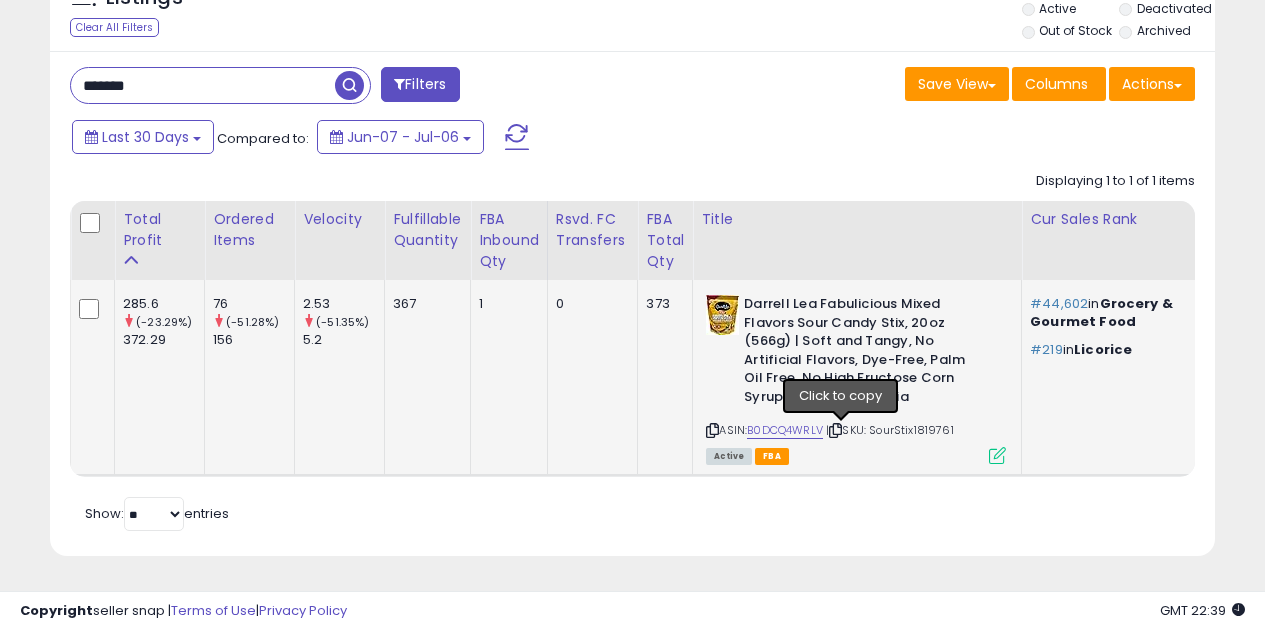 click at bounding box center (835, 430) 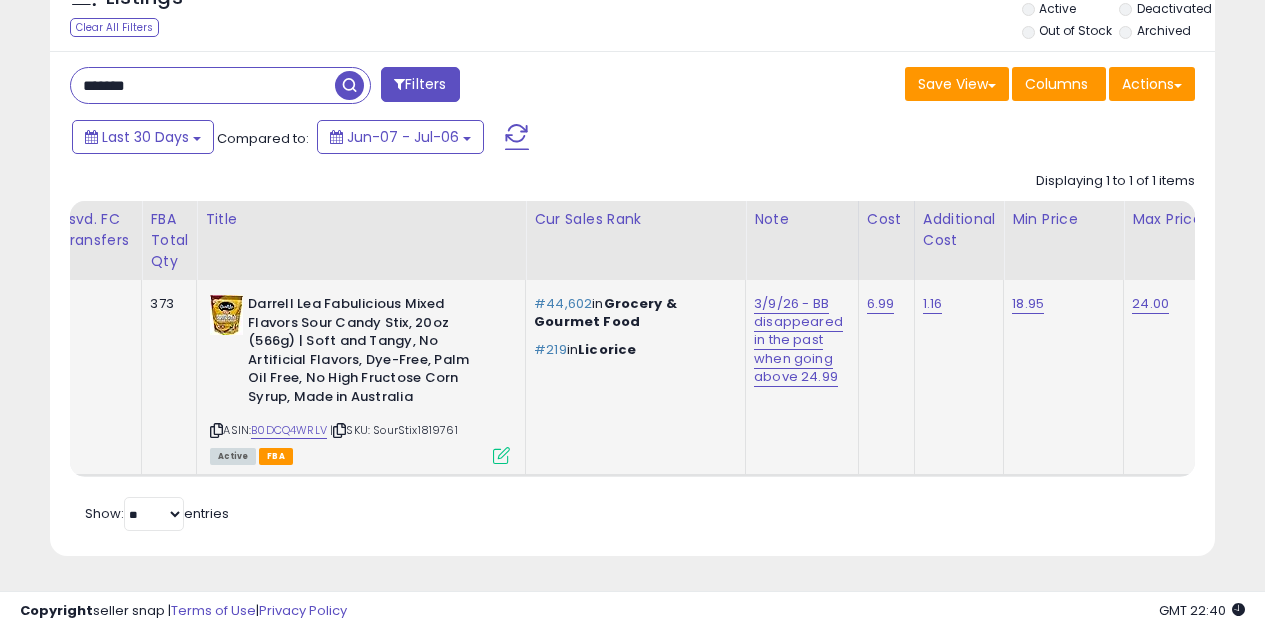 click at bounding box center (501, 455) 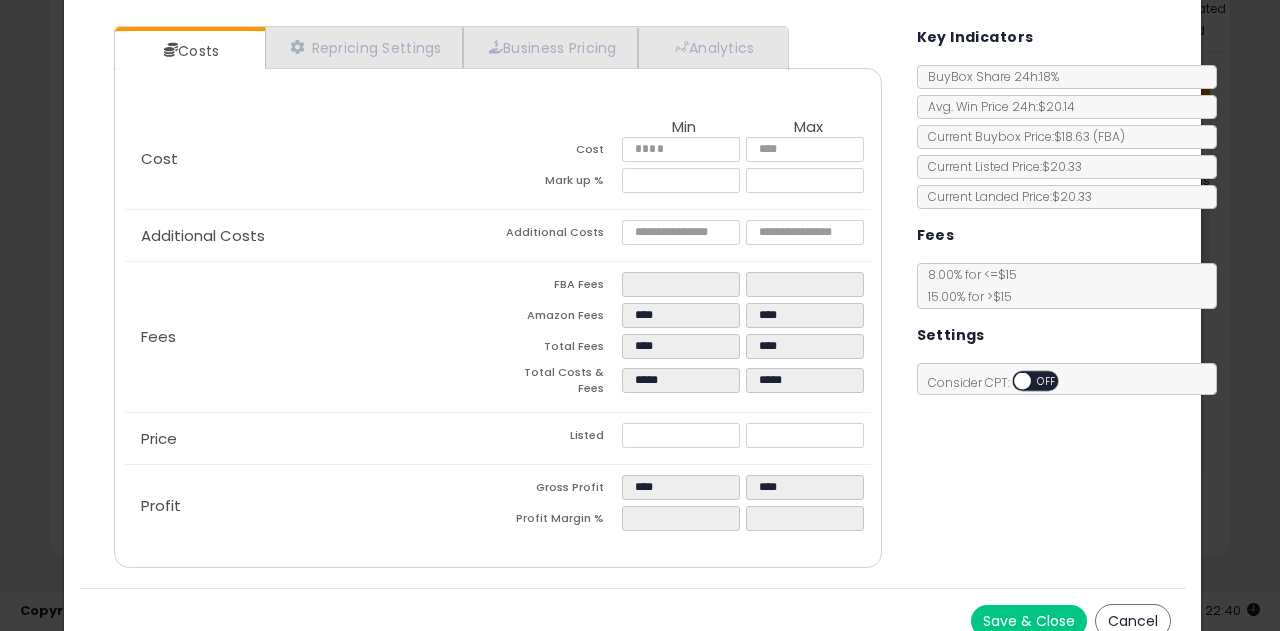 scroll, scrollTop: 258, scrollLeft: 0, axis: vertical 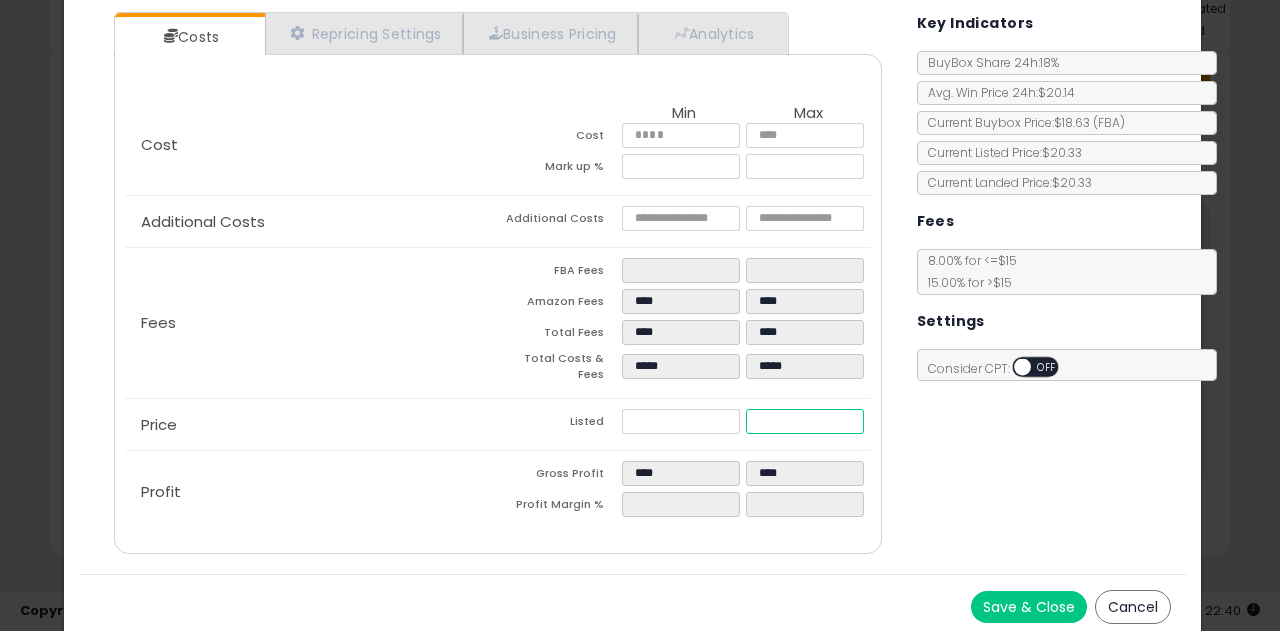 drag, startPoint x: 806, startPoint y: 413, endPoint x: 656, endPoint y: 430, distance: 150.96027 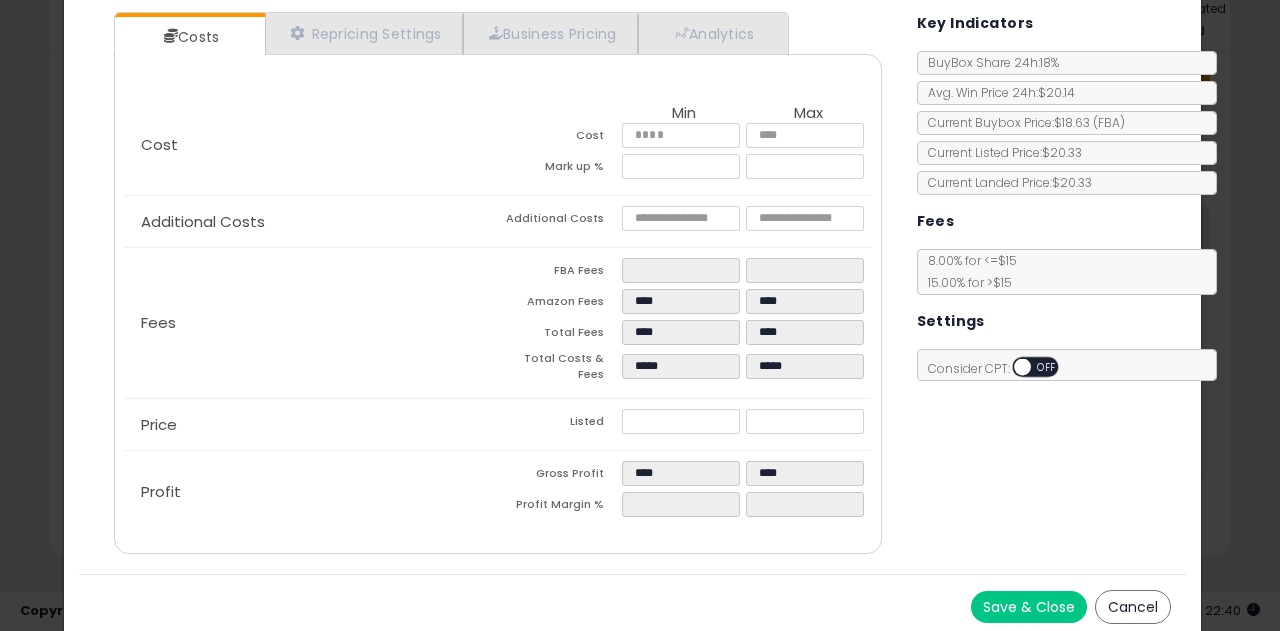 type on "*****" 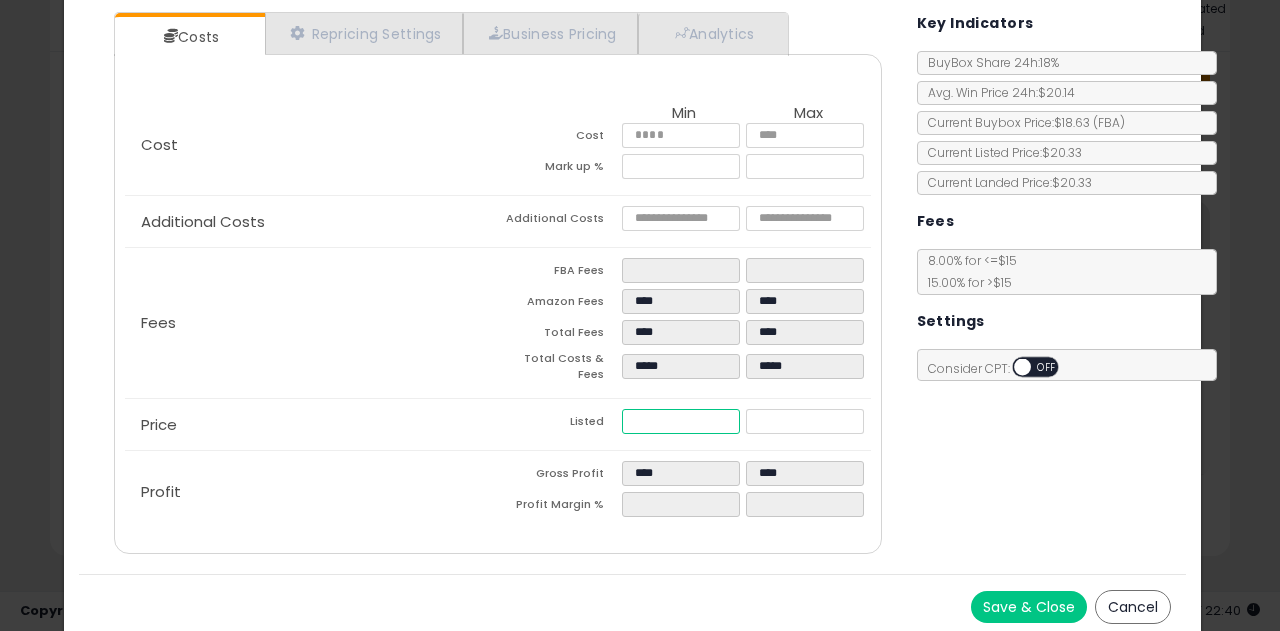 click on "*****" at bounding box center (681, 421) 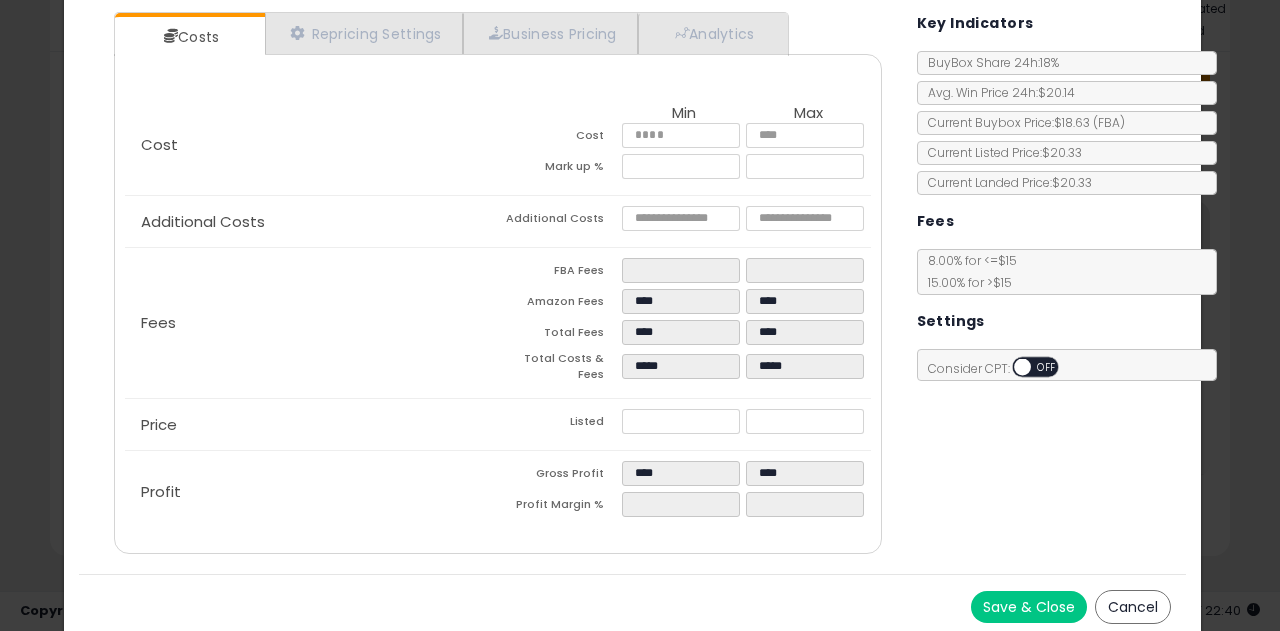 type on "*****" 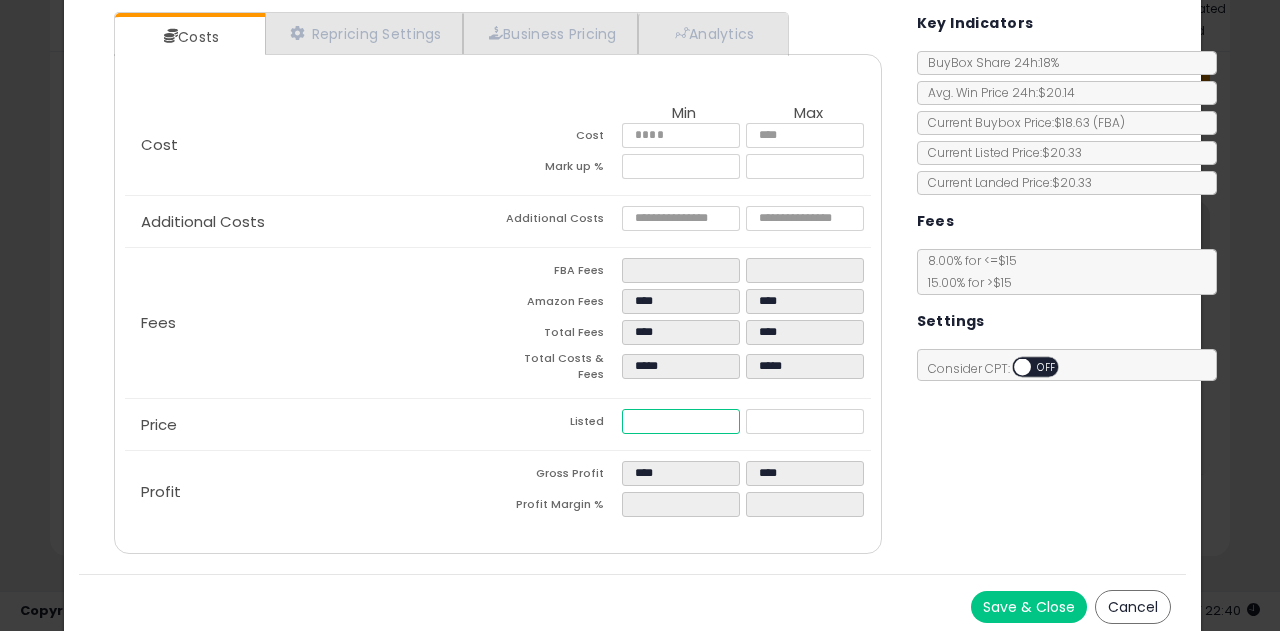 click on "*****" at bounding box center (681, 421) 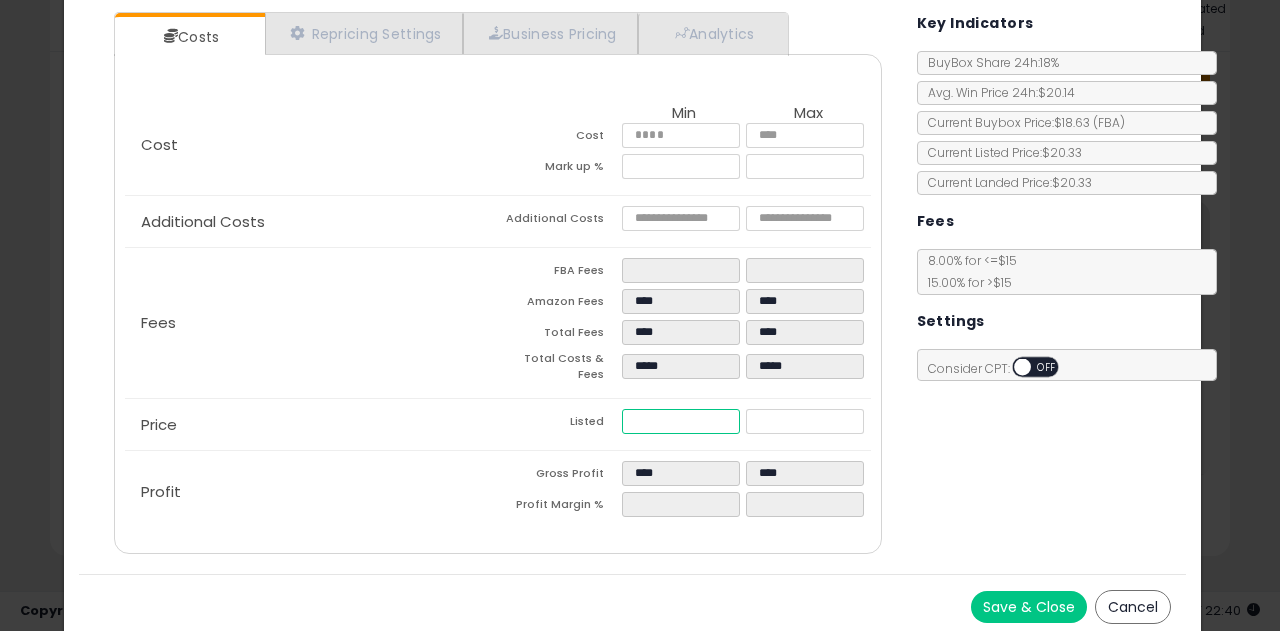 type on "****" 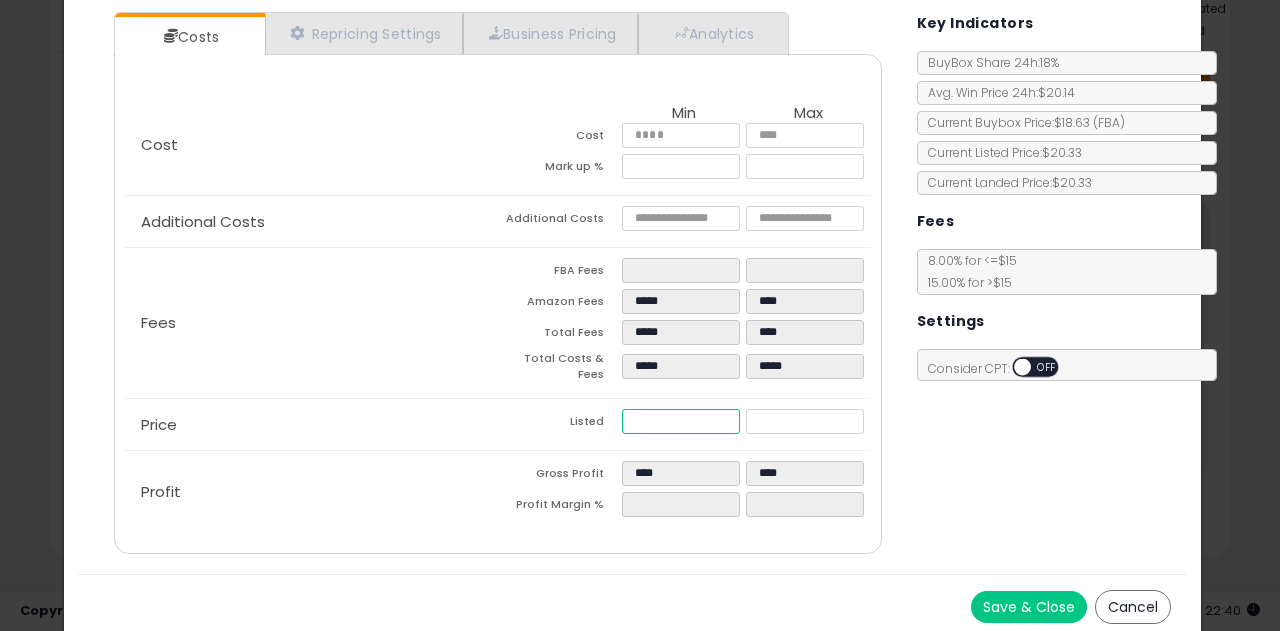 type on "******" 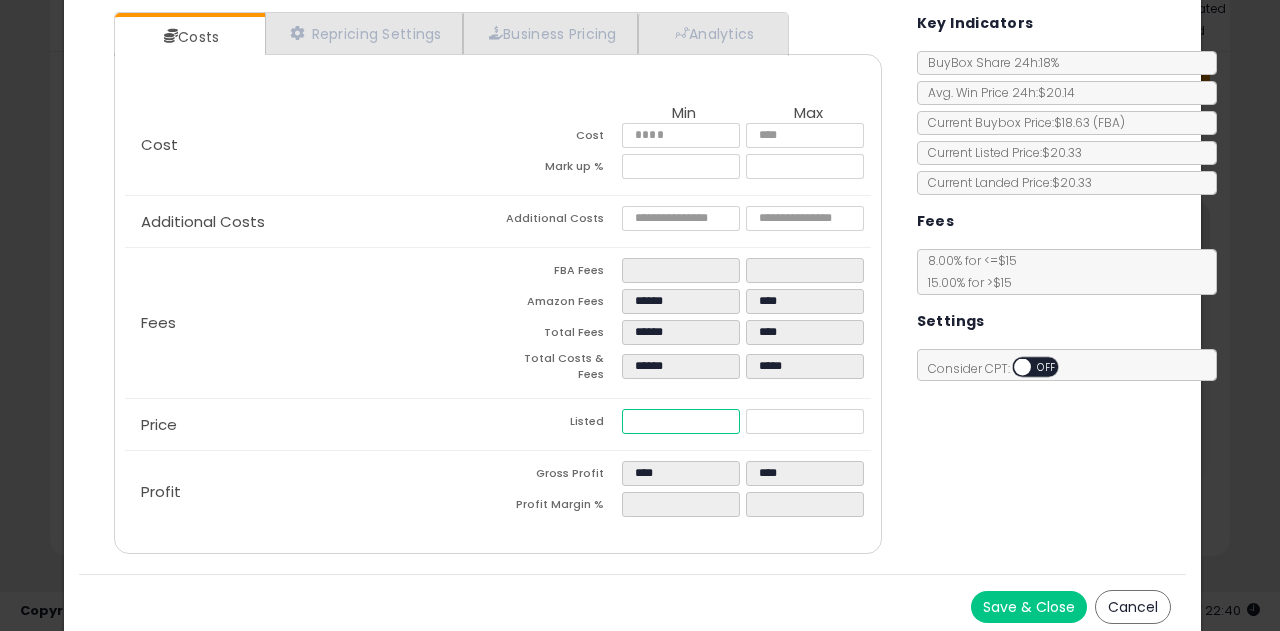 type on "*****" 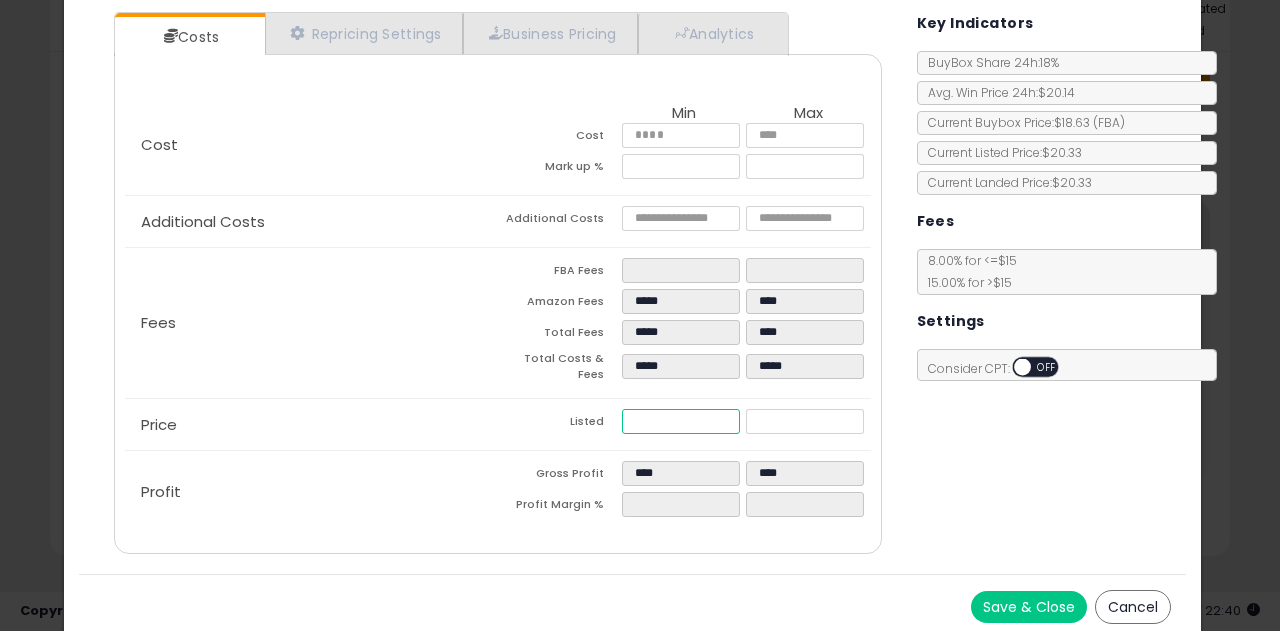 type on "****" 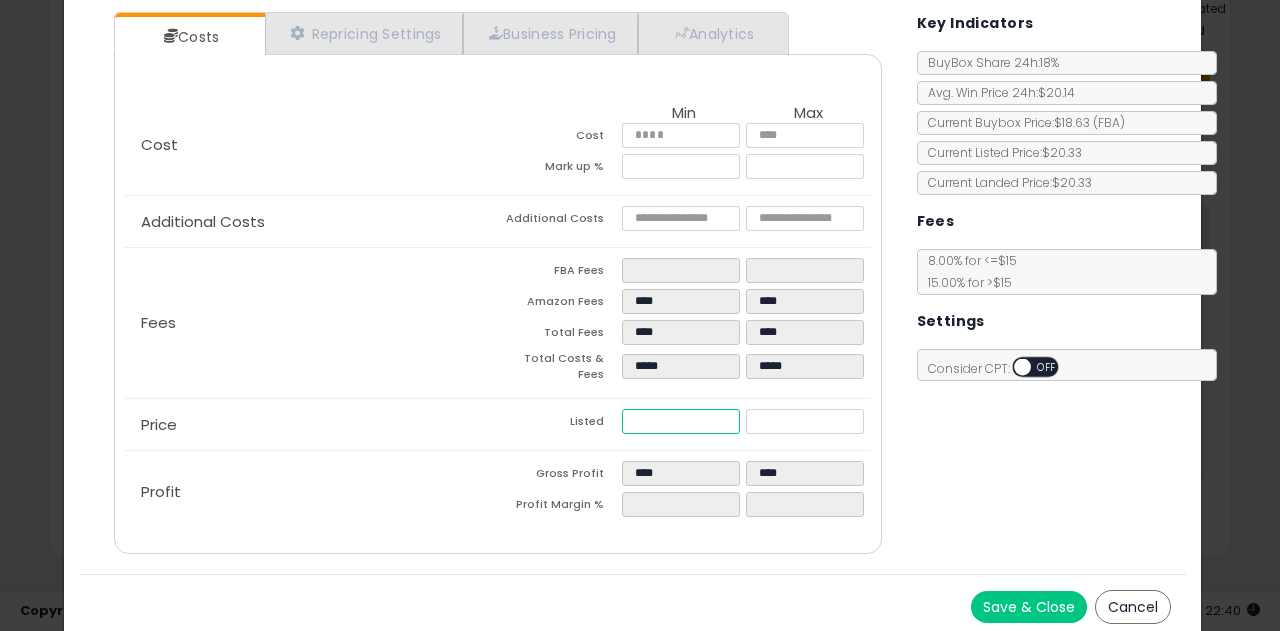 type on "****" 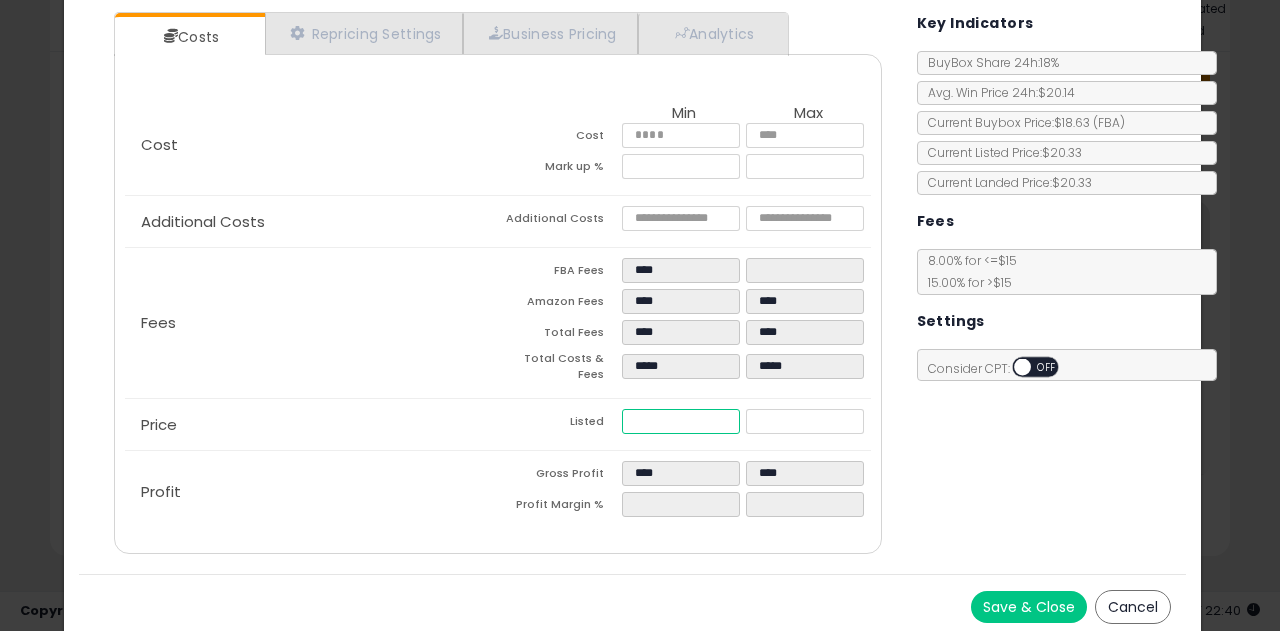 type on "****" 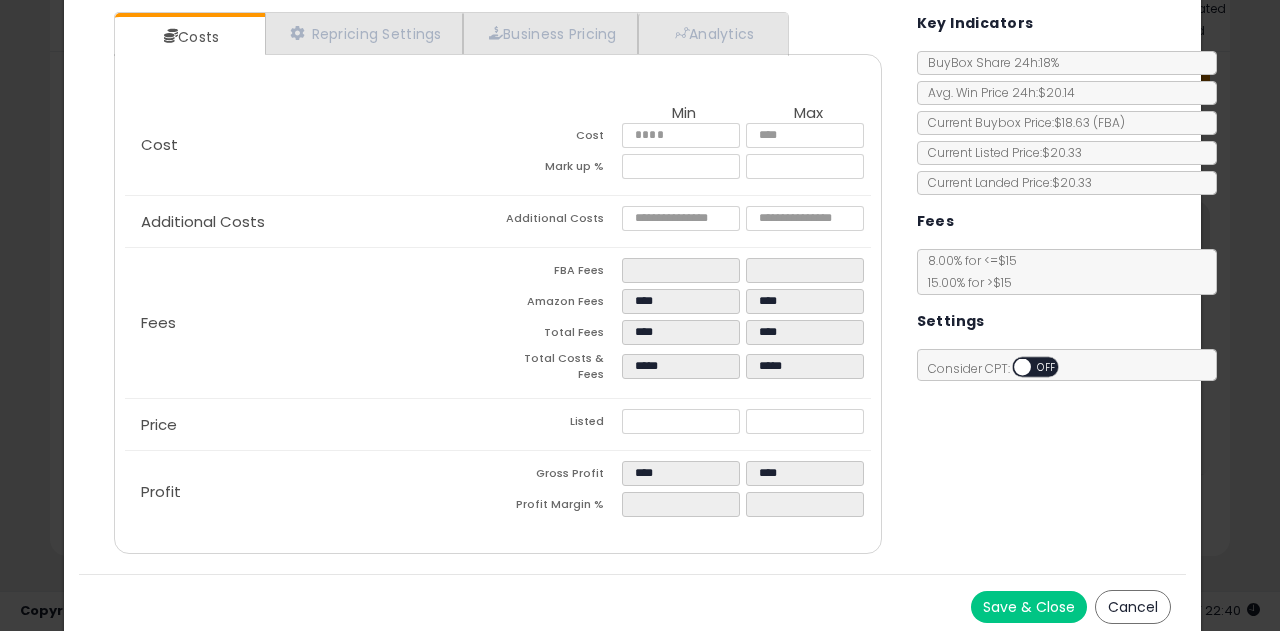 click on "Costs
Repricing Settings
Business Pricing
Analytics
Cost" at bounding box center [632, 285] 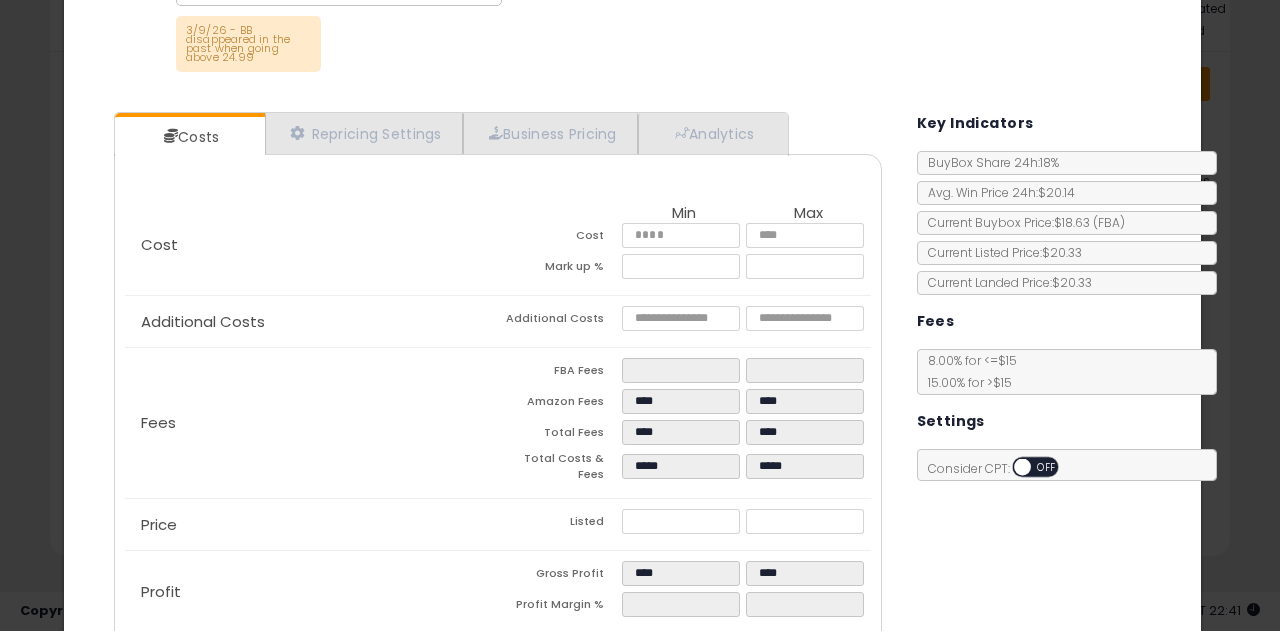 scroll, scrollTop: 258, scrollLeft: 0, axis: vertical 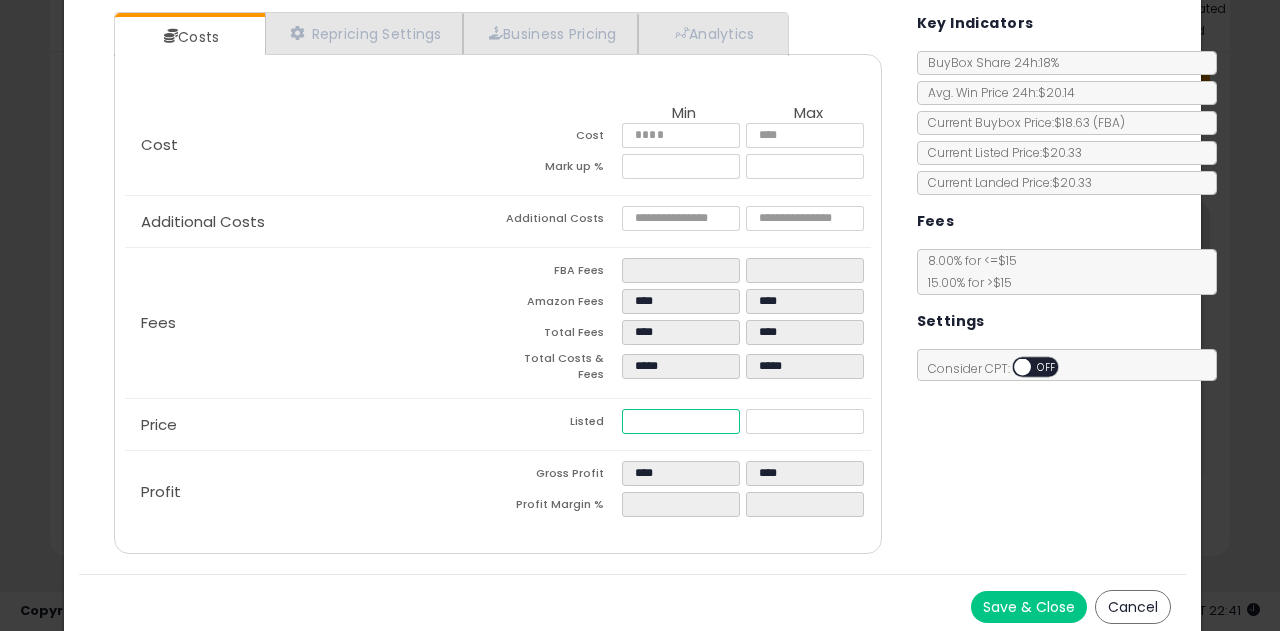 drag, startPoint x: 595, startPoint y: 405, endPoint x: 510, endPoint y: 402, distance: 85.052925 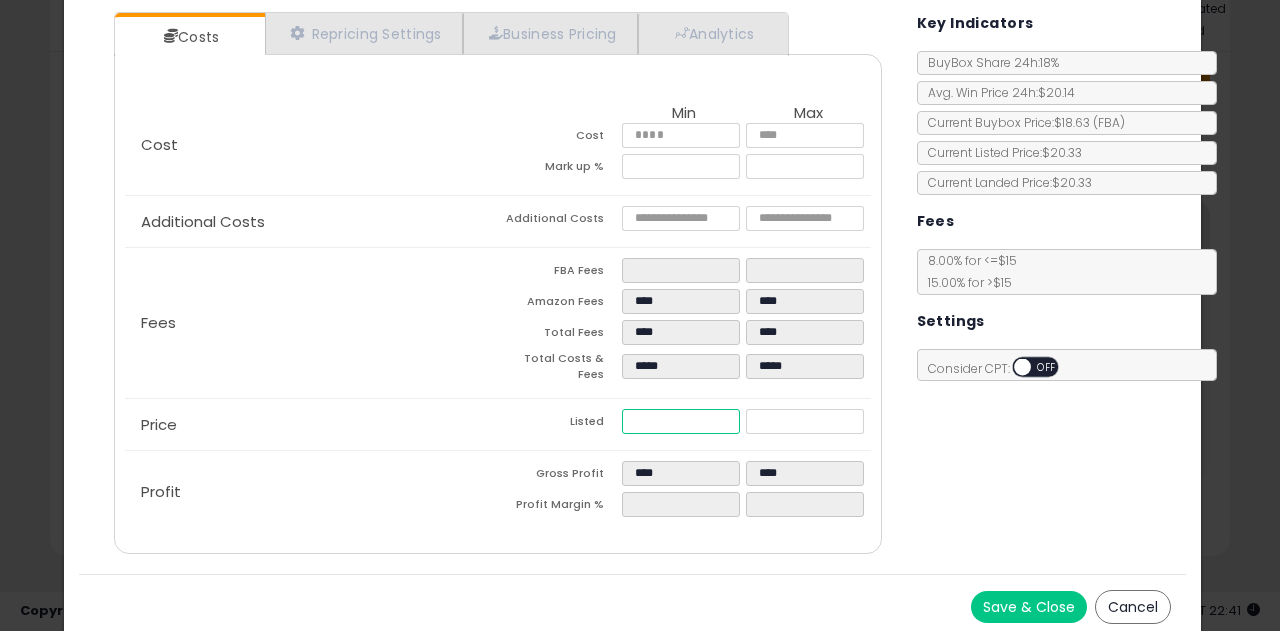 type on "*****" 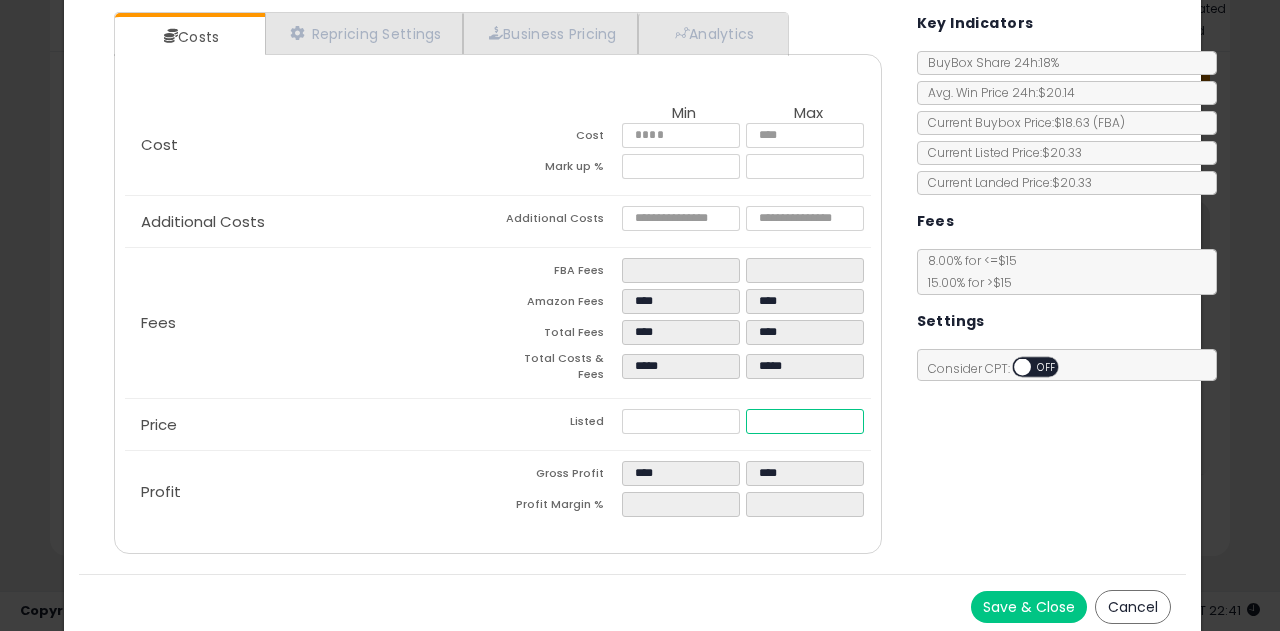 type on "*****" 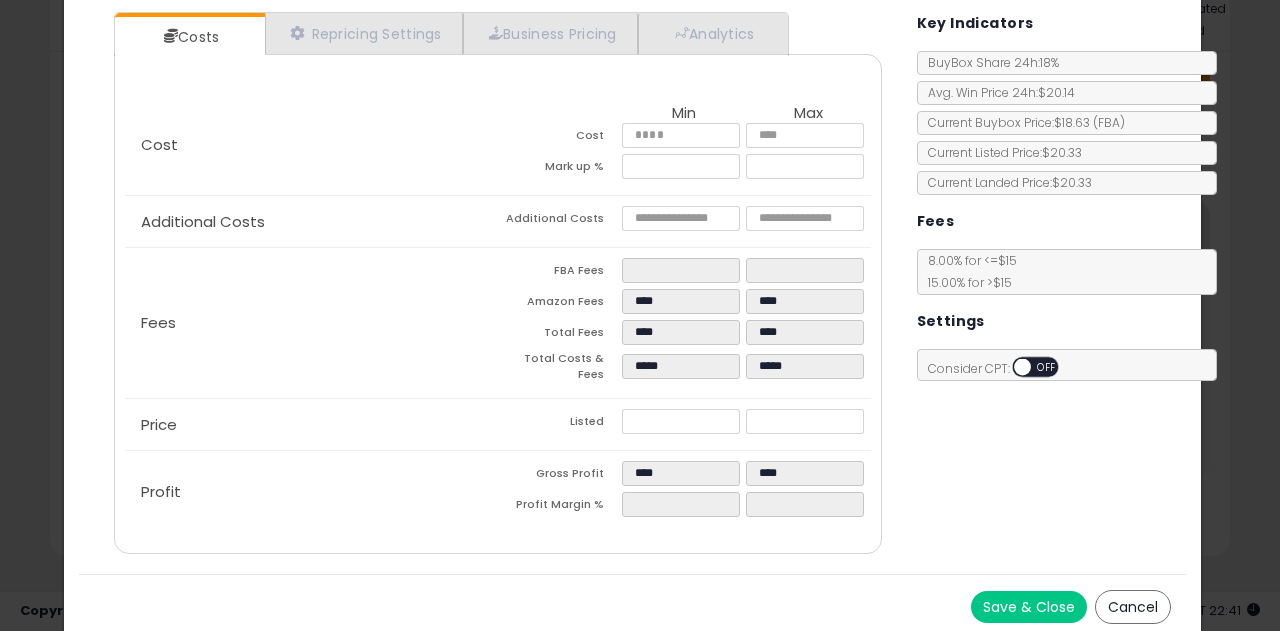 type on "*****" 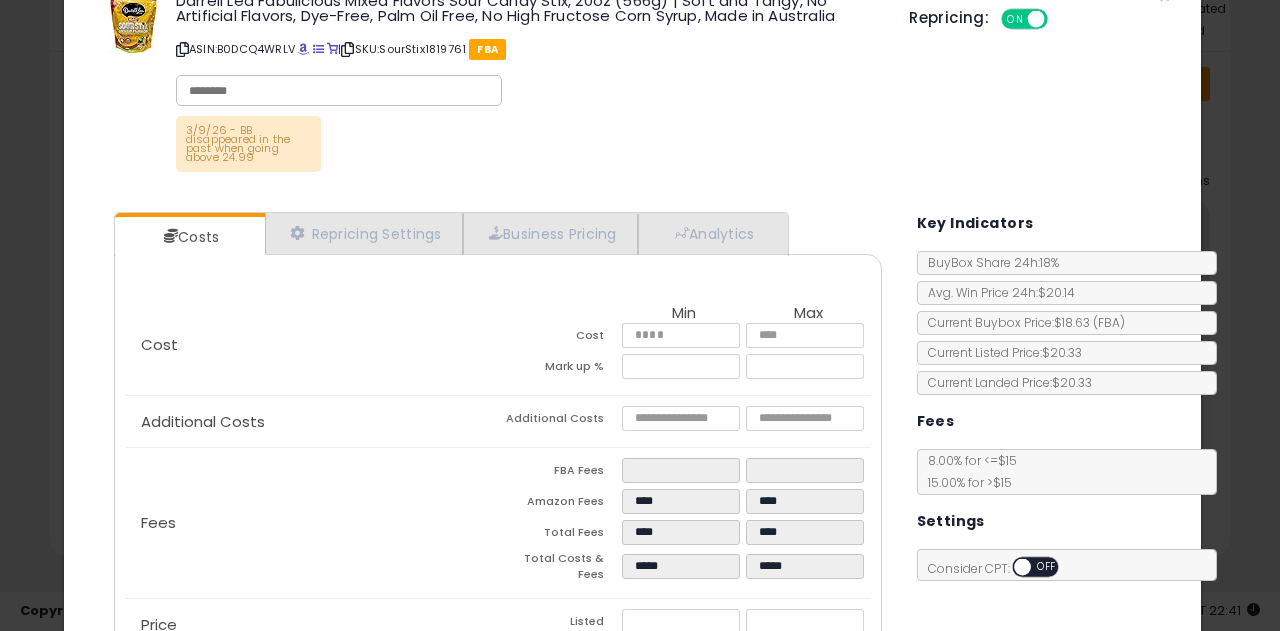 scroll, scrollTop: 258, scrollLeft: 0, axis: vertical 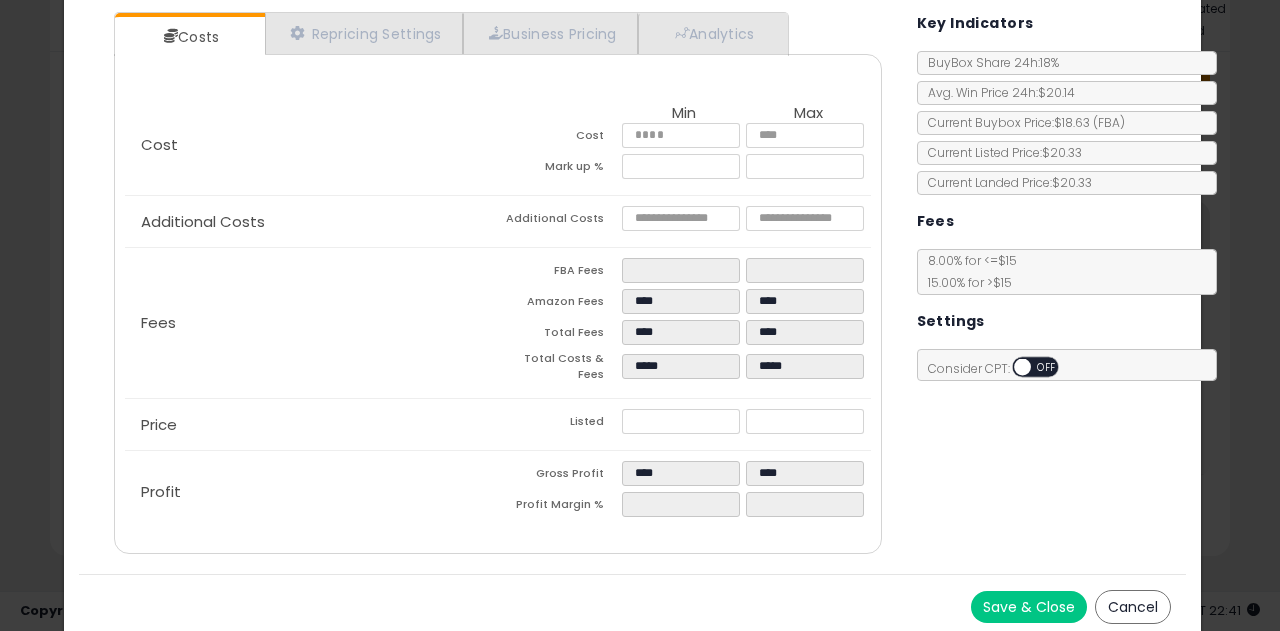 click on "Save & Close" at bounding box center [1029, 607] 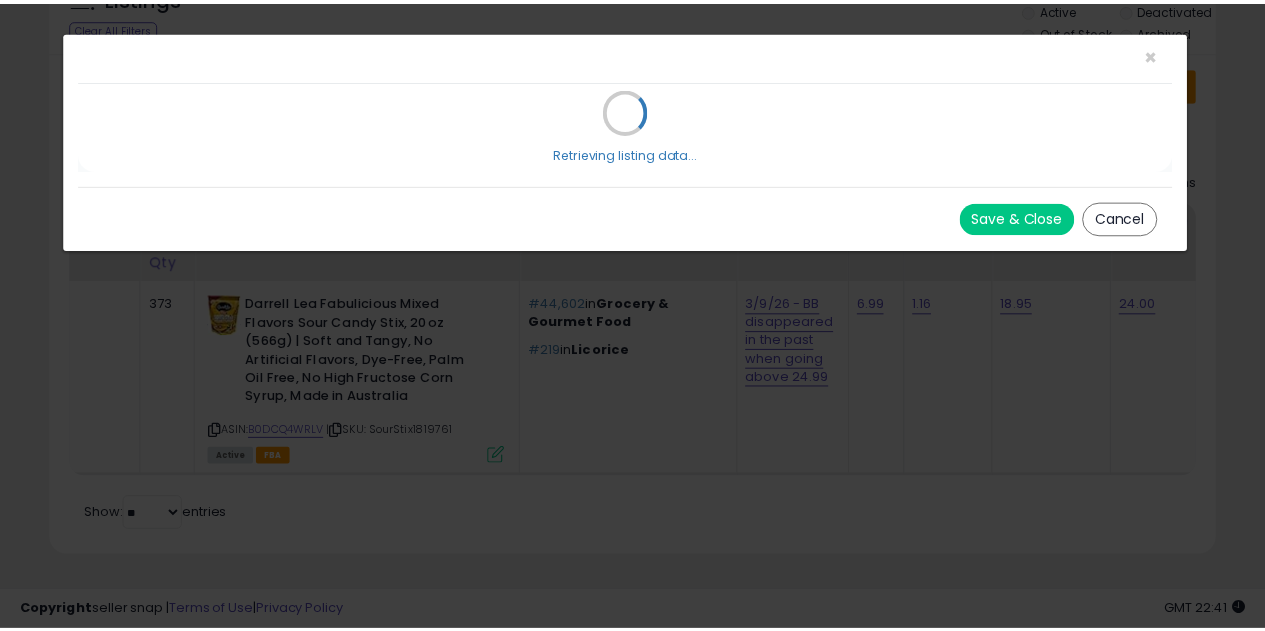 scroll, scrollTop: 0, scrollLeft: 0, axis: both 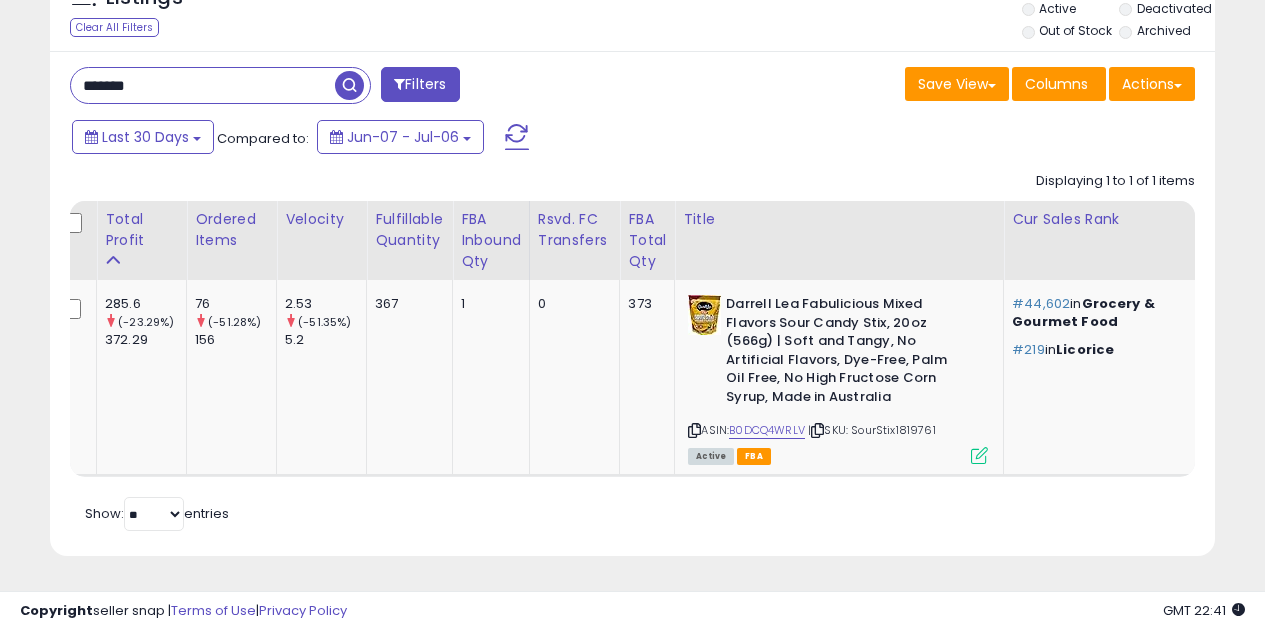 click at bounding box center [517, 137] 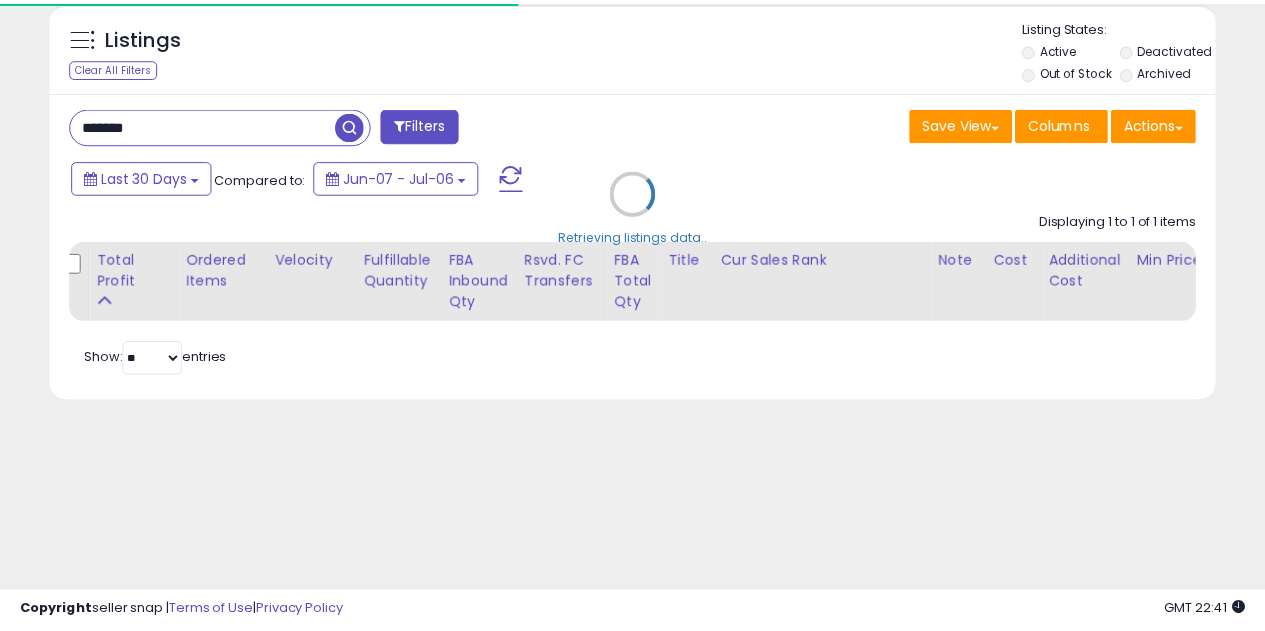 scroll, scrollTop: 321, scrollLeft: 0, axis: vertical 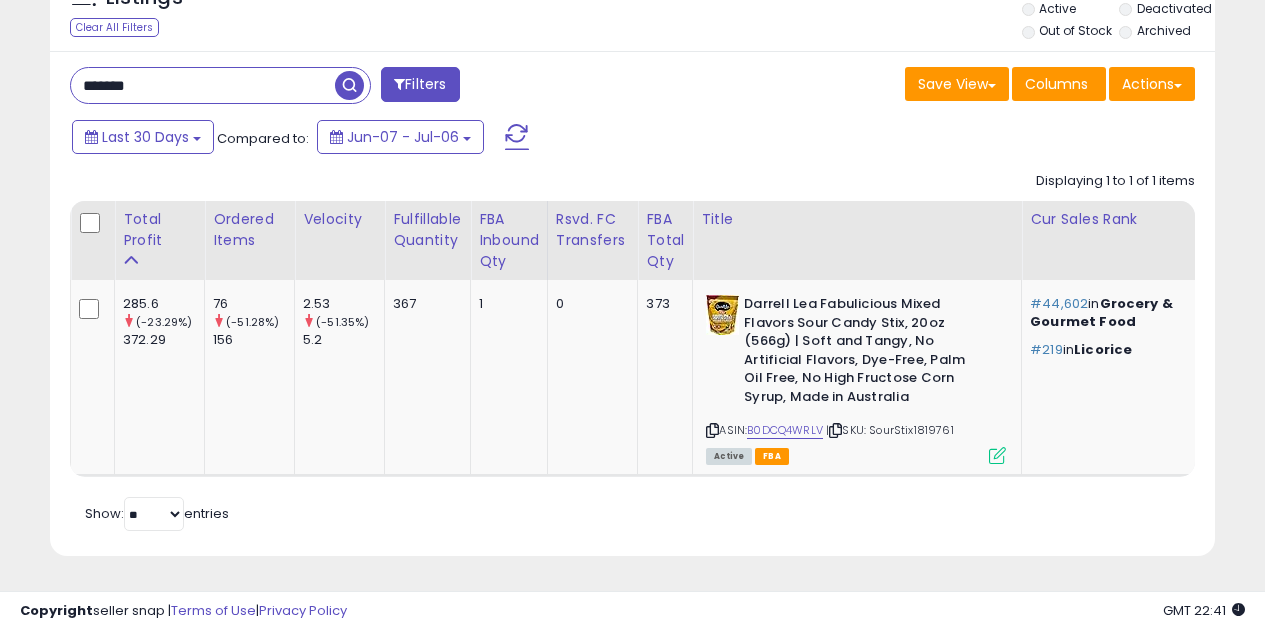 drag, startPoint x: 243, startPoint y: 69, endPoint x: -10, endPoint y: 162, distance: 269.55148 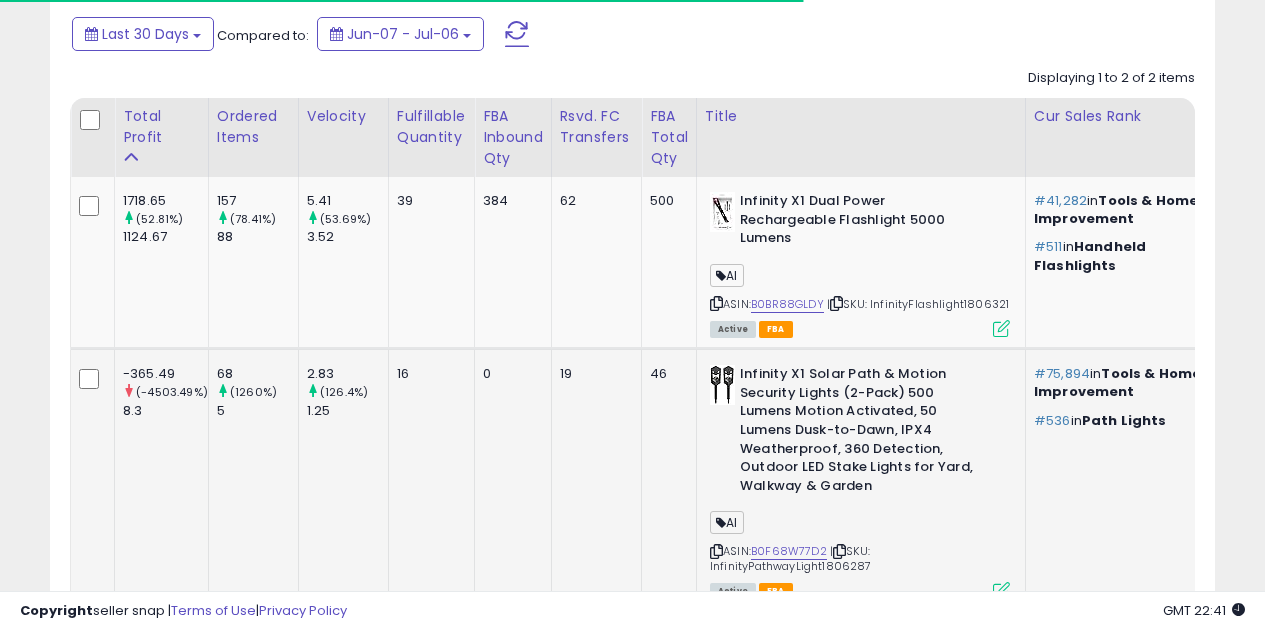 scroll, scrollTop: 421, scrollLeft: 0, axis: vertical 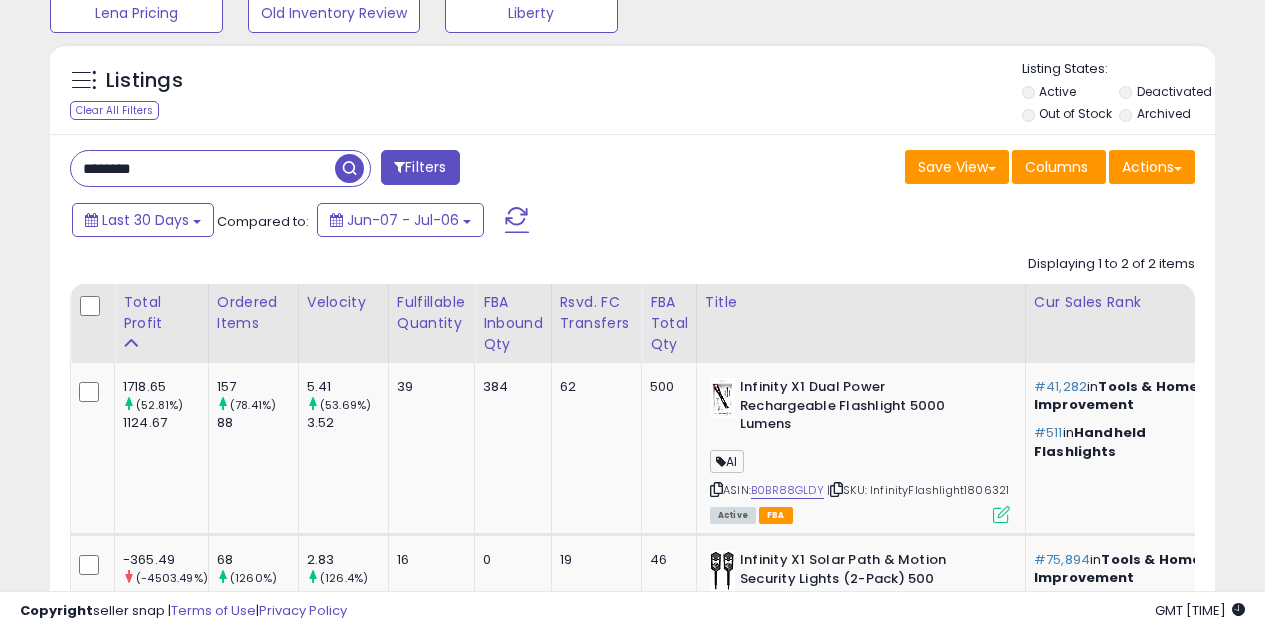 drag, startPoint x: 161, startPoint y: 174, endPoint x: -17, endPoint y: 164, distance: 178.28067 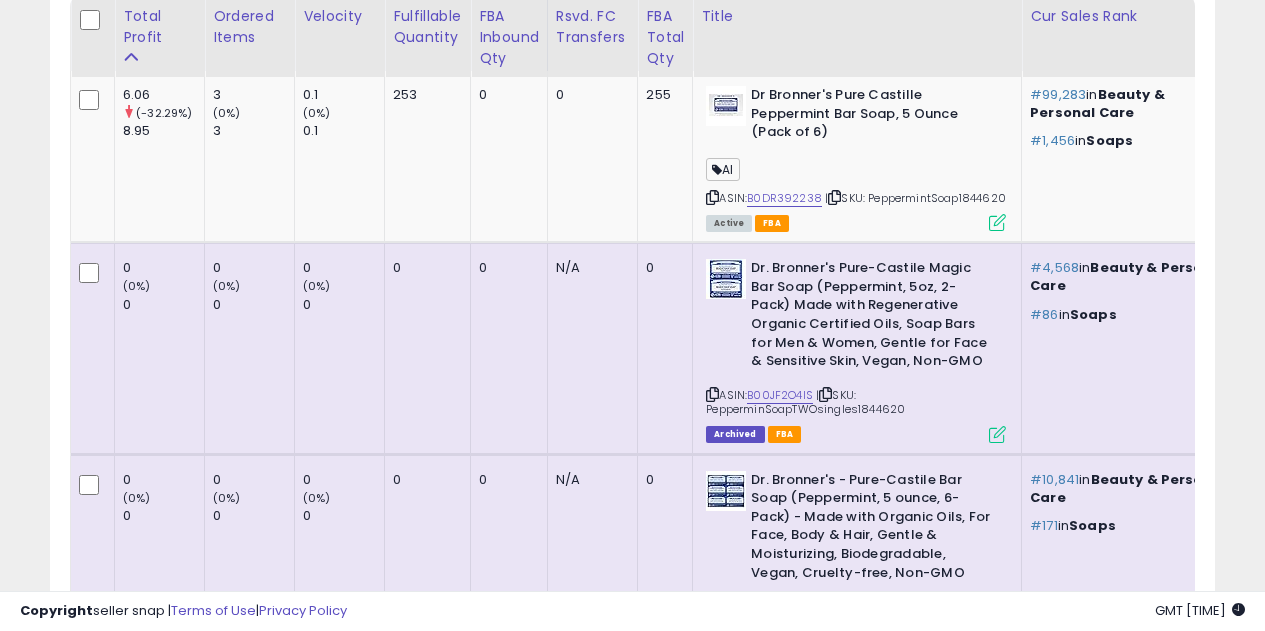 scroll, scrollTop: 521, scrollLeft: 0, axis: vertical 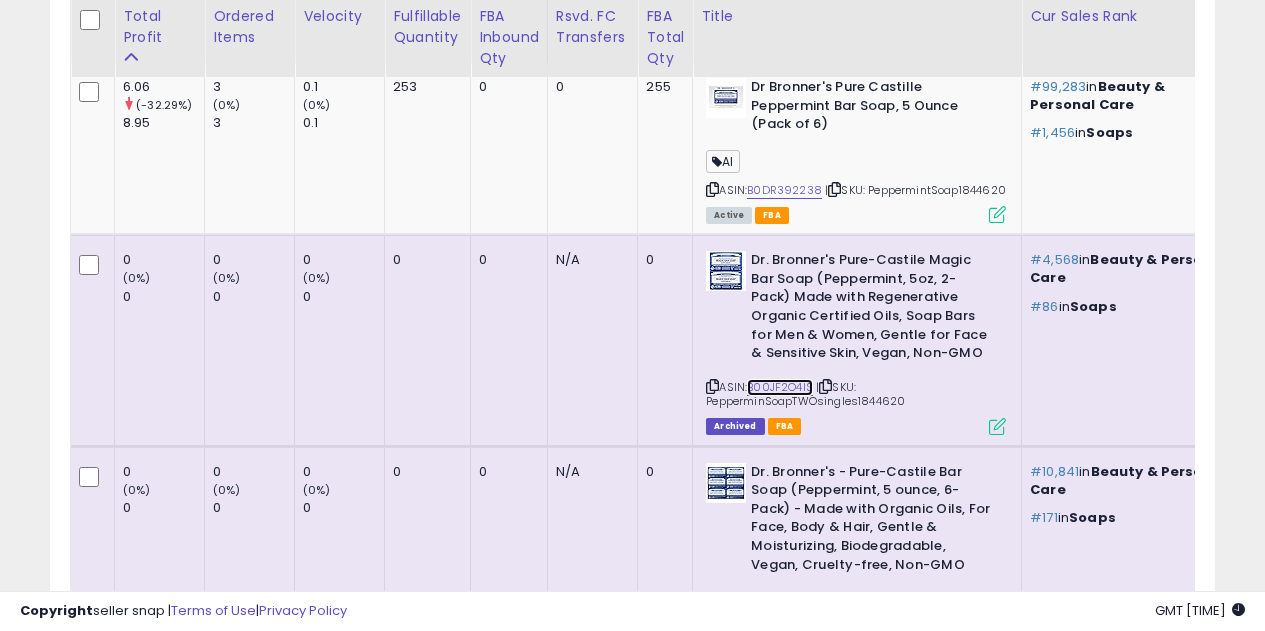 click on "B00JF2O4IS" at bounding box center (780, 387) 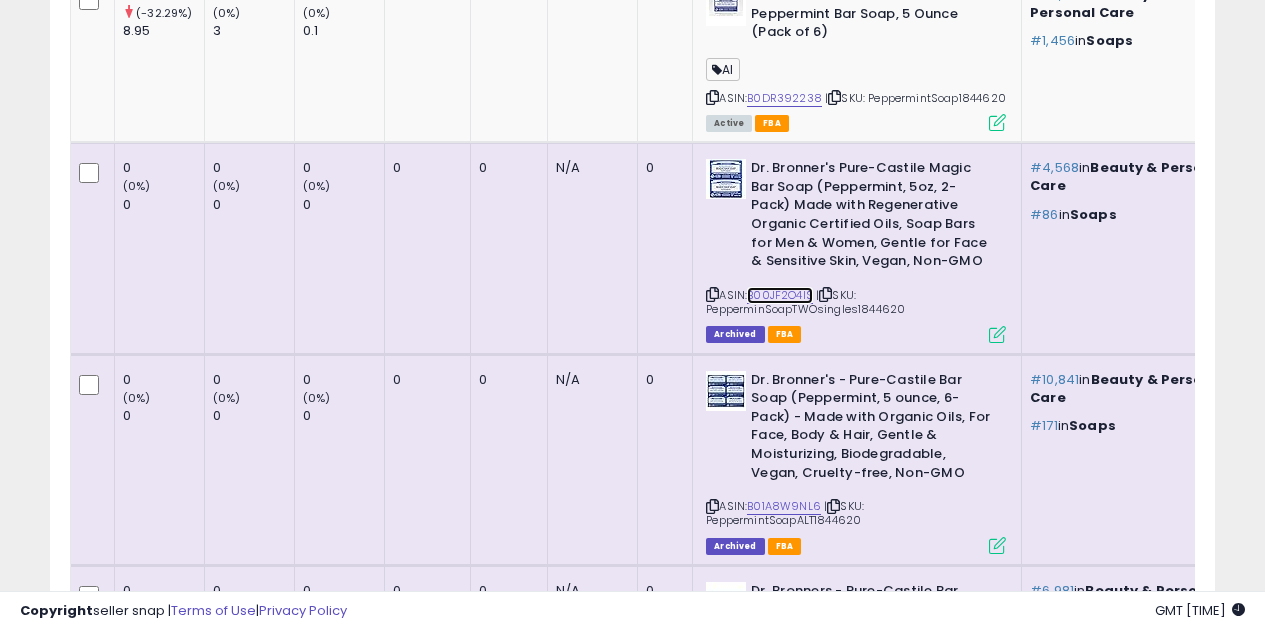 scroll, scrollTop: 621, scrollLeft: 0, axis: vertical 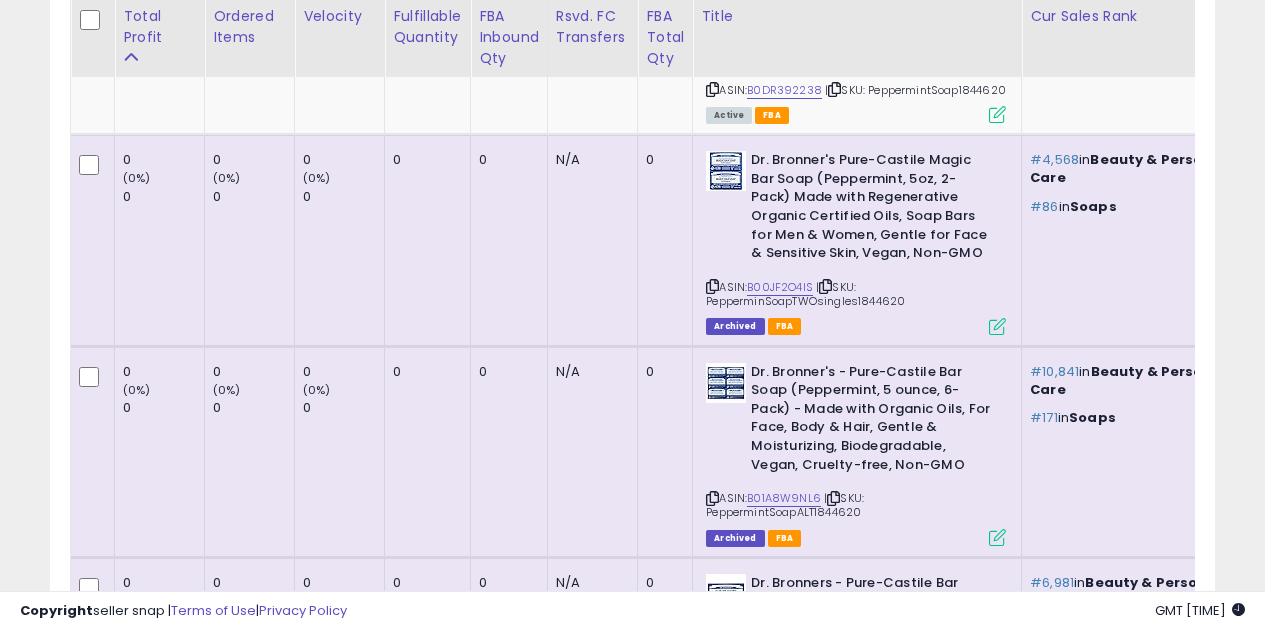 click on "ASIN:  [ASIN]    |   SKU: [SKU] Archived FBA" at bounding box center [856, 453] 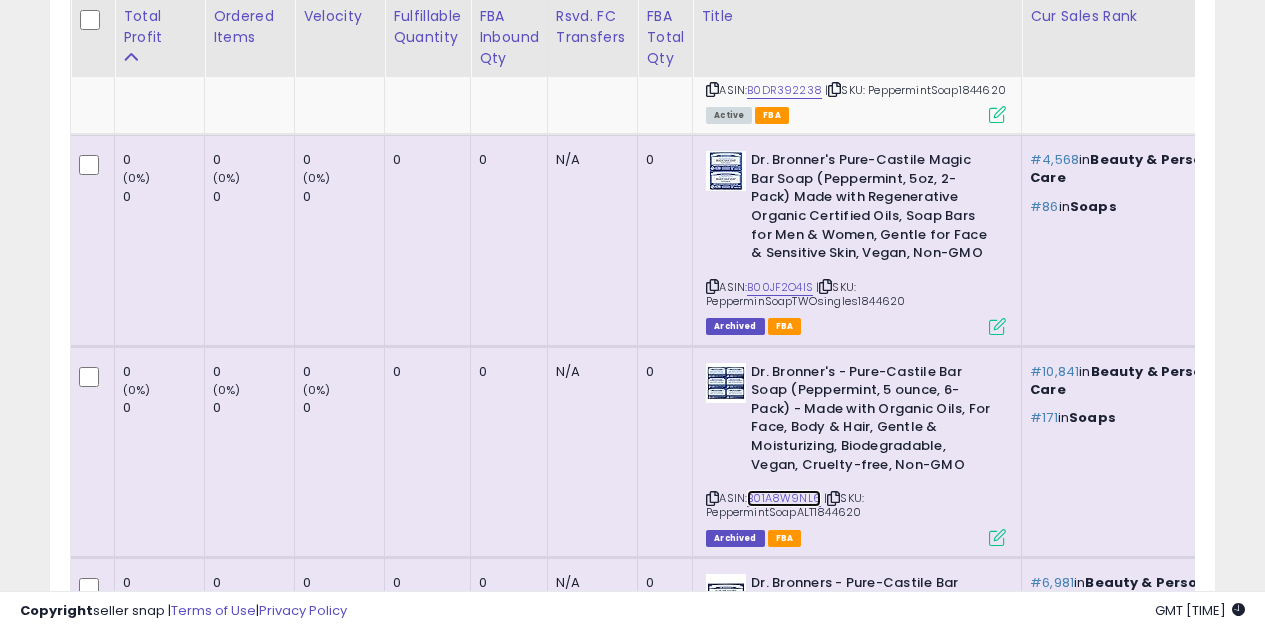 click on "B01A8W9NL6" at bounding box center [784, 498] 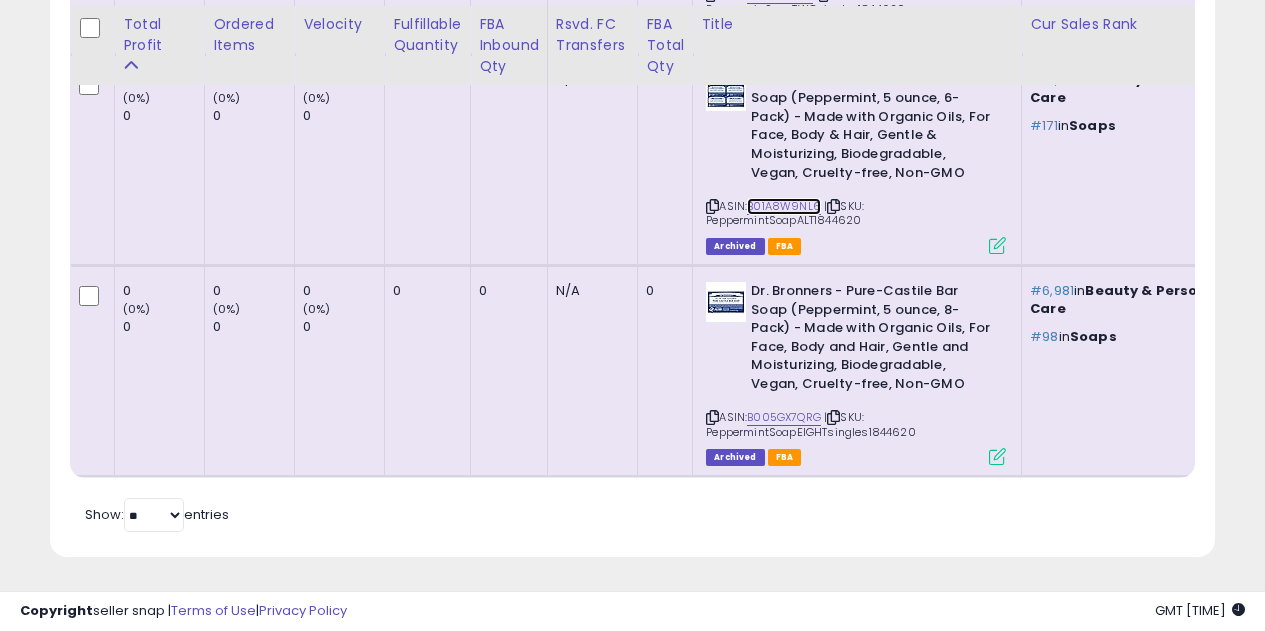 scroll, scrollTop: 921, scrollLeft: 0, axis: vertical 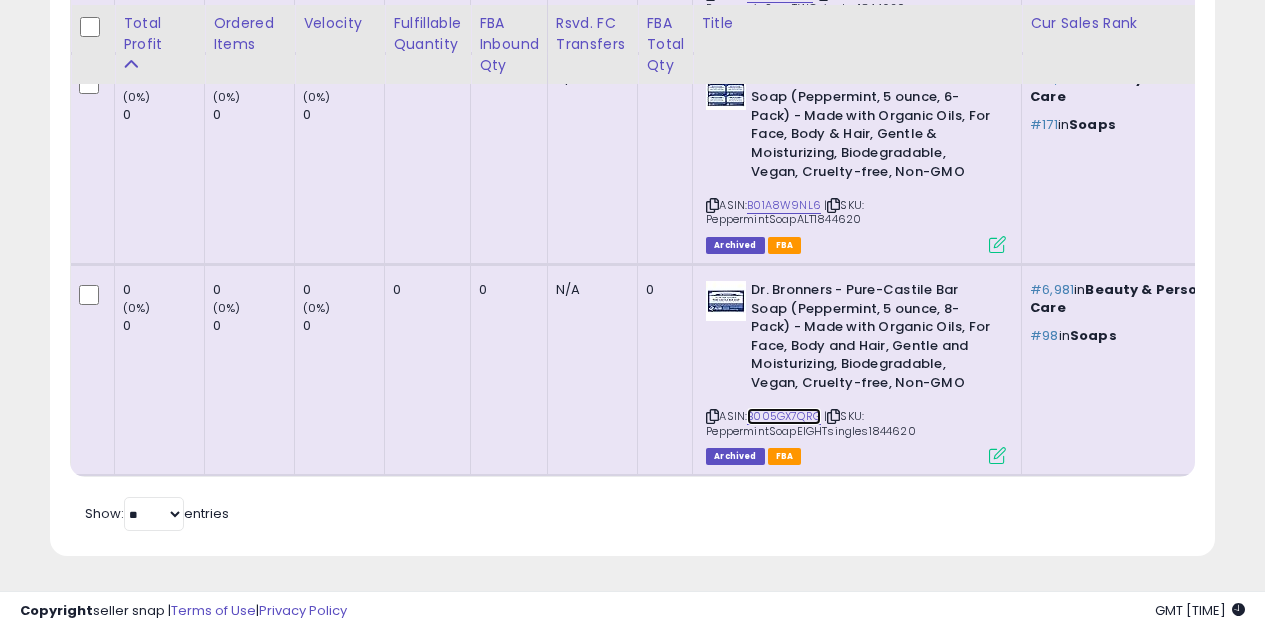 click on "B005GX7QRG" at bounding box center [784, 416] 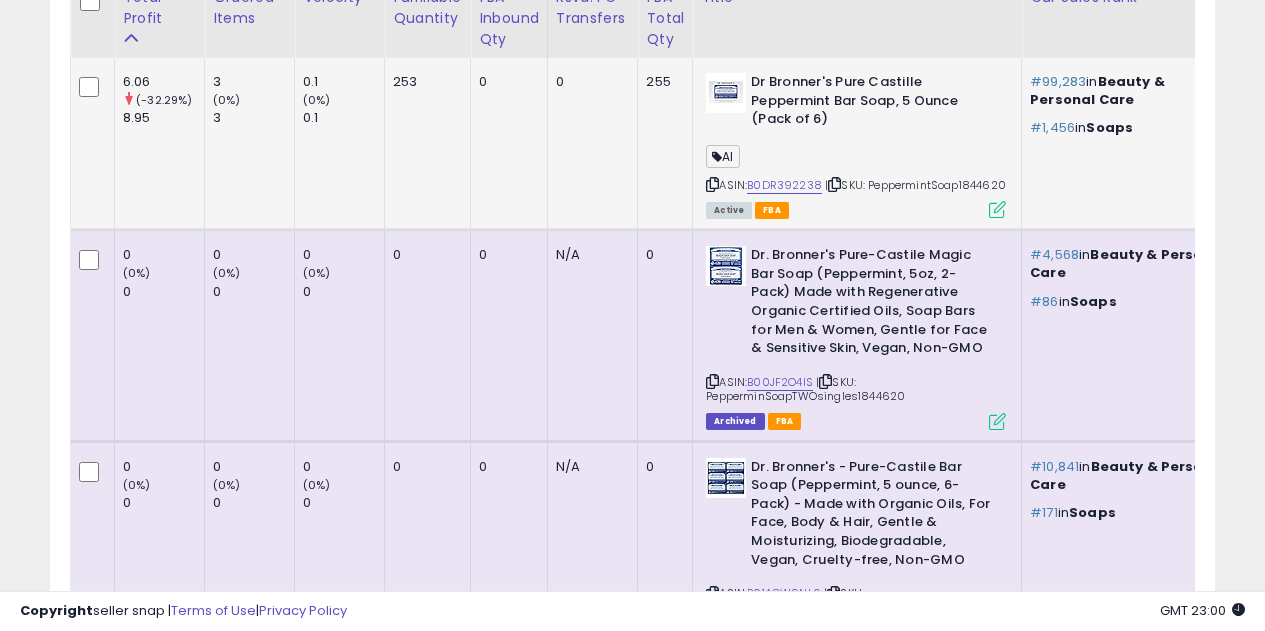 scroll, scrollTop: 421, scrollLeft: 0, axis: vertical 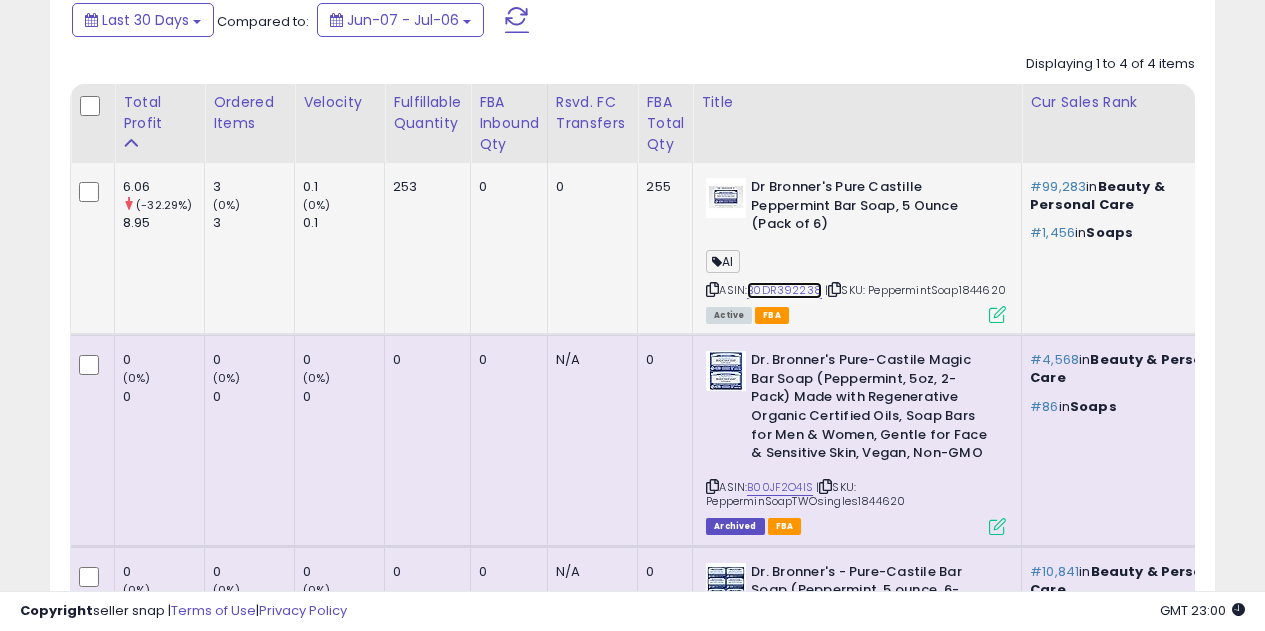 click on "B0DR392238" at bounding box center (784, 290) 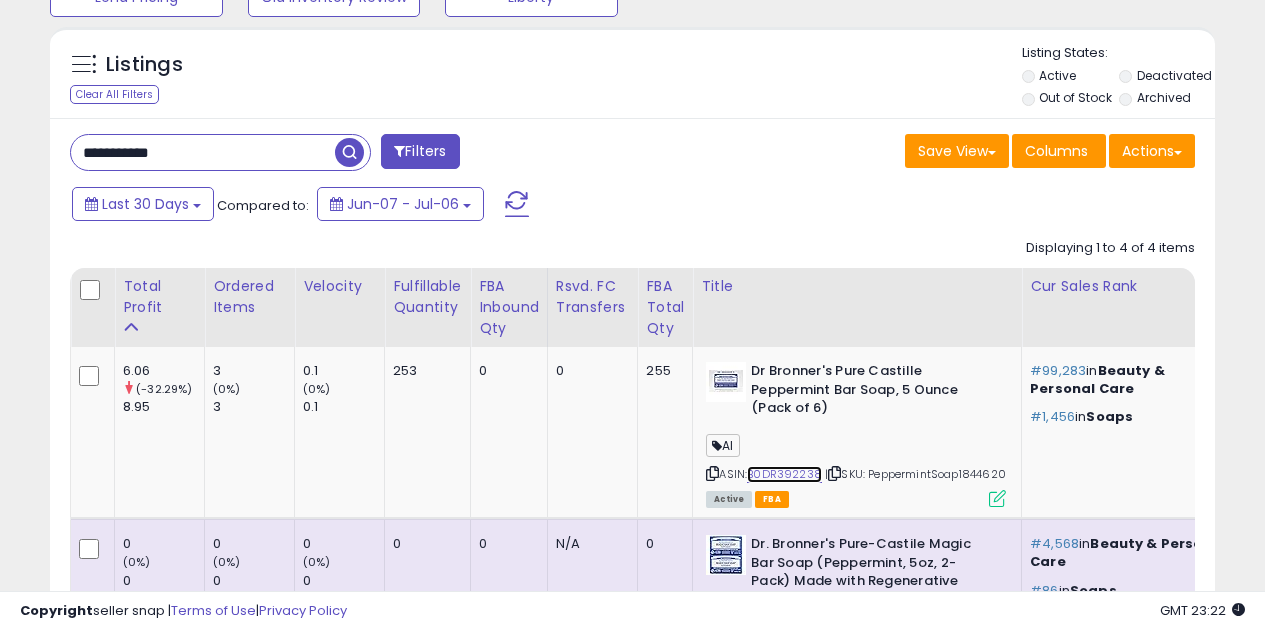 scroll, scrollTop: 121, scrollLeft: 0, axis: vertical 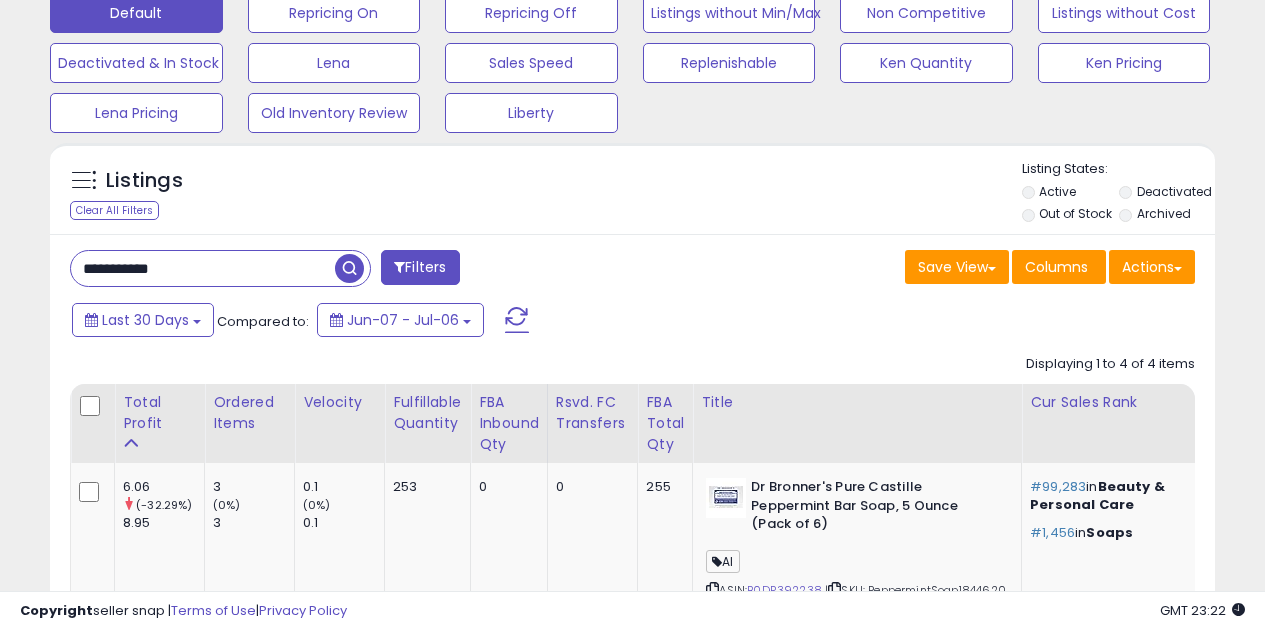 drag, startPoint x: 193, startPoint y: 275, endPoint x: 48, endPoint y: 270, distance: 145.08618 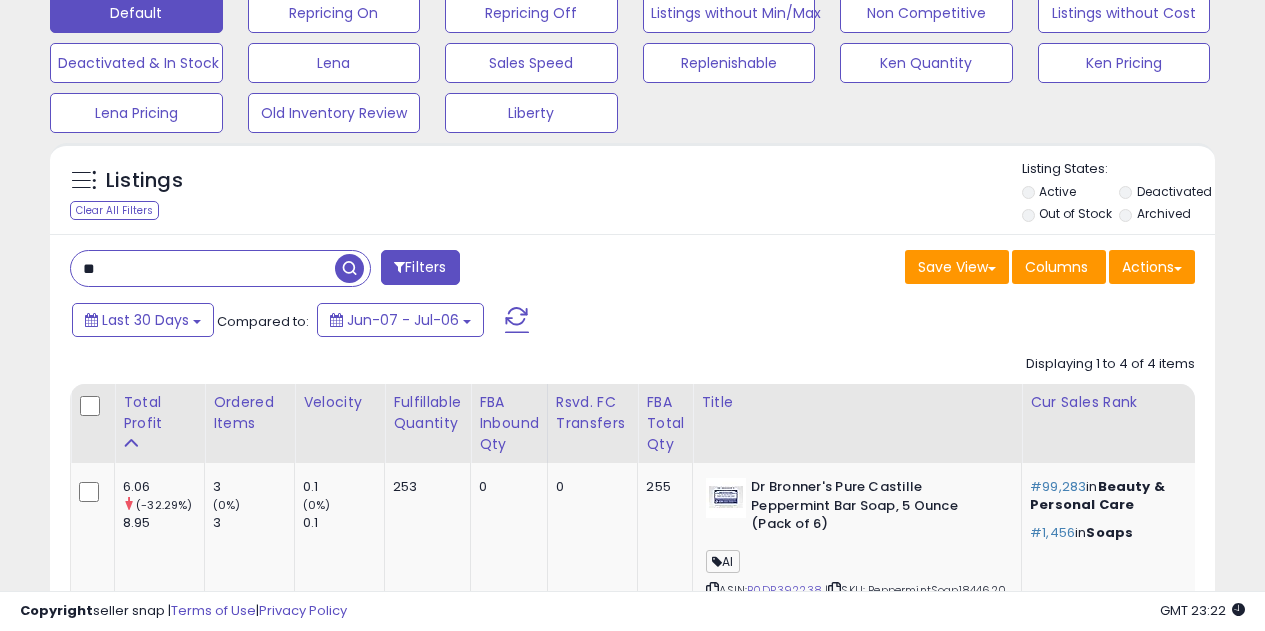 type on "*" 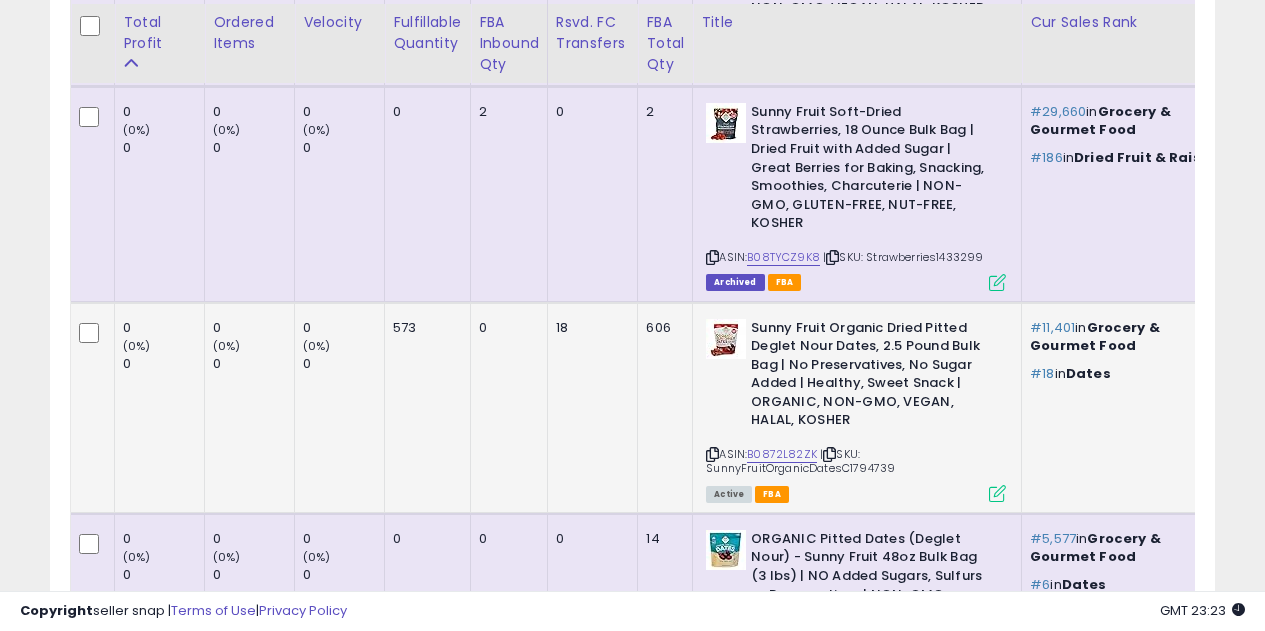 scroll, scrollTop: 1121, scrollLeft: 0, axis: vertical 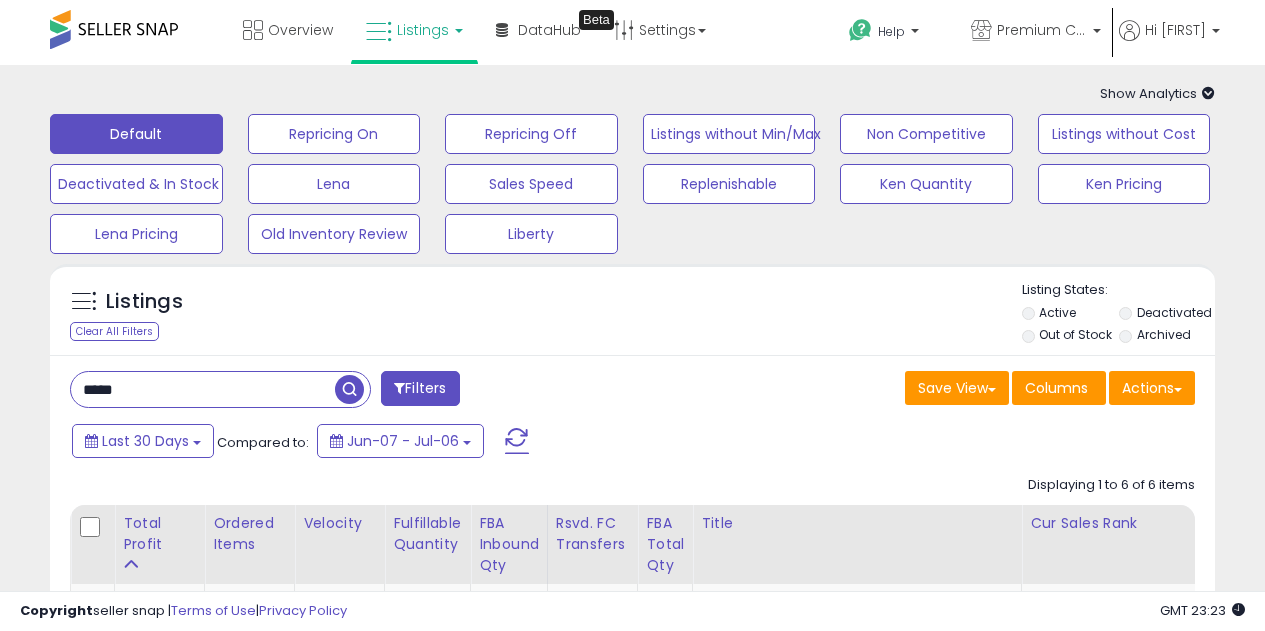 drag, startPoint x: 158, startPoint y: 398, endPoint x: -10, endPoint y: 386, distance: 168.42802 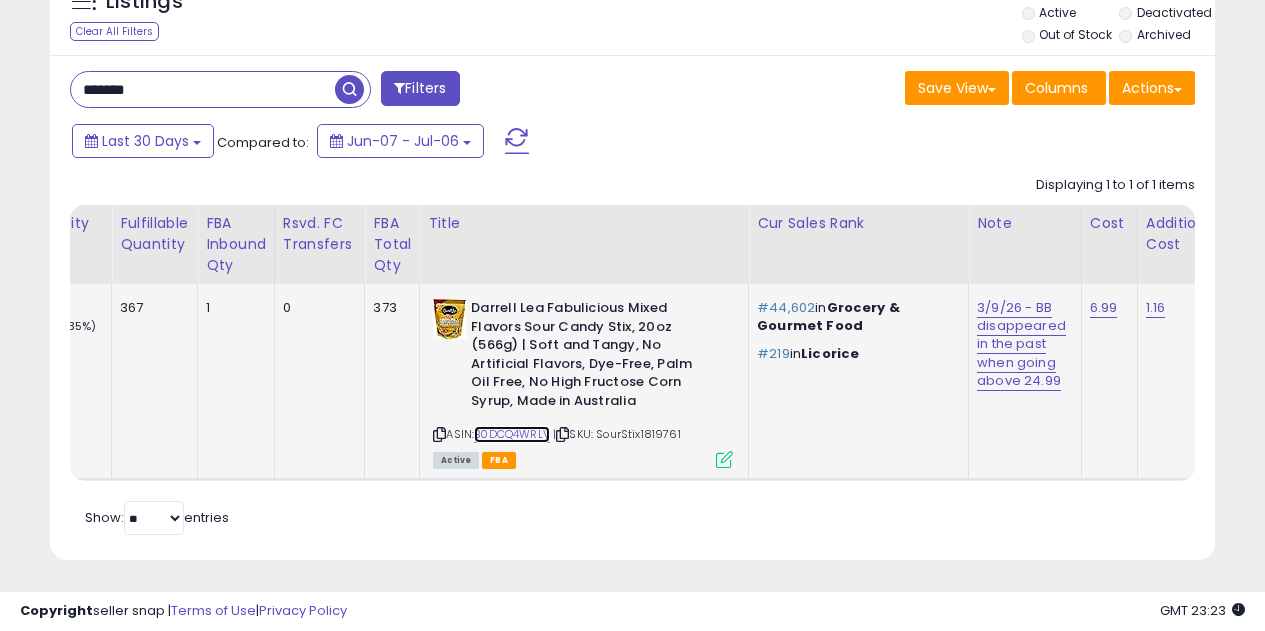 click on "B0DCQ4WRLV" at bounding box center [512, 434] 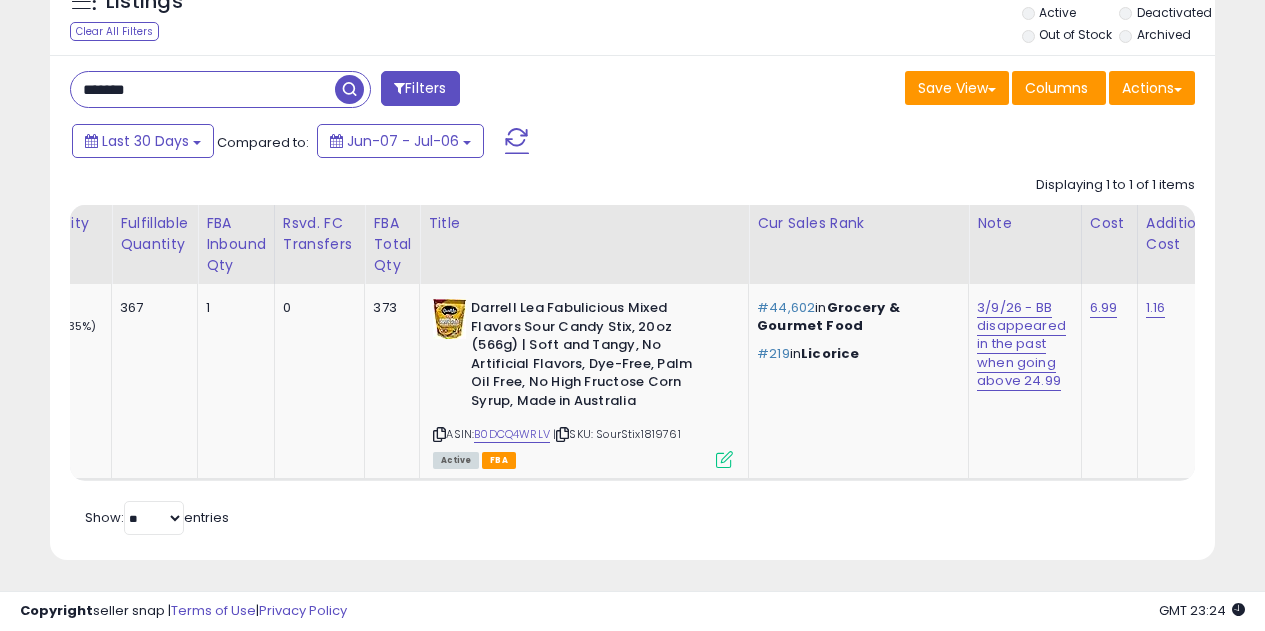 drag, startPoint x: 165, startPoint y: 76, endPoint x: 107, endPoint y: 80, distance: 58.137768 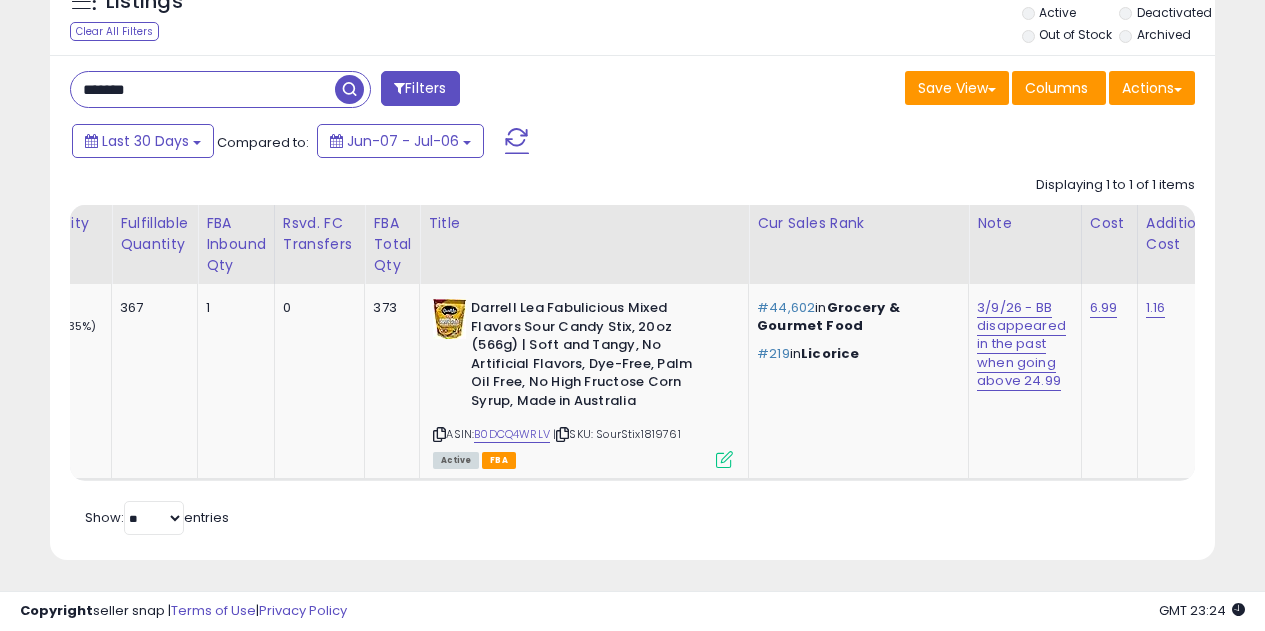 drag, startPoint x: 139, startPoint y: 92, endPoint x: -37, endPoint y: 161, distance: 189.04233 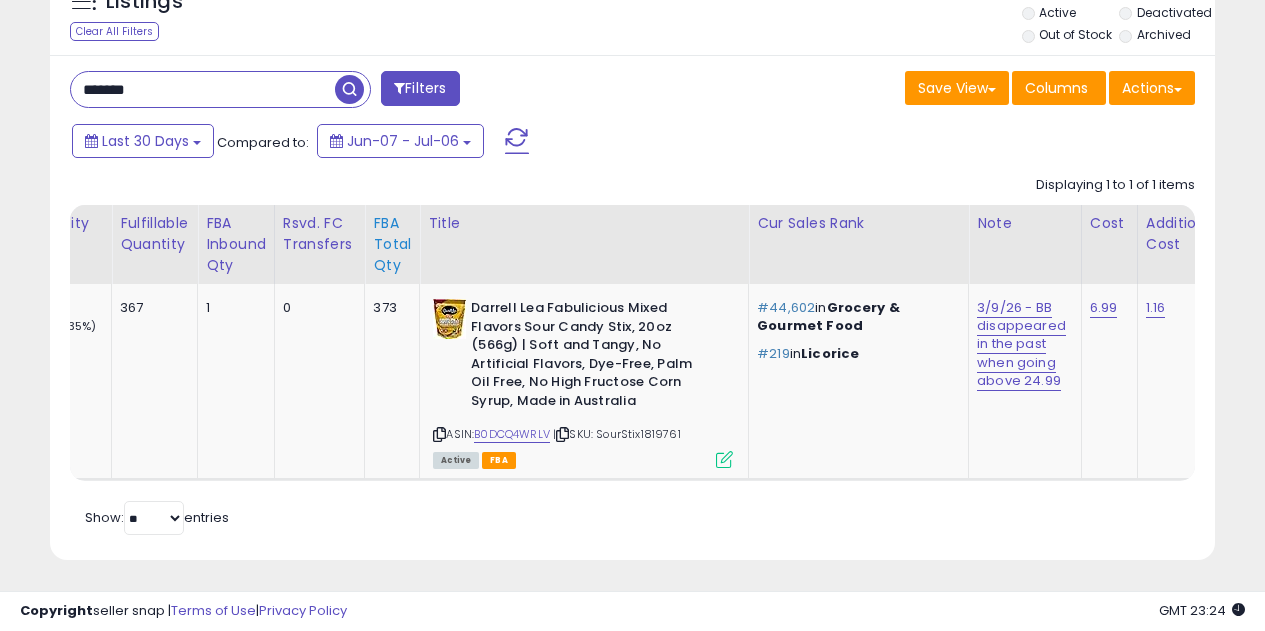 paste on "**********" 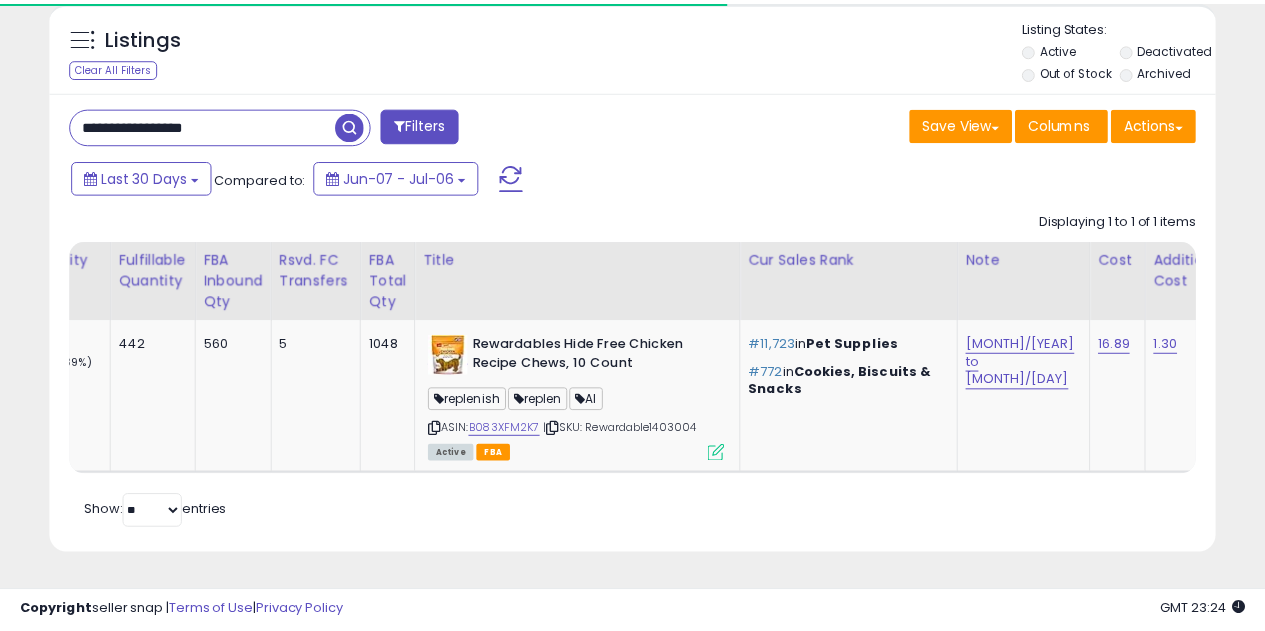 scroll, scrollTop: 278, scrollLeft: 0, axis: vertical 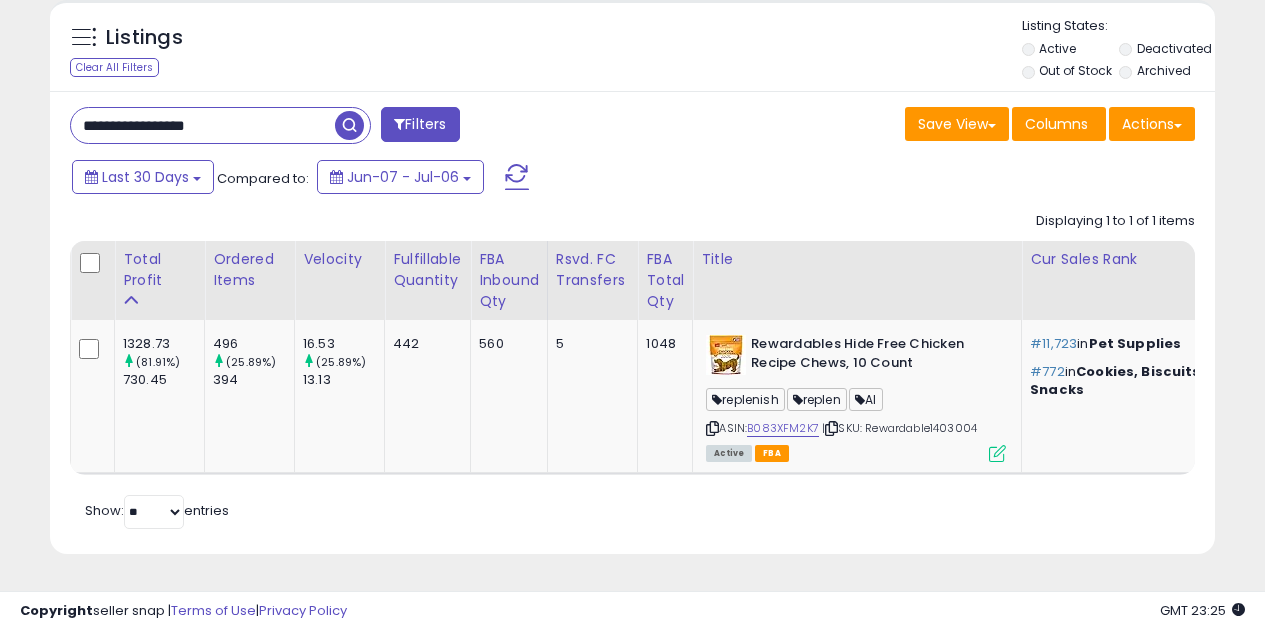 drag, startPoint x: 275, startPoint y: 111, endPoint x: 0, endPoint y: 88, distance: 275.96014 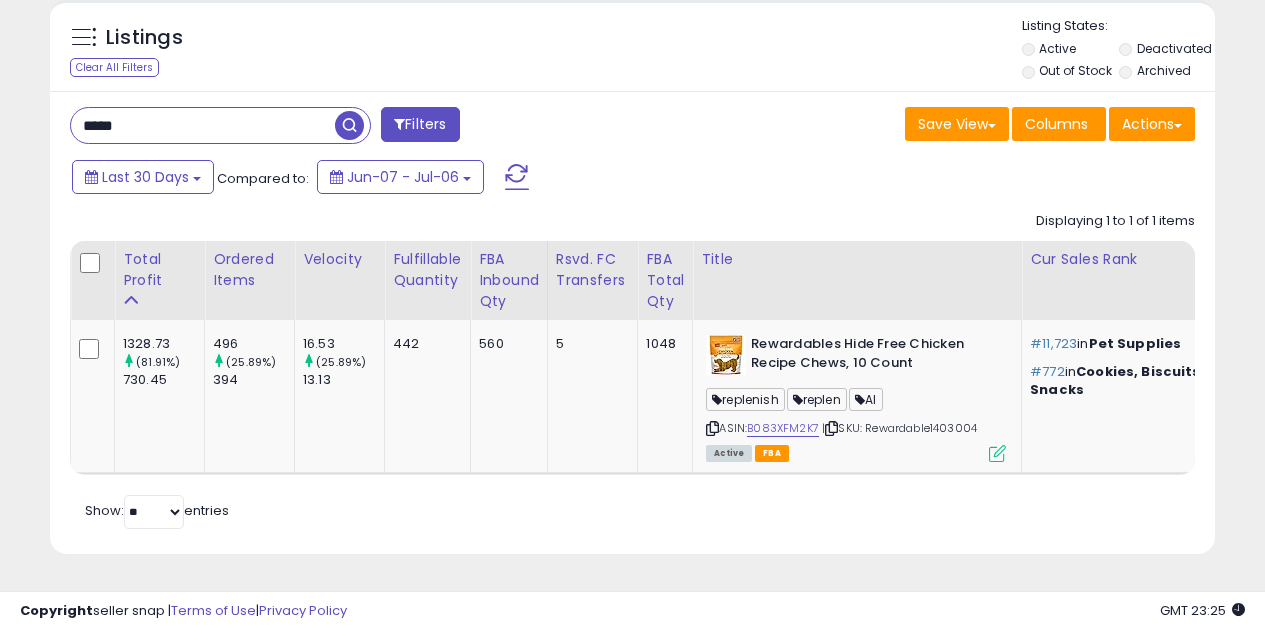 type on "*****" 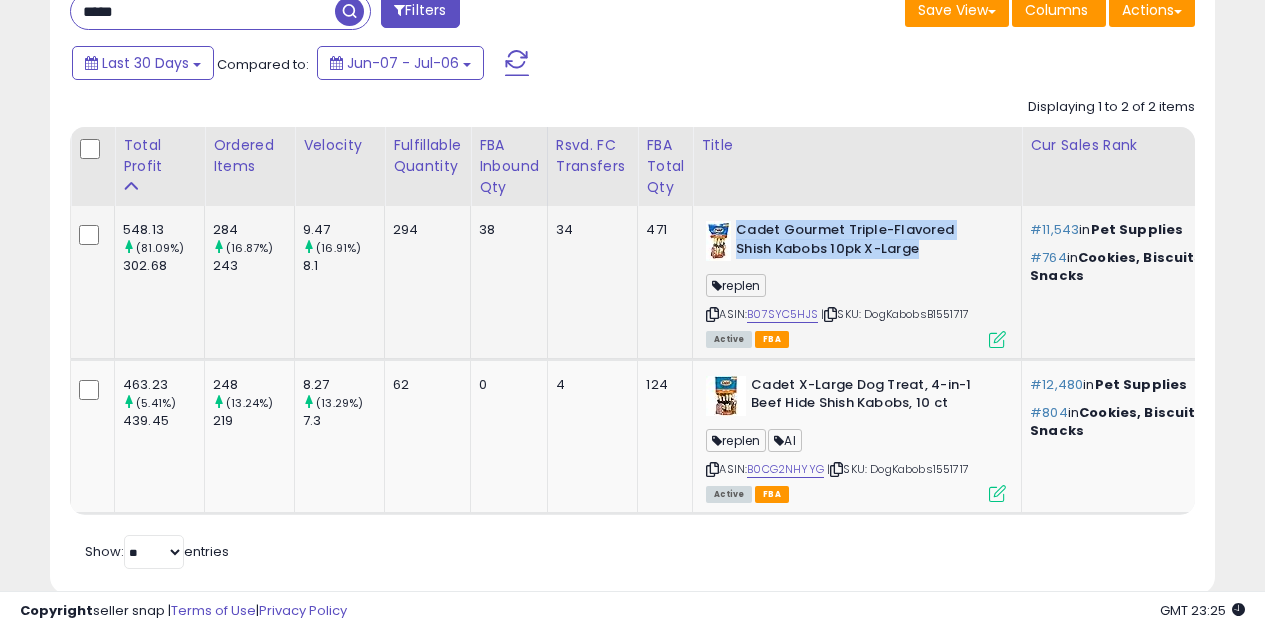 drag, startPoint x: 928, startPoint y: 255, endPoint x: 738, endPoint y: 229, distance: 191.77069 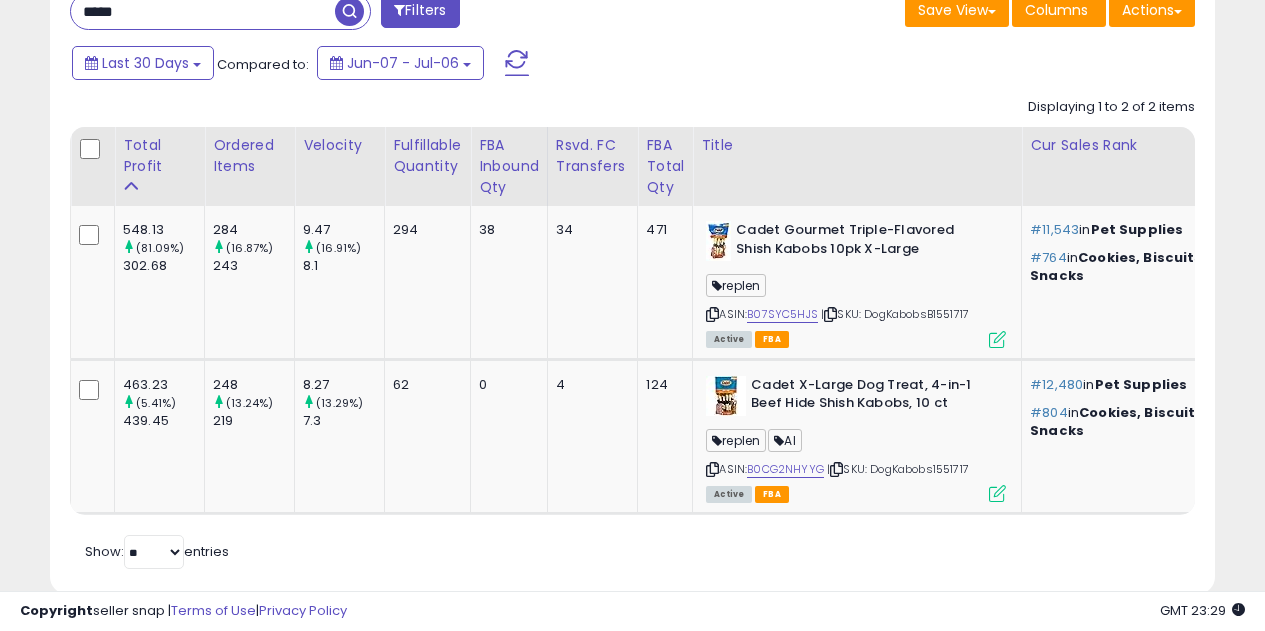 click on "Retrieving listings data..
Displaying 1 to 2 of 2 items
Total Profit
Ordered Items Velocity Title Note" at bounding box center [632, 331] 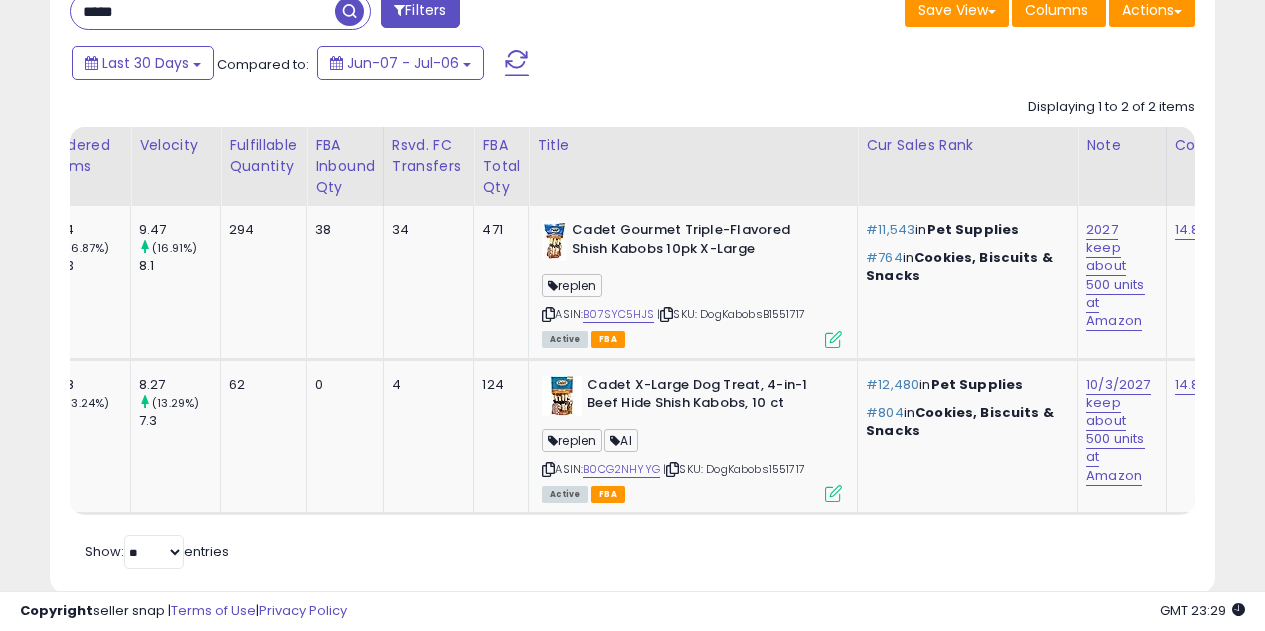 scroll, scrollTop: 0, scrollLeft: 617, axis: horizontal 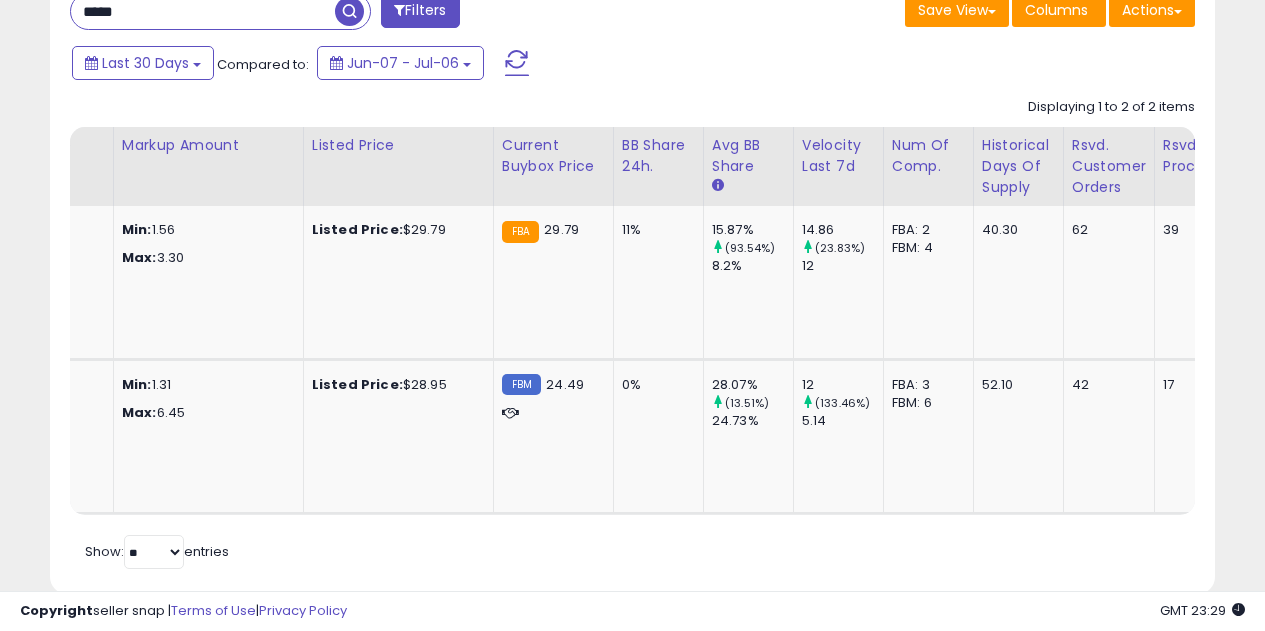 drag, startPoint x: 1034, startPoint y: 559, endPoint x: 1085, endPoint y: 552, distance: 51.47815 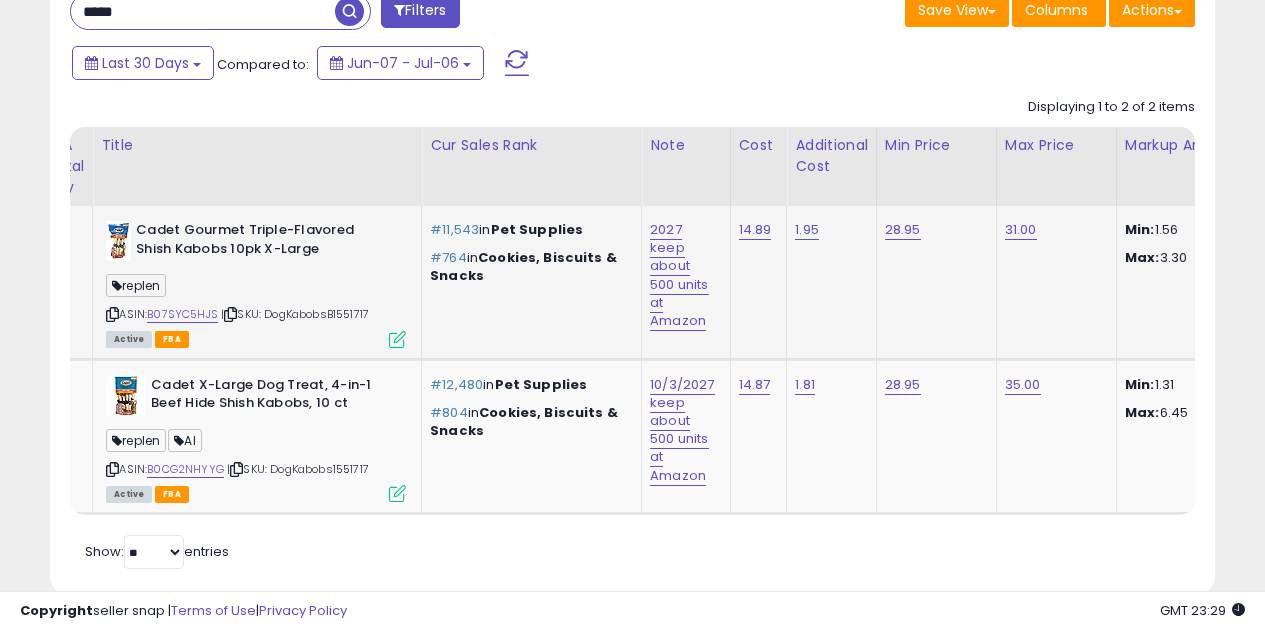 click at bounding box center [397, 339] 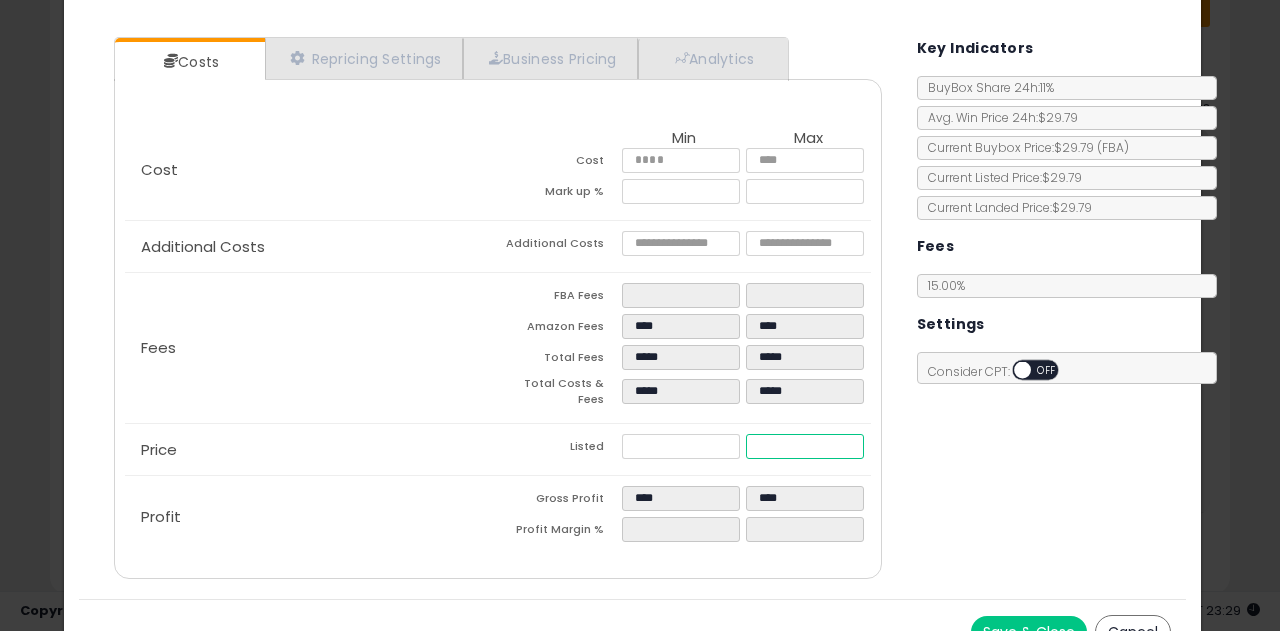 drag, startPoint x: 801, startPoint y: 437, endPoint x: 642, endPoint y: 428, distance: 159.25452 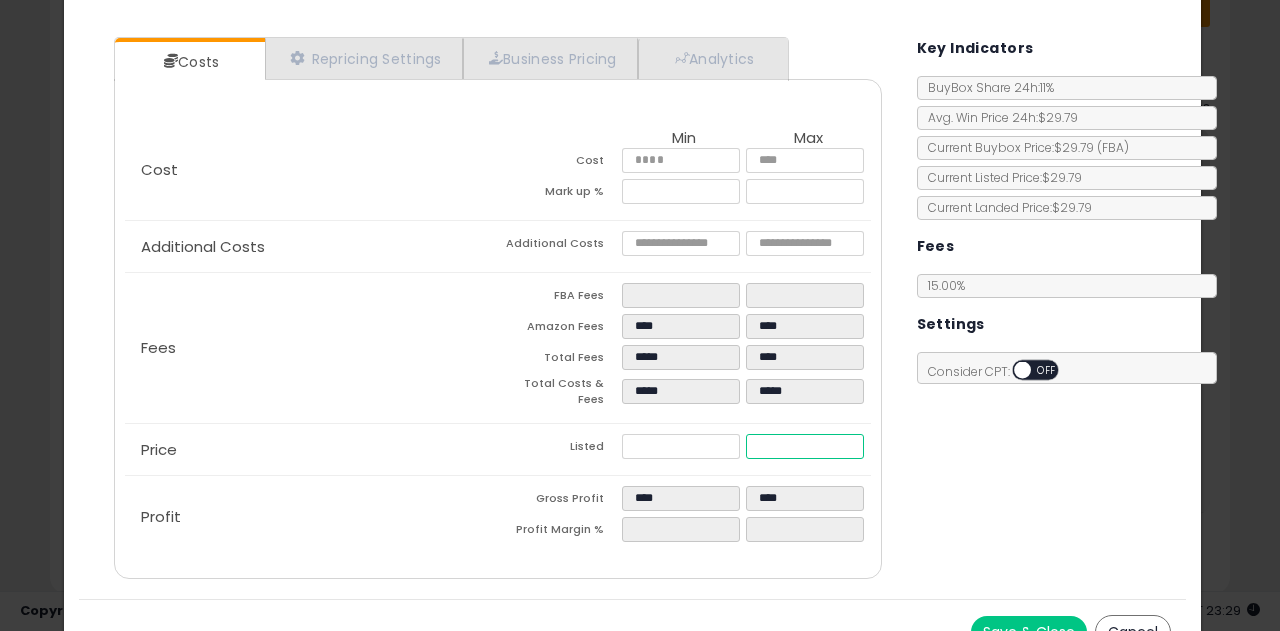 type on "****" 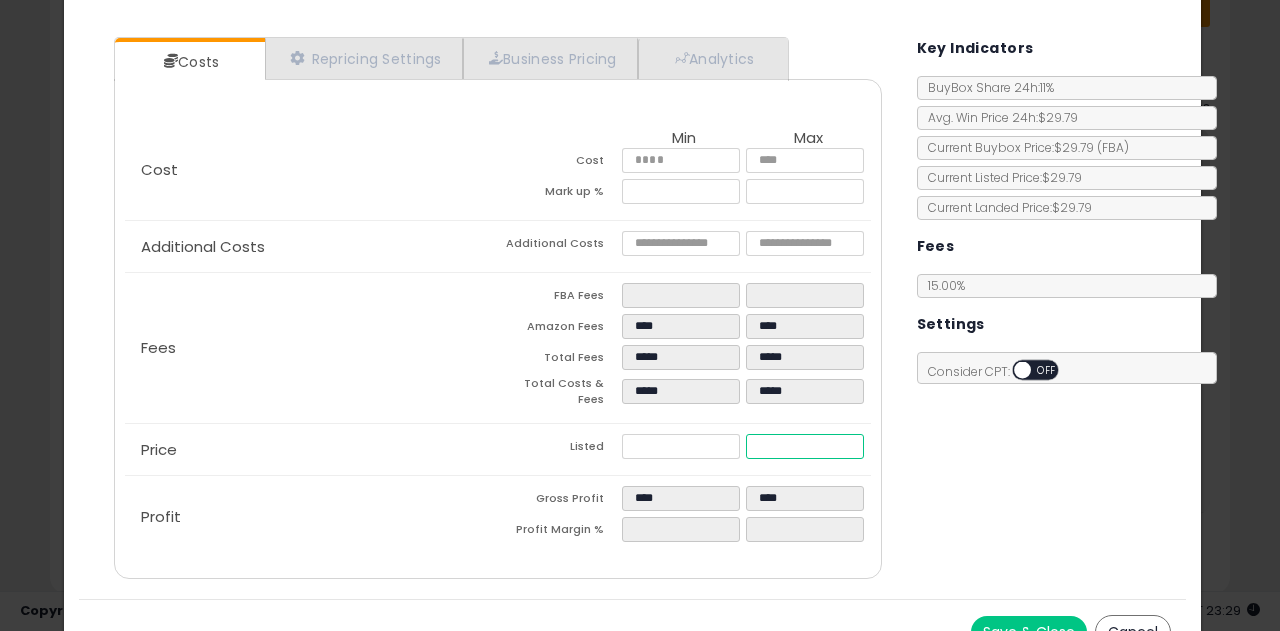 type on "****" 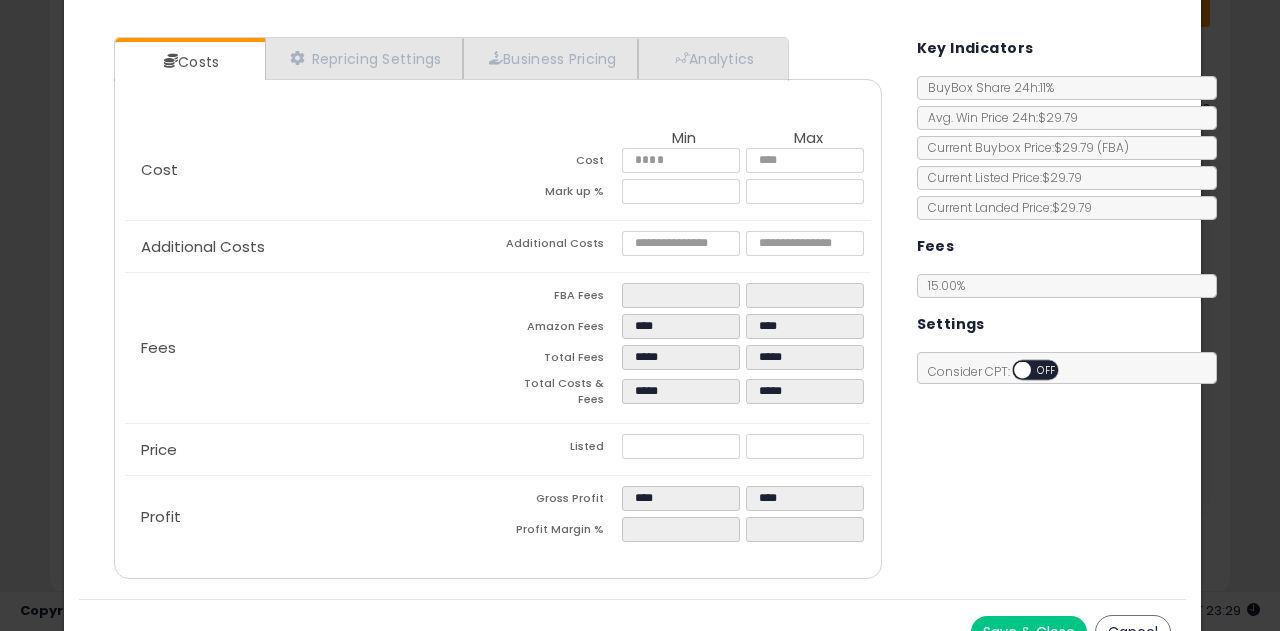 type on "*****" 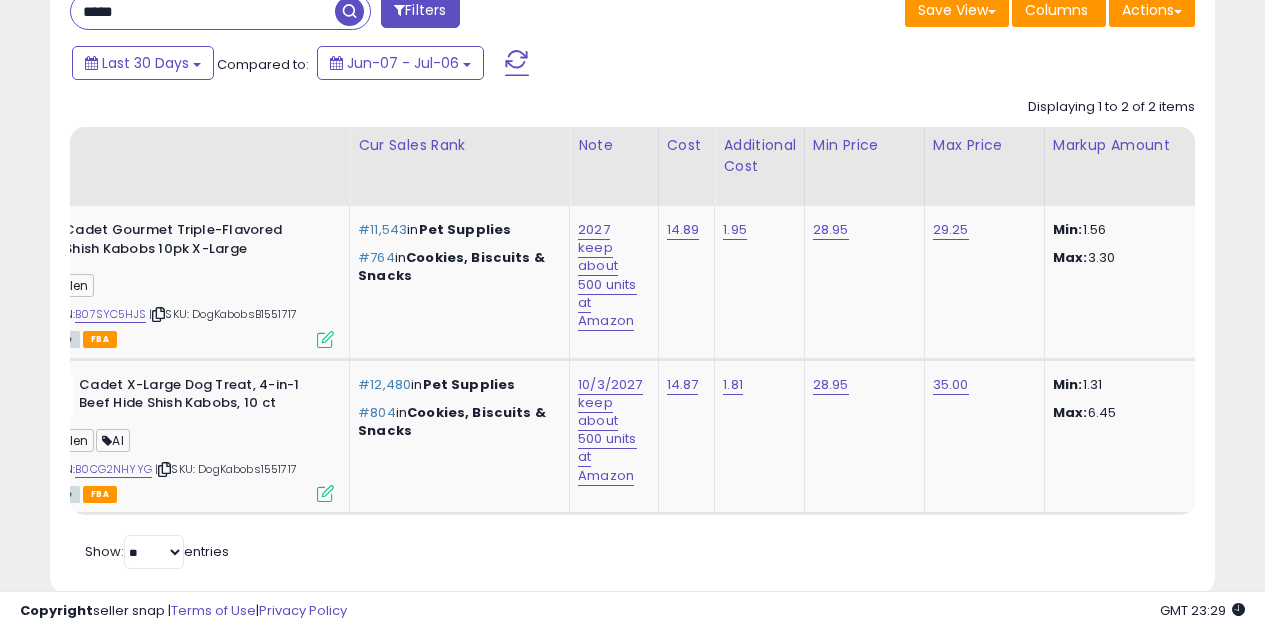 click at bounding box center (517, 63) 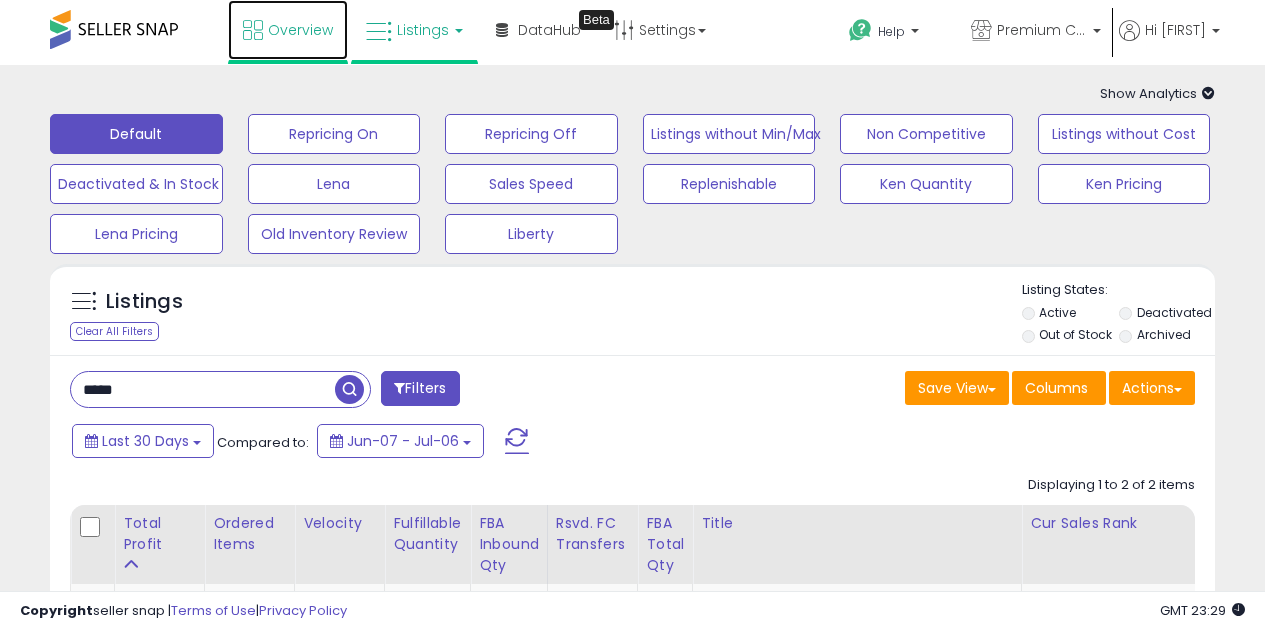 click at bounding box center [253, 30] 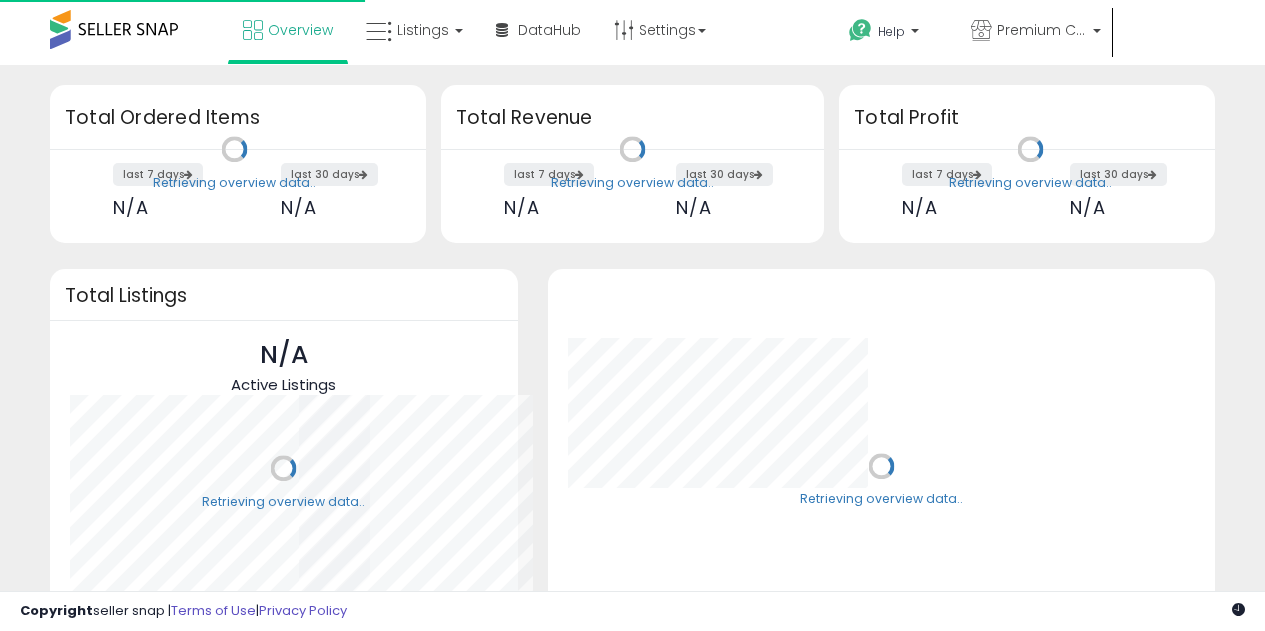 scroll, scrollTop: 0, scrollLeft: 0, axis: both 